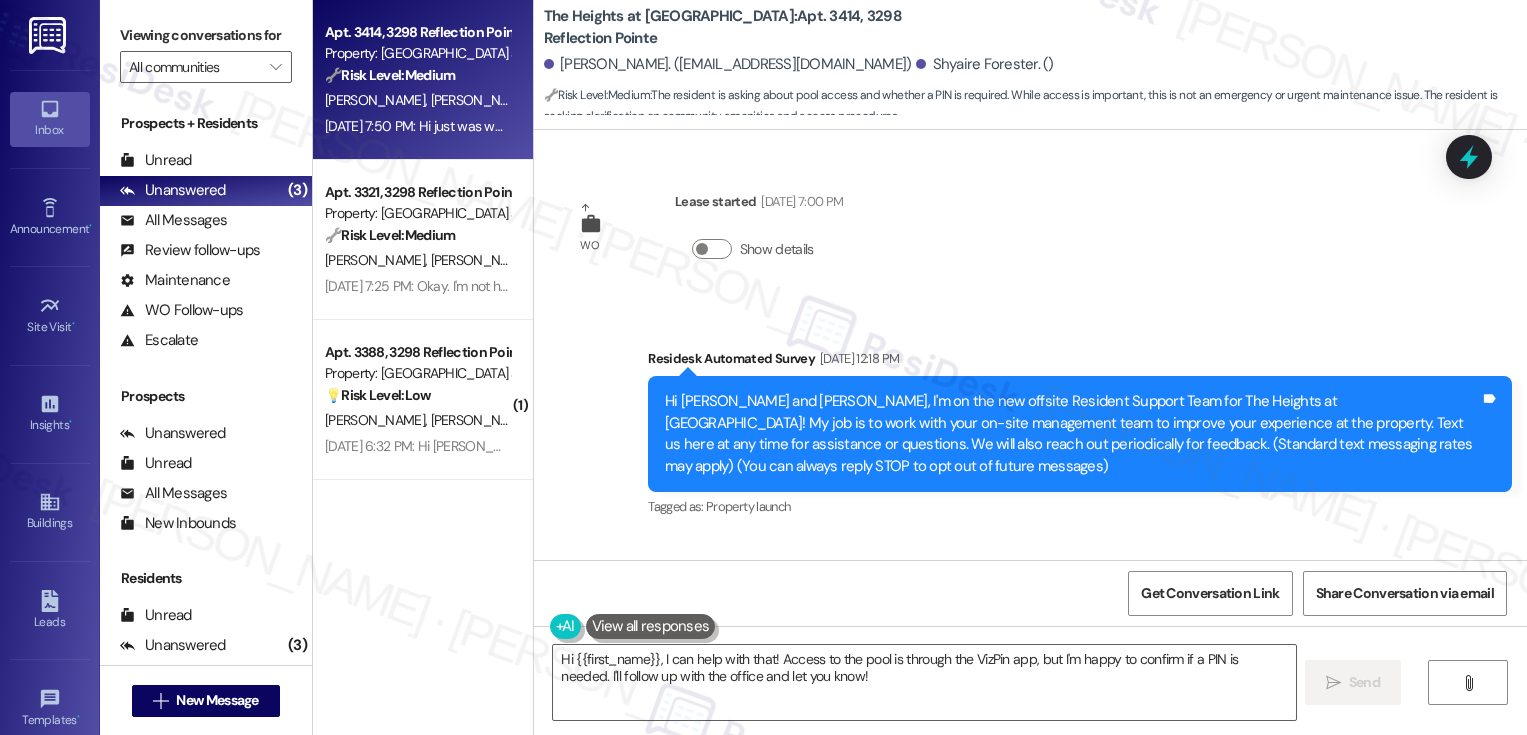 scroll, scrollTop: 0, scrollLeft: 0, axis: both 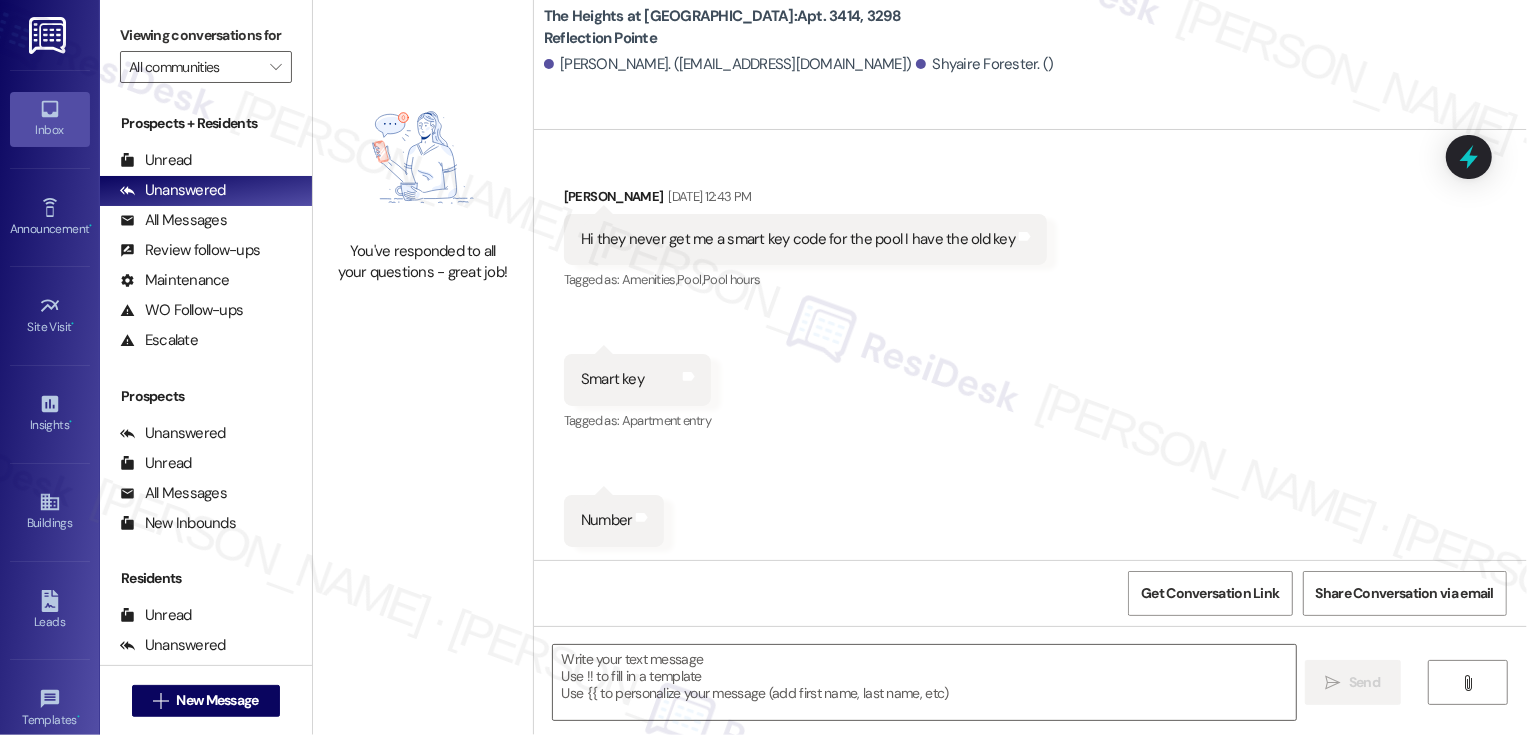type on "Fetching suggested responses. Please feel free to read through the conversation in the meantime." 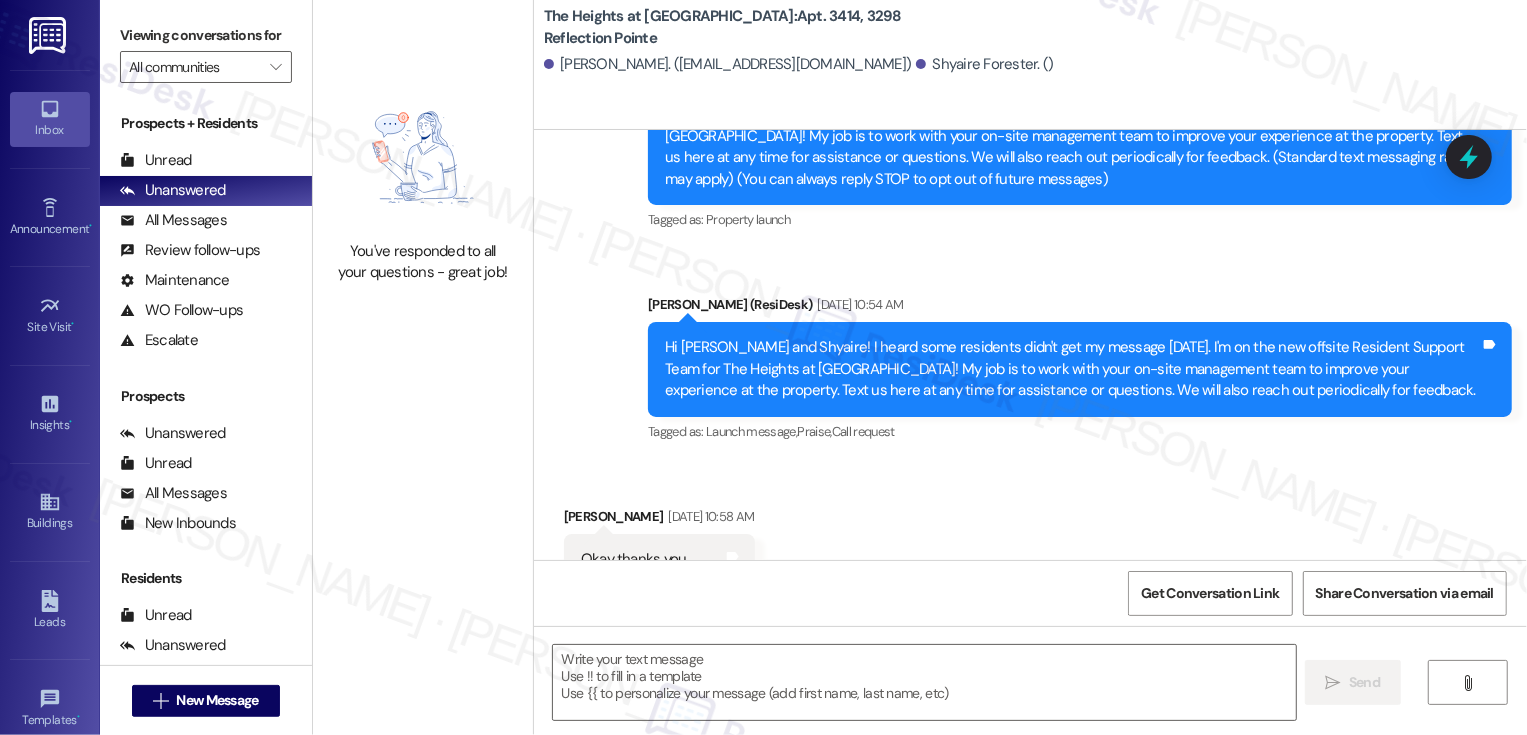 type on "Fetching suggested responses. Please feel free to read through the conversation in the meantime." 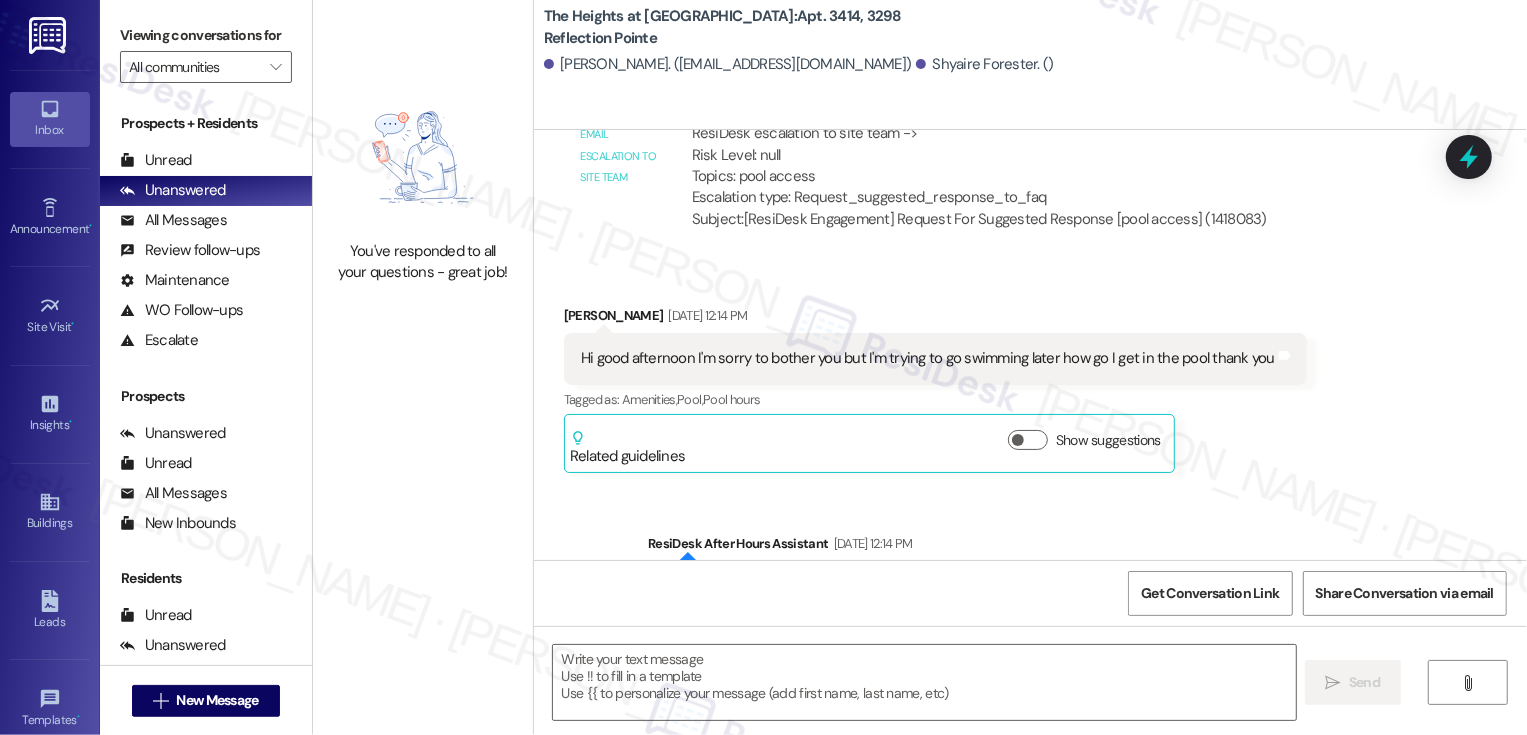 scroll, scrollTop: 1968, scrollLeft: 0, axis: vertical 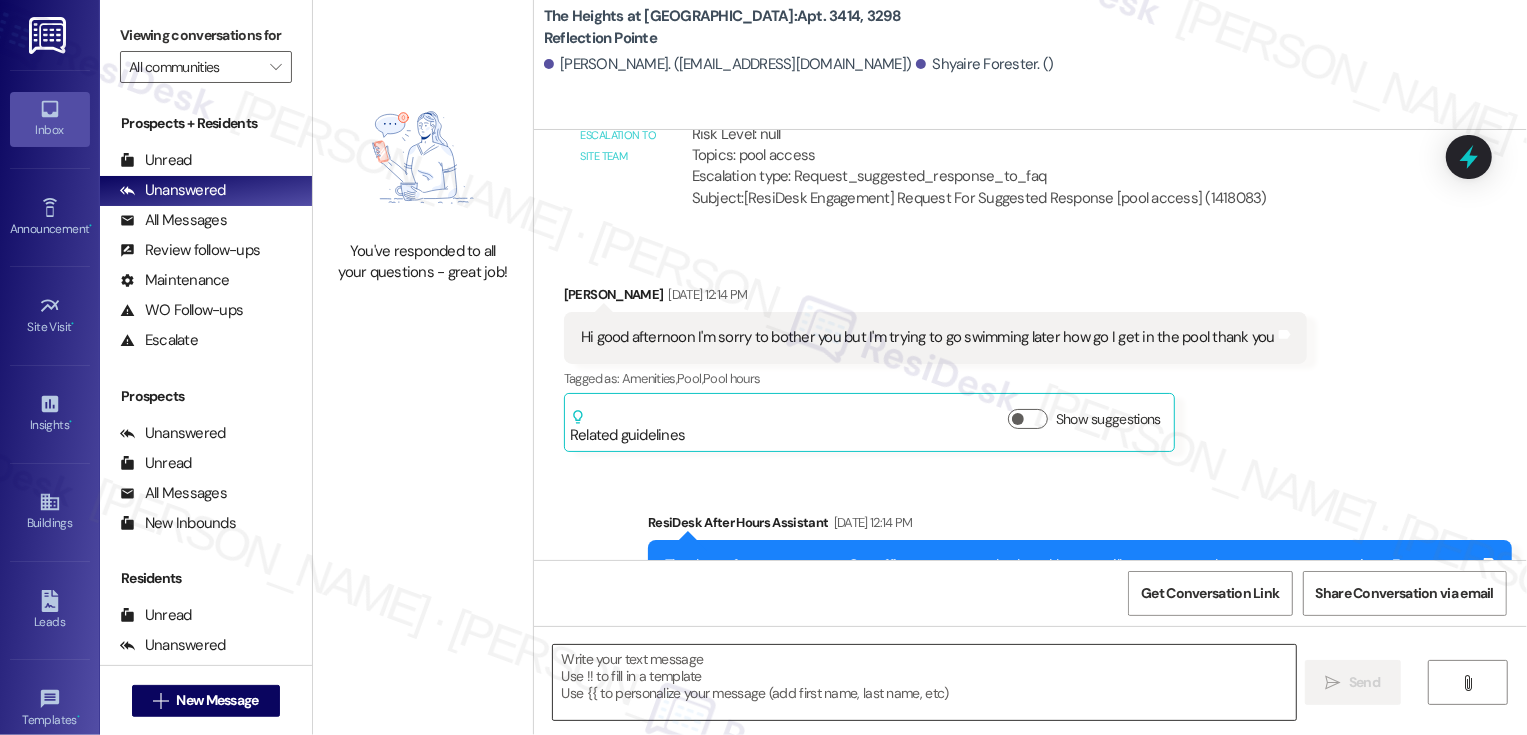 click at bounding box center [924, 682] 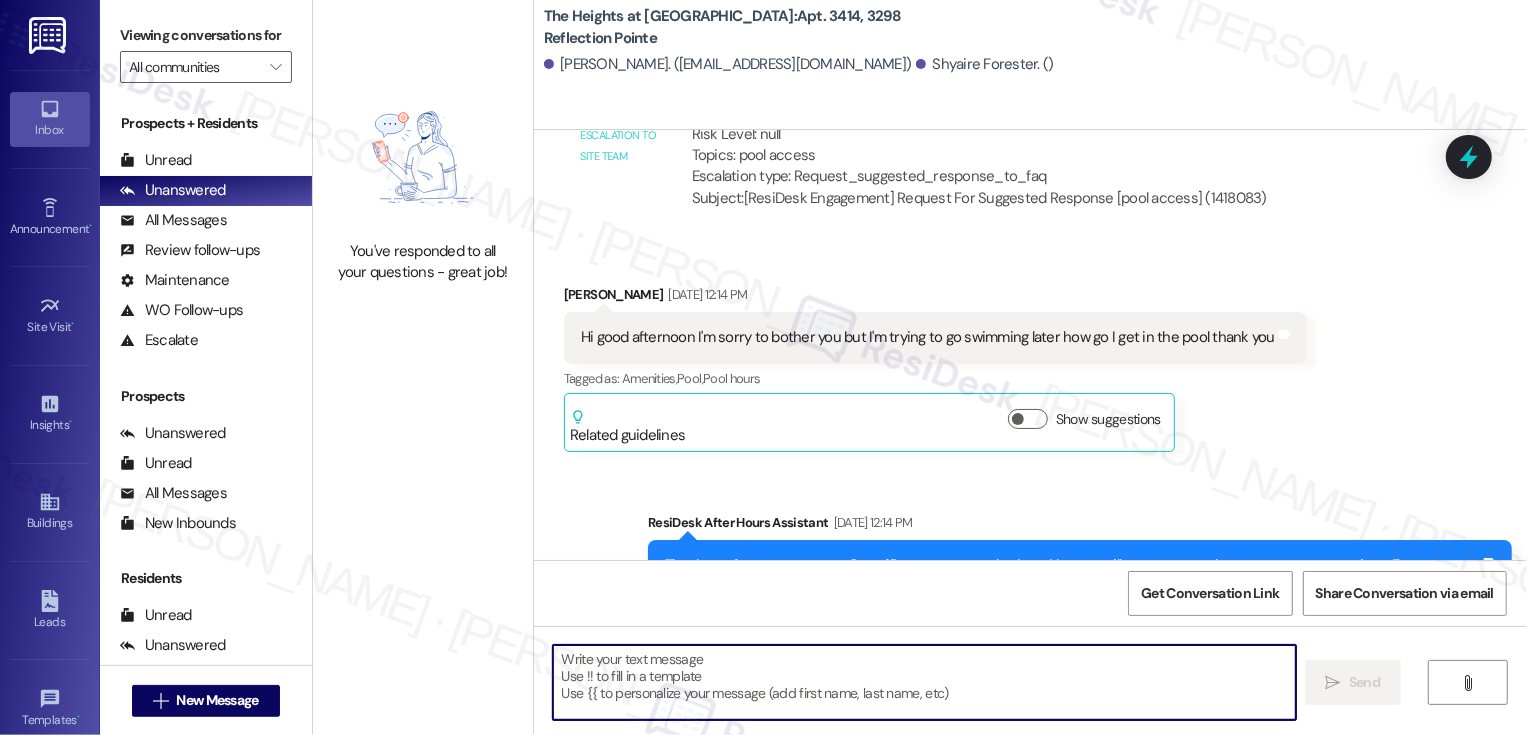 click at bounding box center [924, 682] 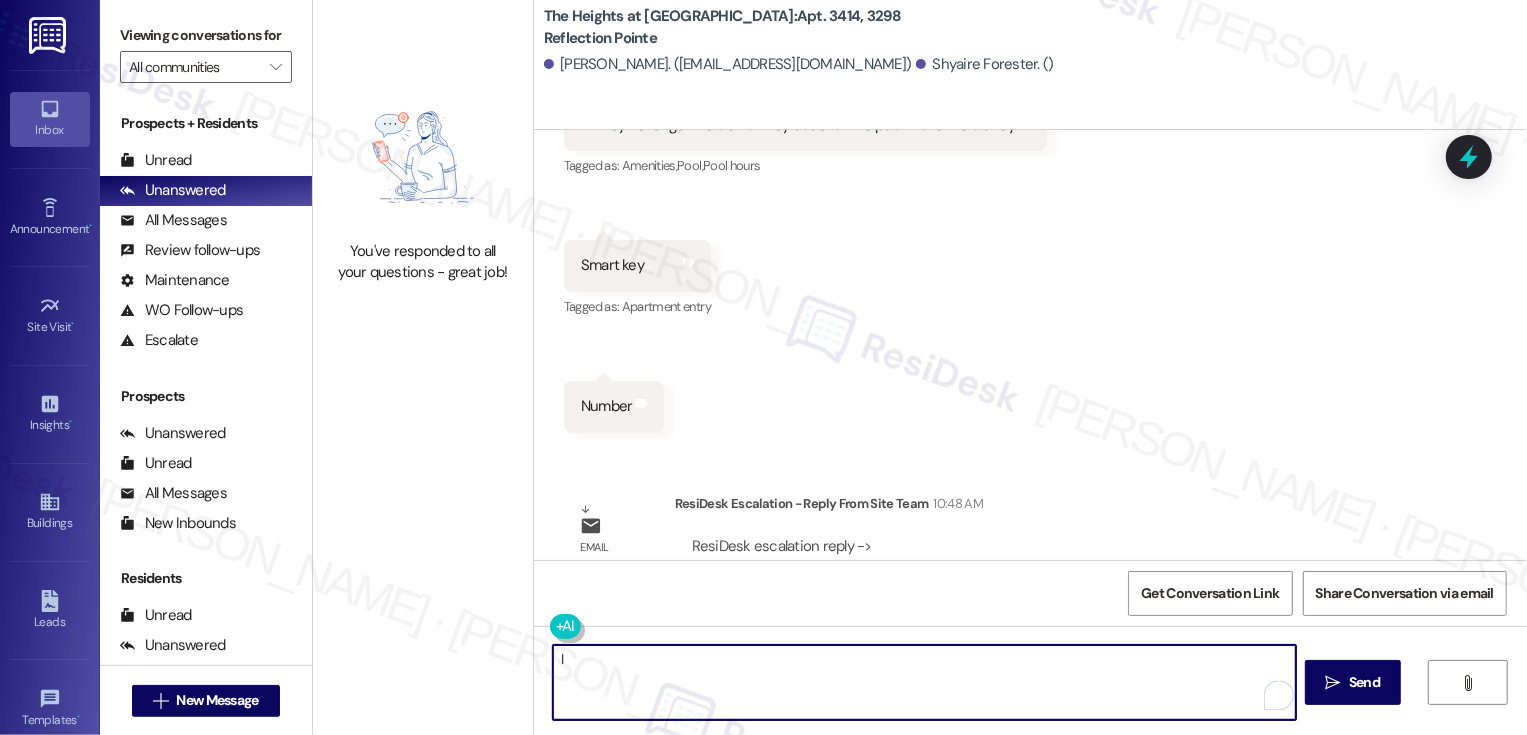 scroll, scrollTop: 2669, scrollLeft: 0, axis: vertical 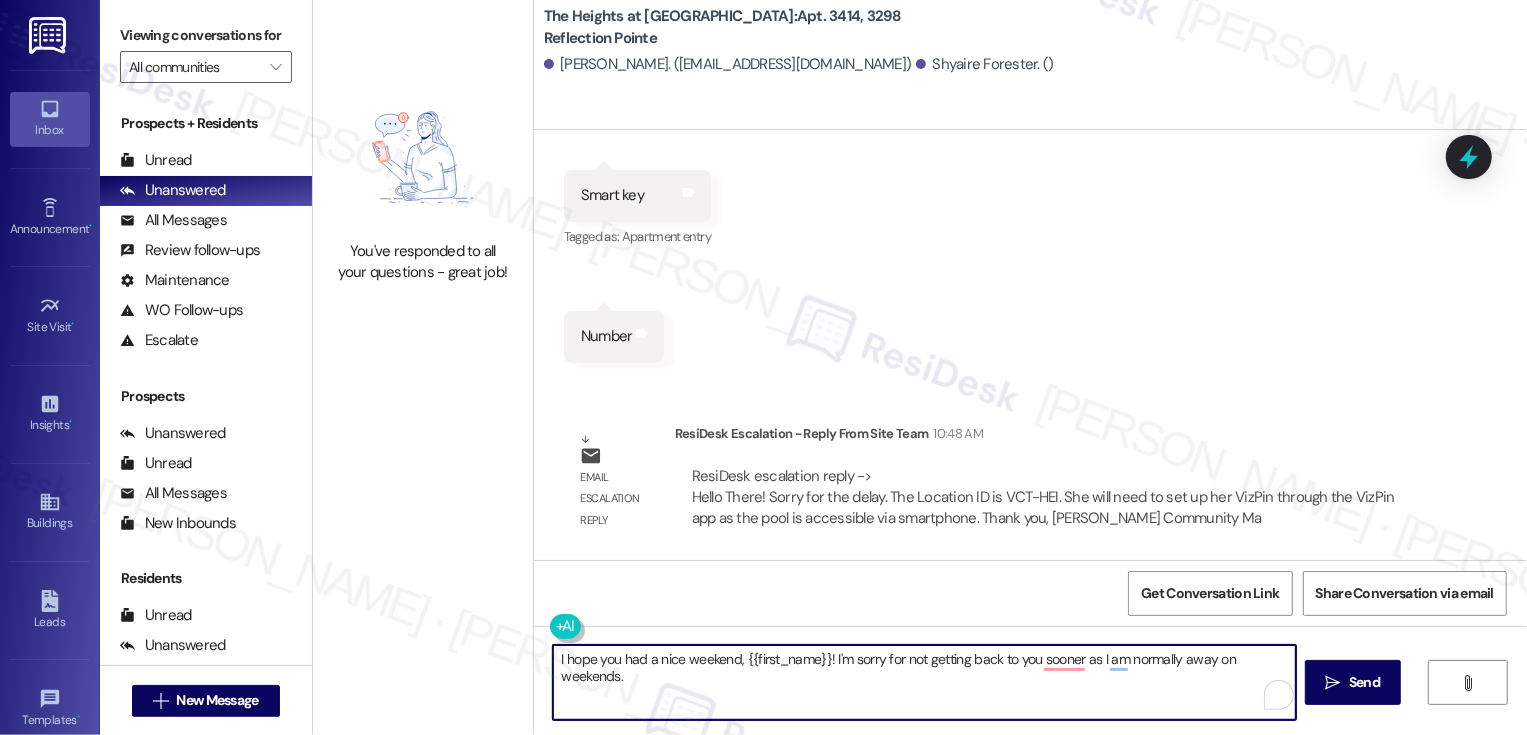 click on "Karen Forester. (karenforester78@gmail.com)" at bounding box center [728, 64] 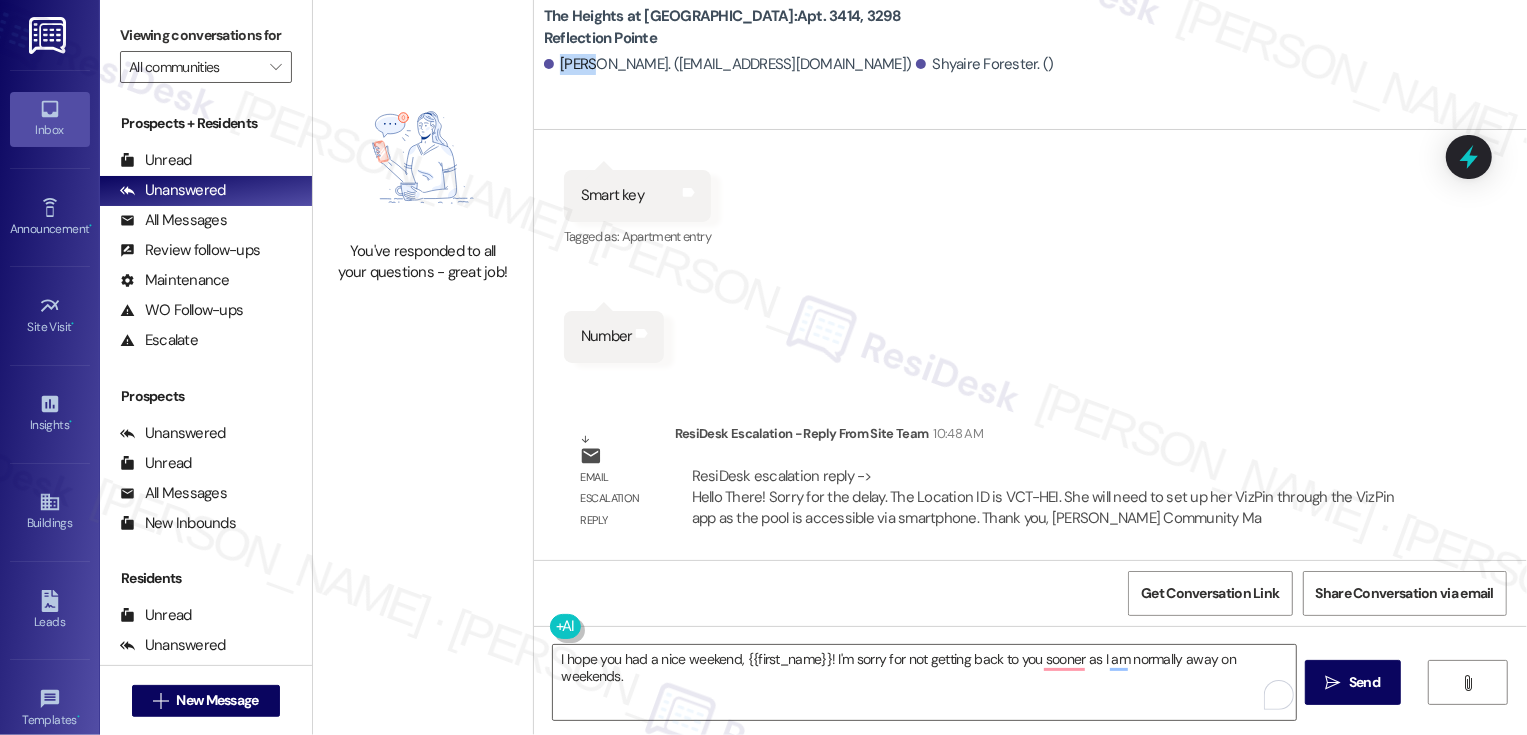 copy on "Karen" 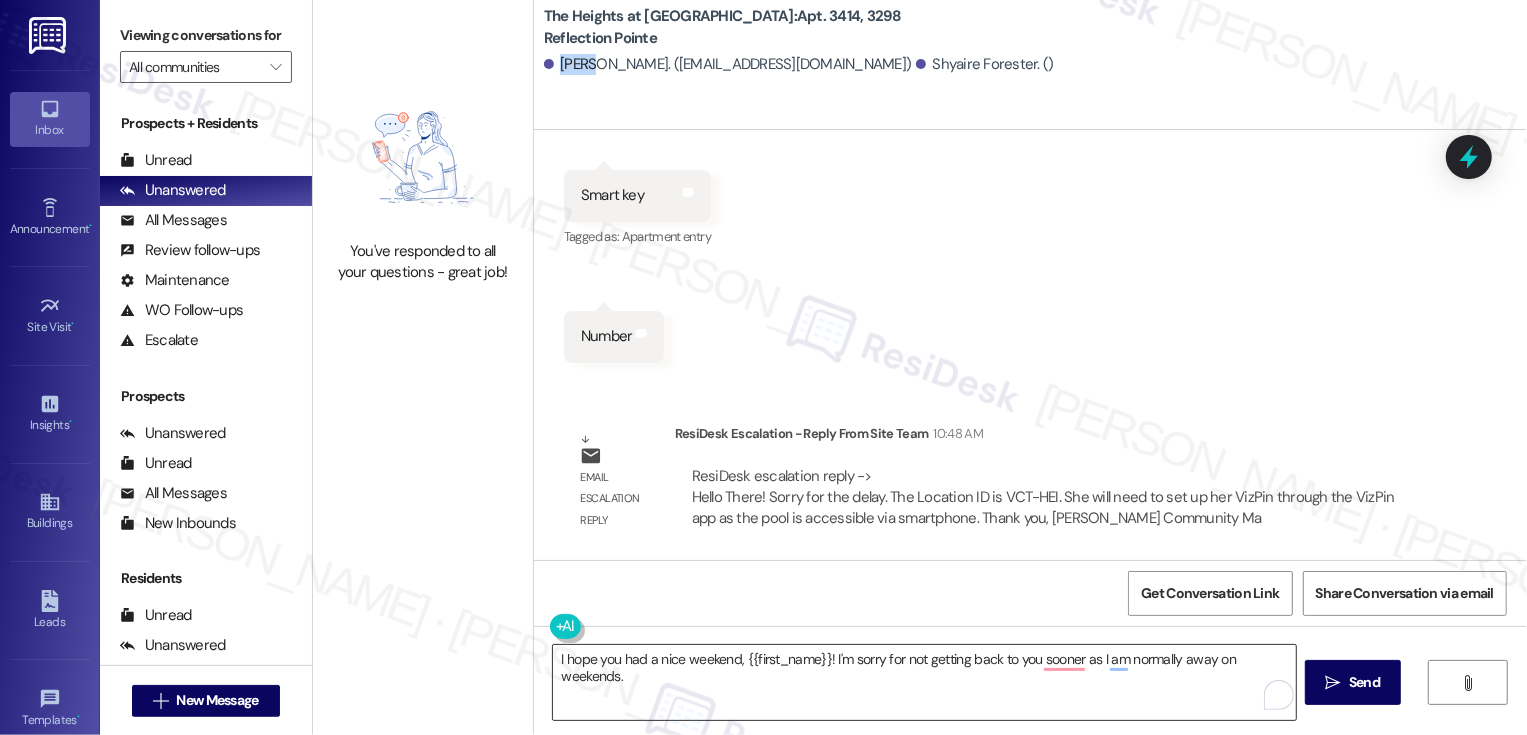 click on "I hope you had a nice weekend, {{first_name}}! I'm sorry for not getting back to you sooner as I am normally away on weekends." at bounding box center [924, 682] 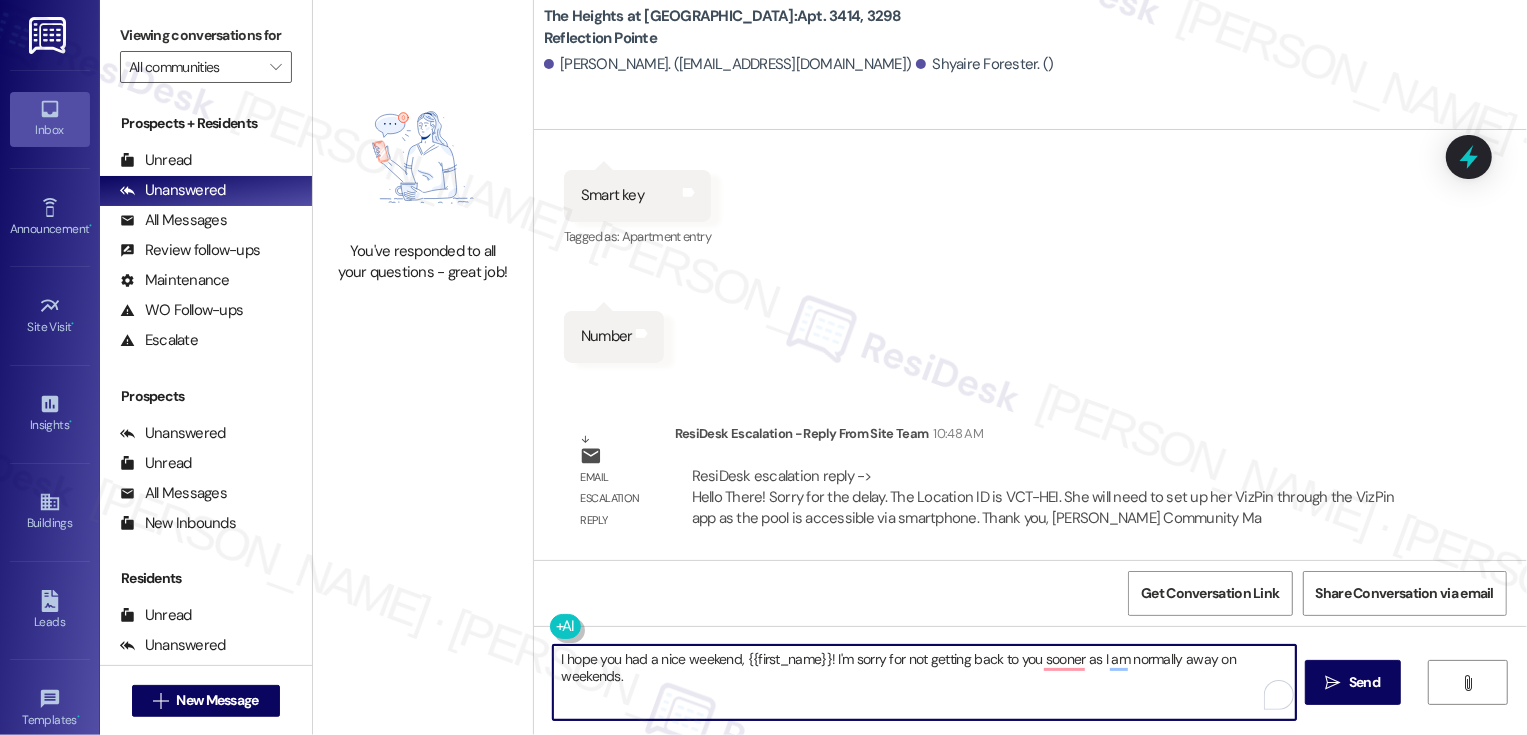 click on "I hope you had a nice weekend, {{first_name}}! I'm sorry for not getting back to you sooner as I am normally away on weekends." at bounding box center (924, 682) 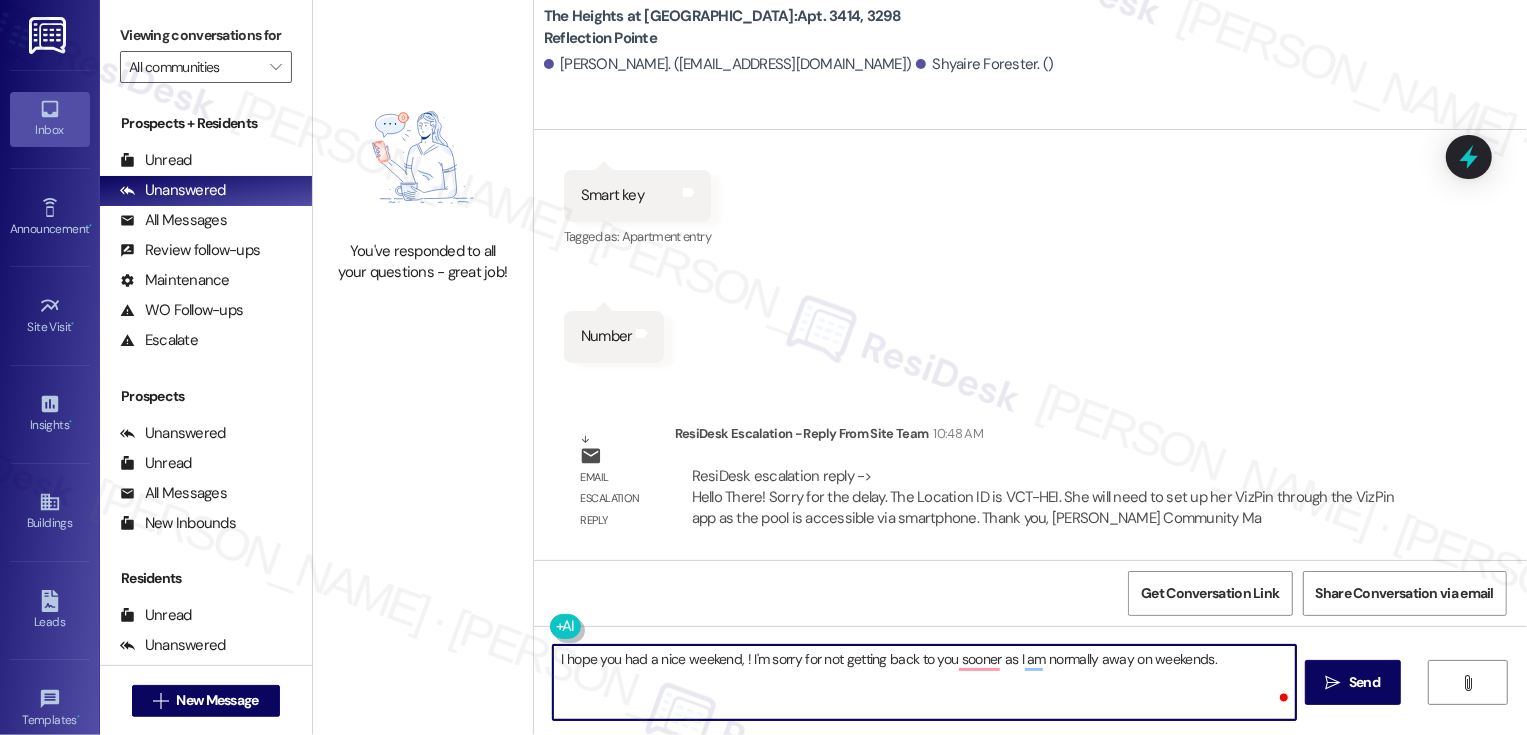 paste on "Karen" 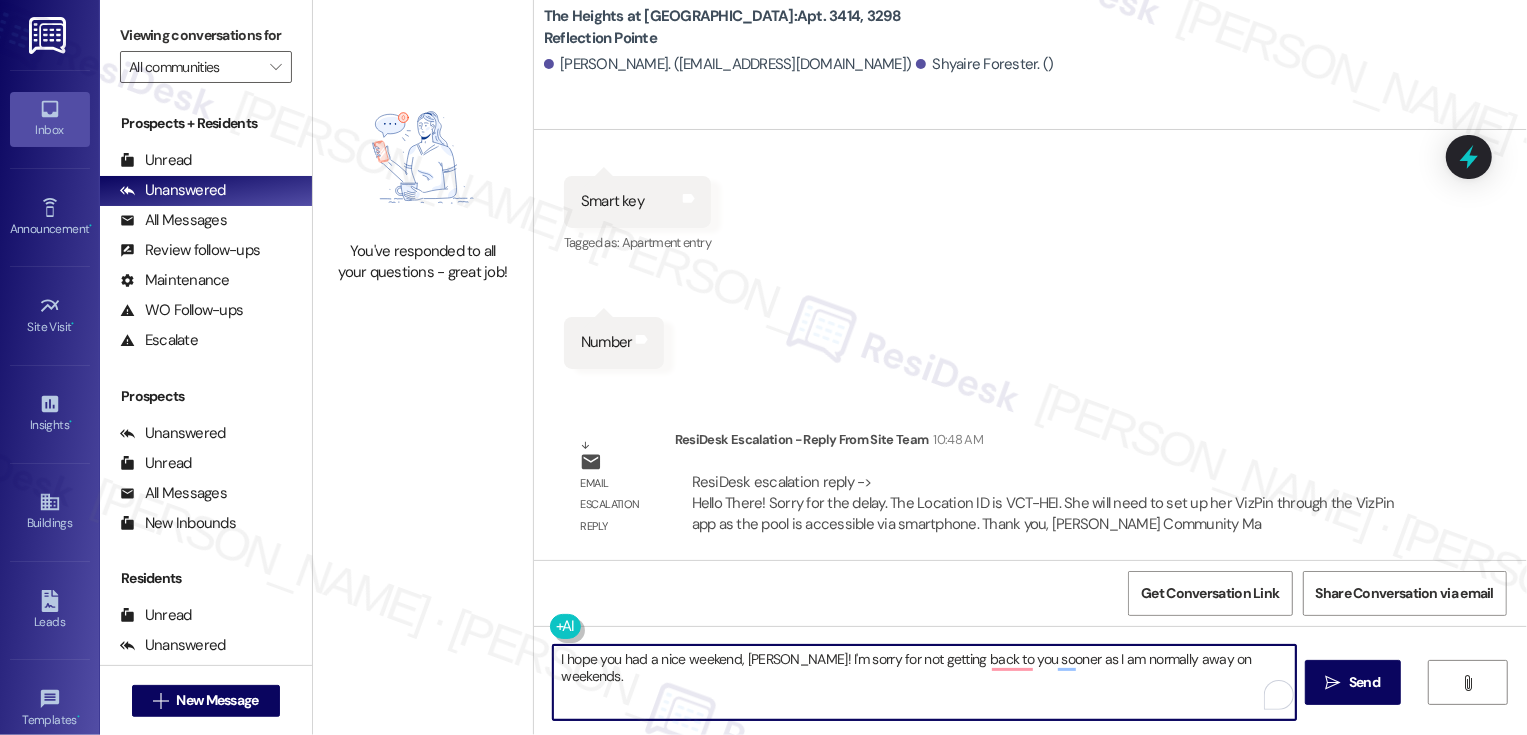 scroll, scrollTop: 2669, scrollLeft: 0, axis: vertical 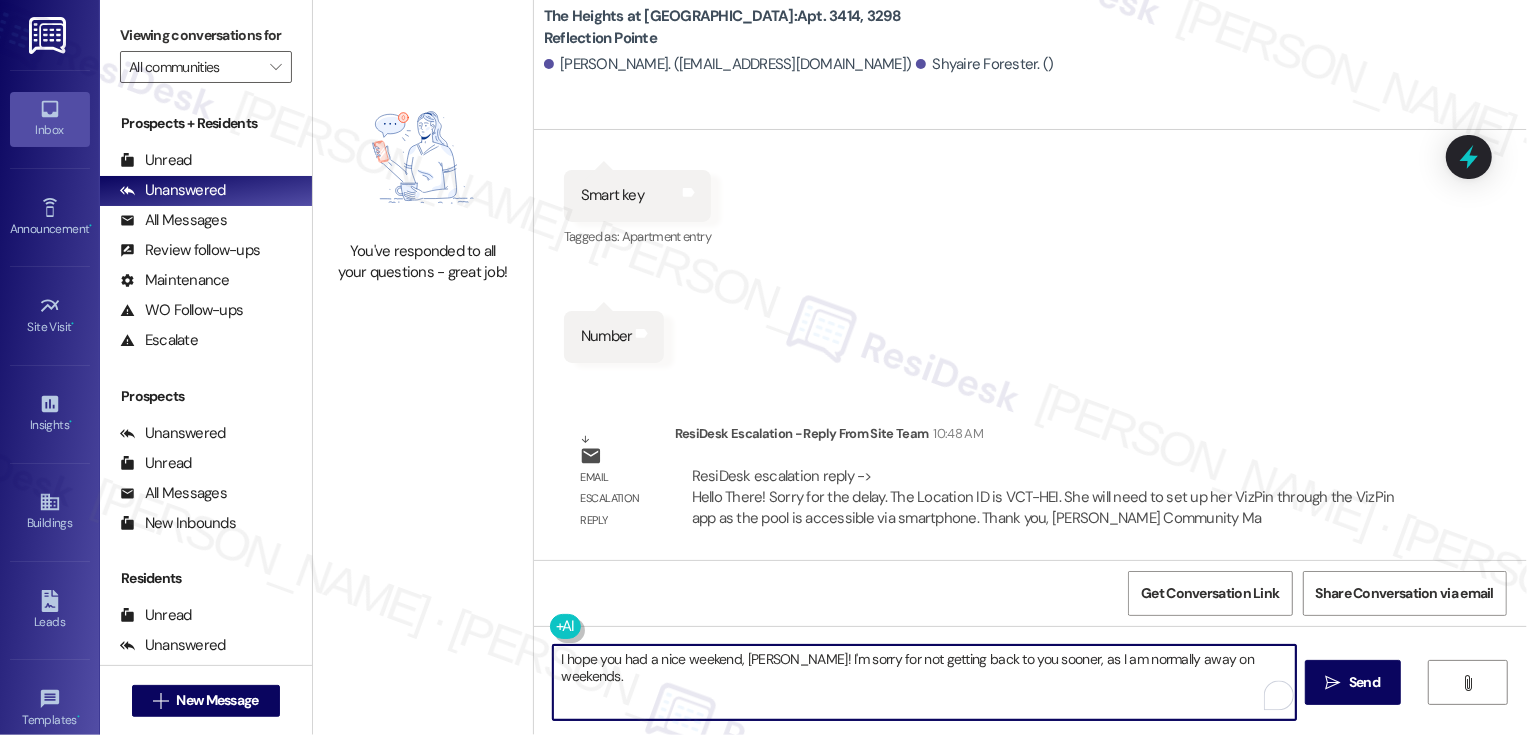 click on "I hope you had a nice weekend, Karen! I'm sorry for not getting back to you sooner, as I am normally away on weekends." at bounding box center [924, 682] 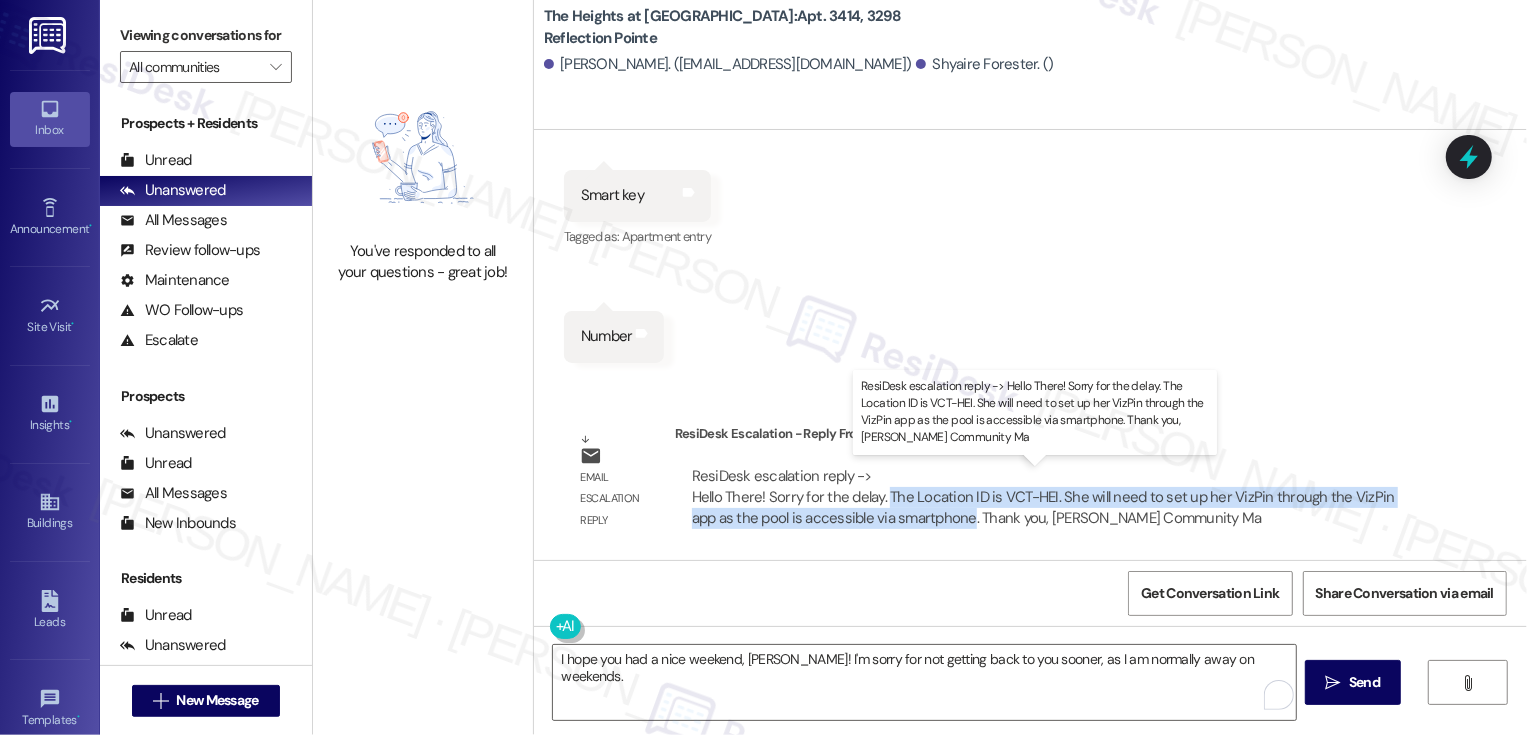 drag, startPoint x: 873, startPoint y: 496, endPoint x: 928, endPoint y: 511, distance: 57.00877 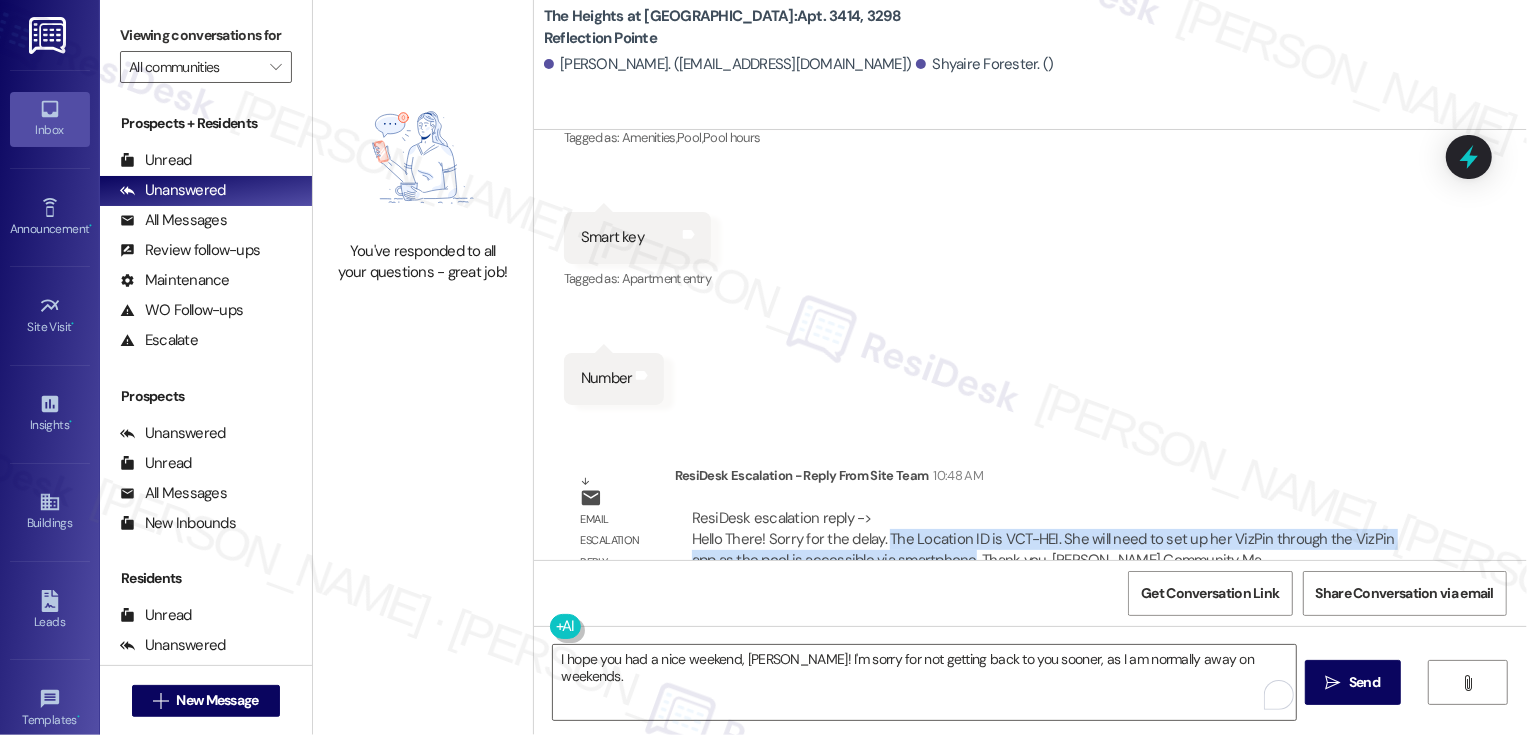 scroll, scrollTop: 2669, scrollLeft: 0, axis: vertical 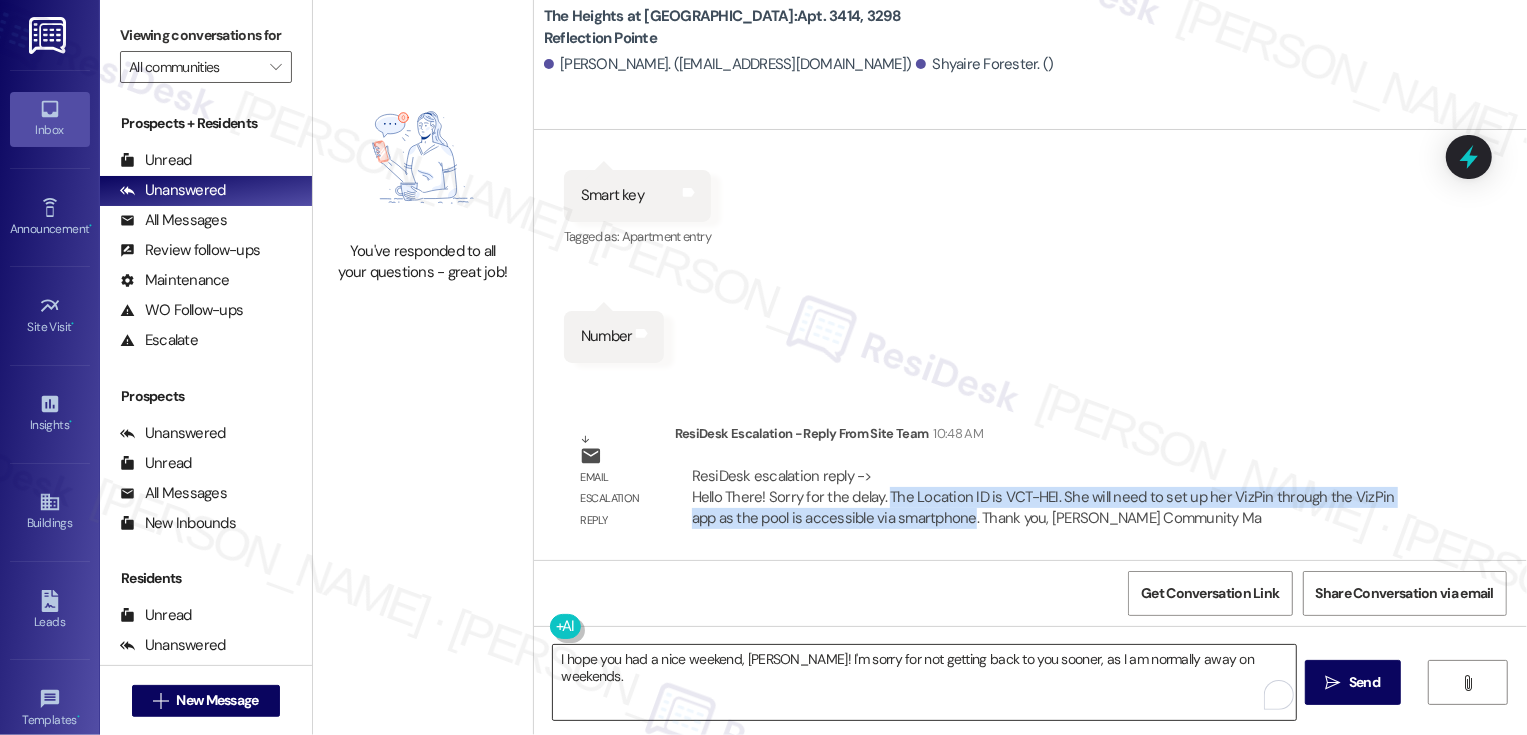 click on "I hope you had a nice weekend, Karen! I'm sorry for not getting back to you sooner, as I am normally away on weekends." at bounding box center (924, 682) 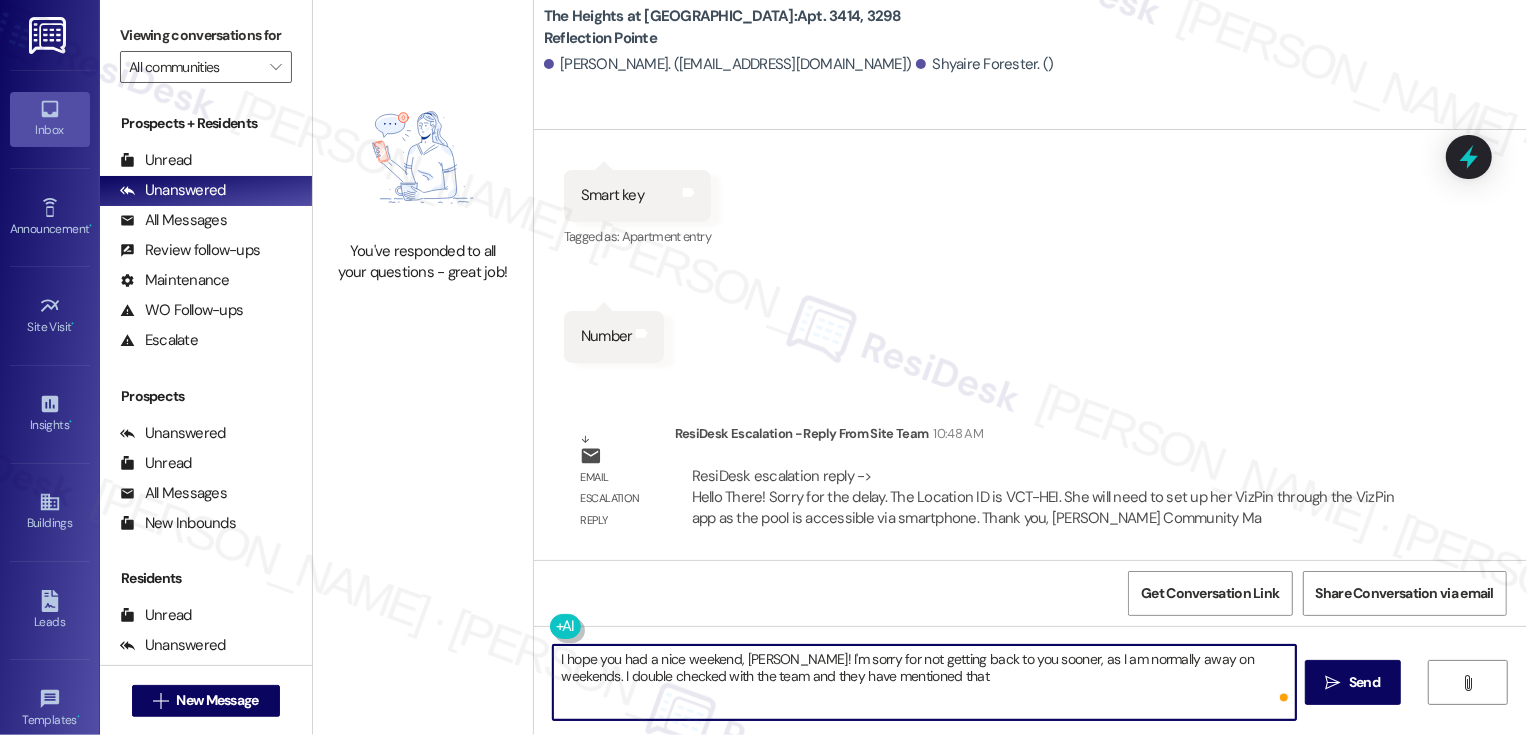 paste on "Karen" 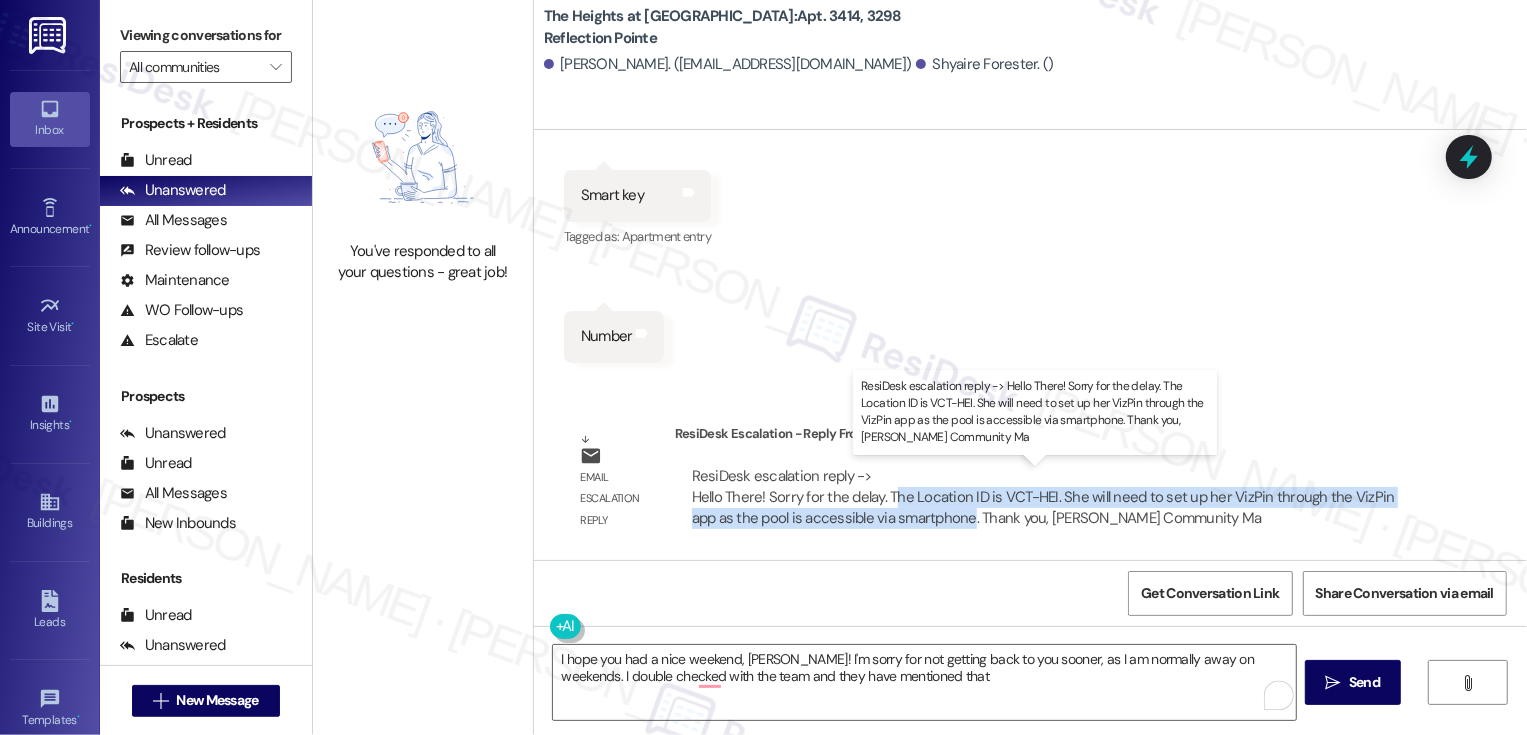 drag, startPoint x: 882, startPoint y: 496, endPoint x: 928, endPoint y: 526, distance: 54.91812 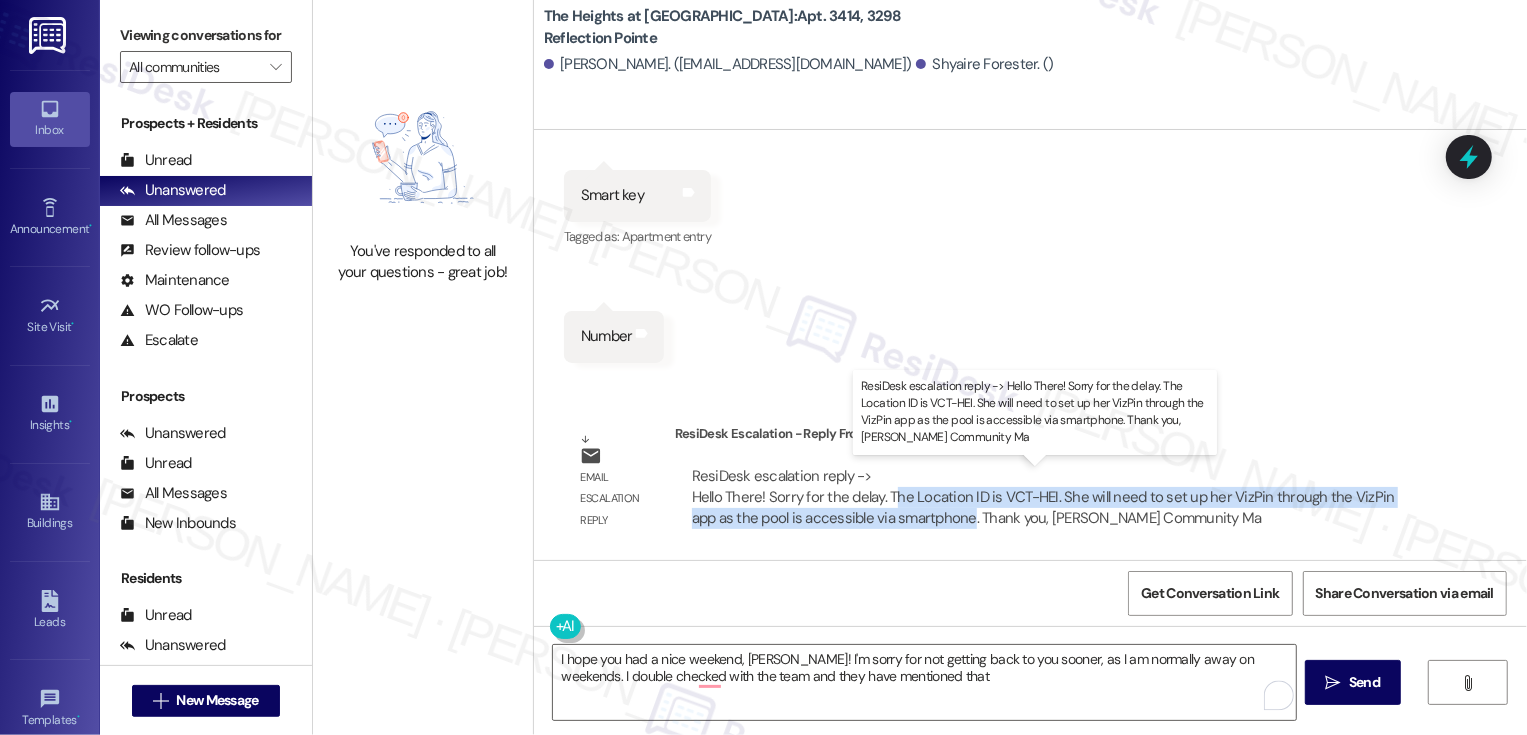 click on "ResiDesk escalation reply ->
Hello There! Sorry for the delay. The Location ID is VCT-HEI. She will need to set up her VizPin through the VizPin app as the pool is accessible via smartphone. Thank you, Gianna Ballard Community Ma ResiDesk escalation reply ->
Hello There! Sorry for the delay. The Location ID is VCT-HEI. She will need to set up her VizPin through the VizPin app as the pool is accessible via smartphone. Thank you, Gianna Ballard Community Ma" at bounding box center (1043, 497) 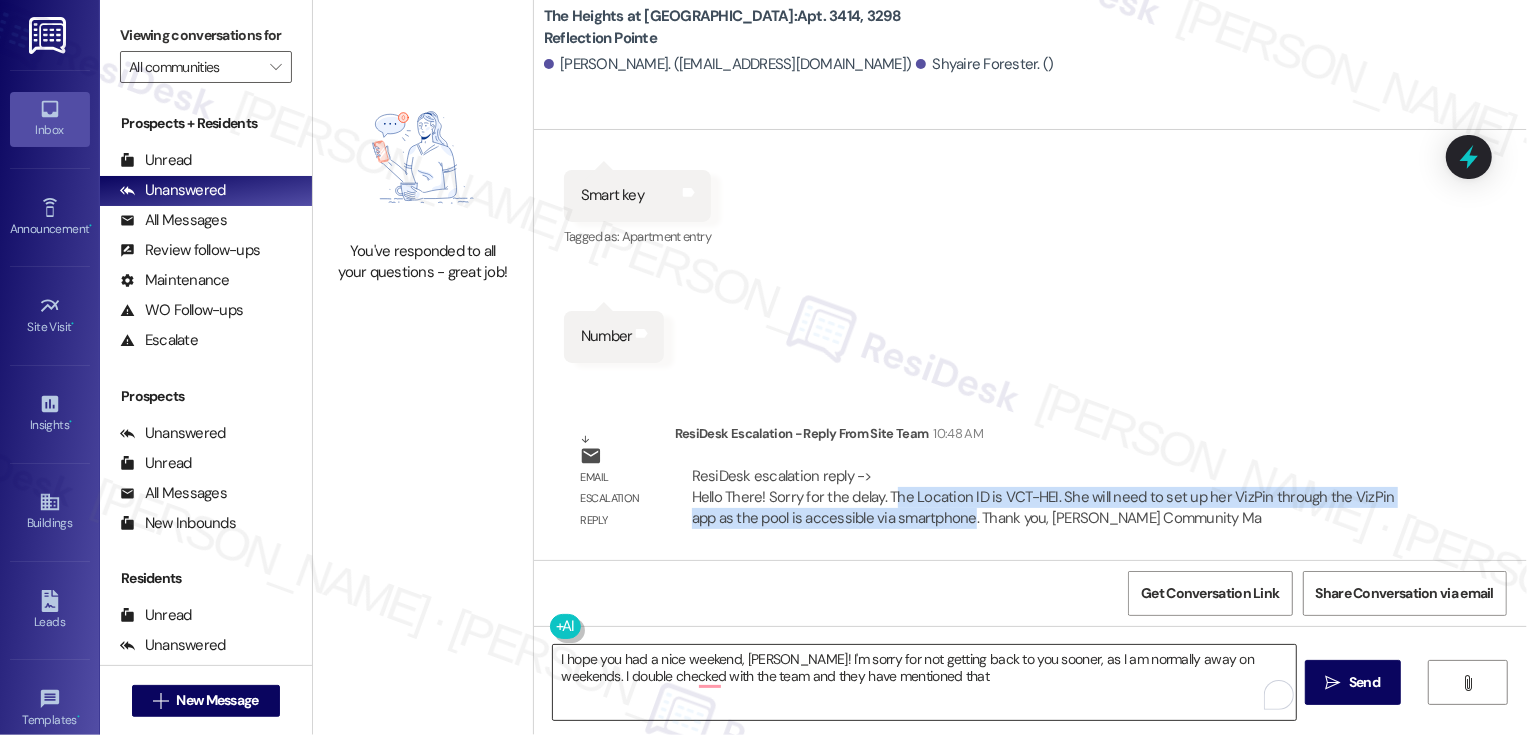 click on "I hope you had a nice weekend, Karen! I'm sorry for not getting back to you sooner, as I am normally away on weekends. I double checked with the team and they have mentioned that" at bounding box center [924, 682] 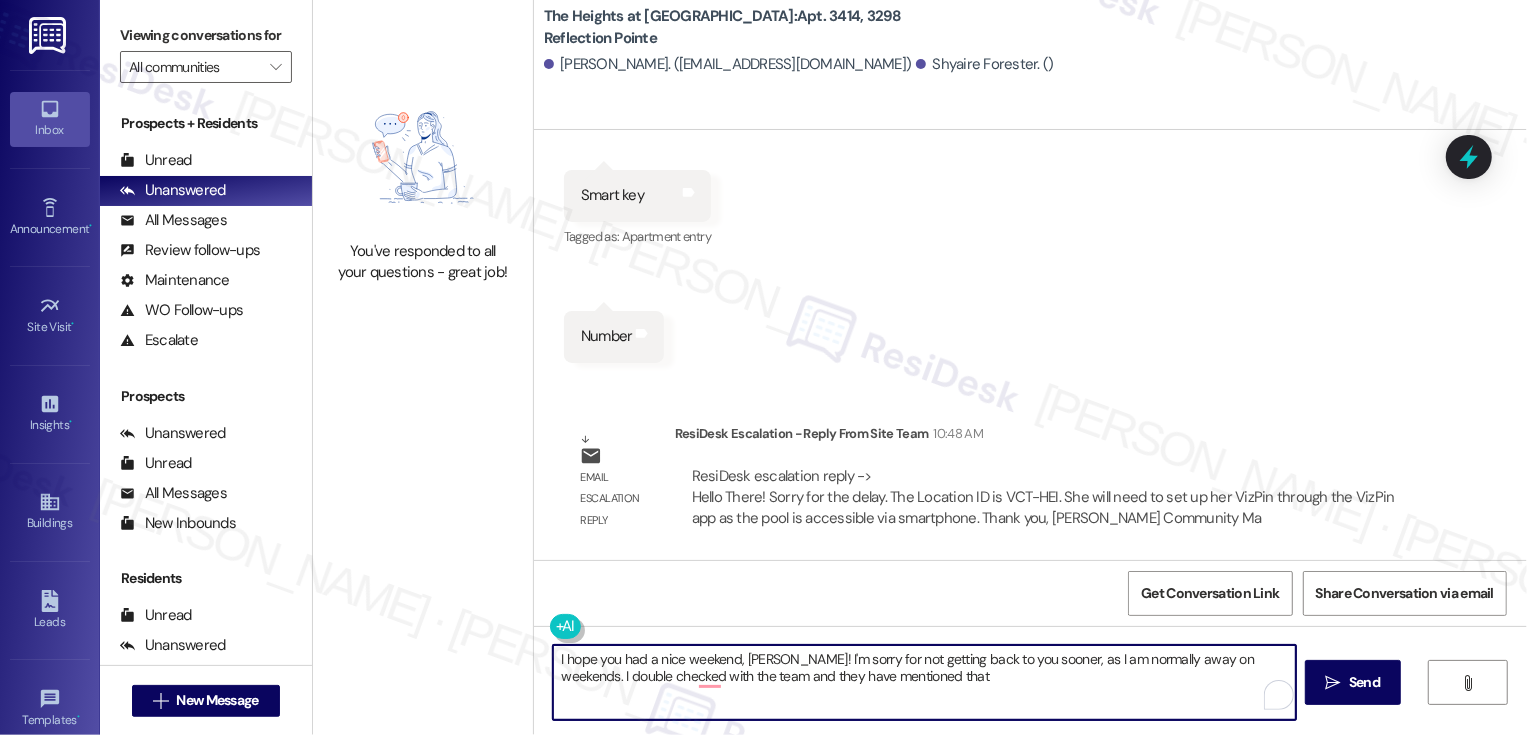 paste on "he Location ID is VCT-HEI. She will need to set up her VizPin through the VizPin app as the pool is accessible via smartphone" 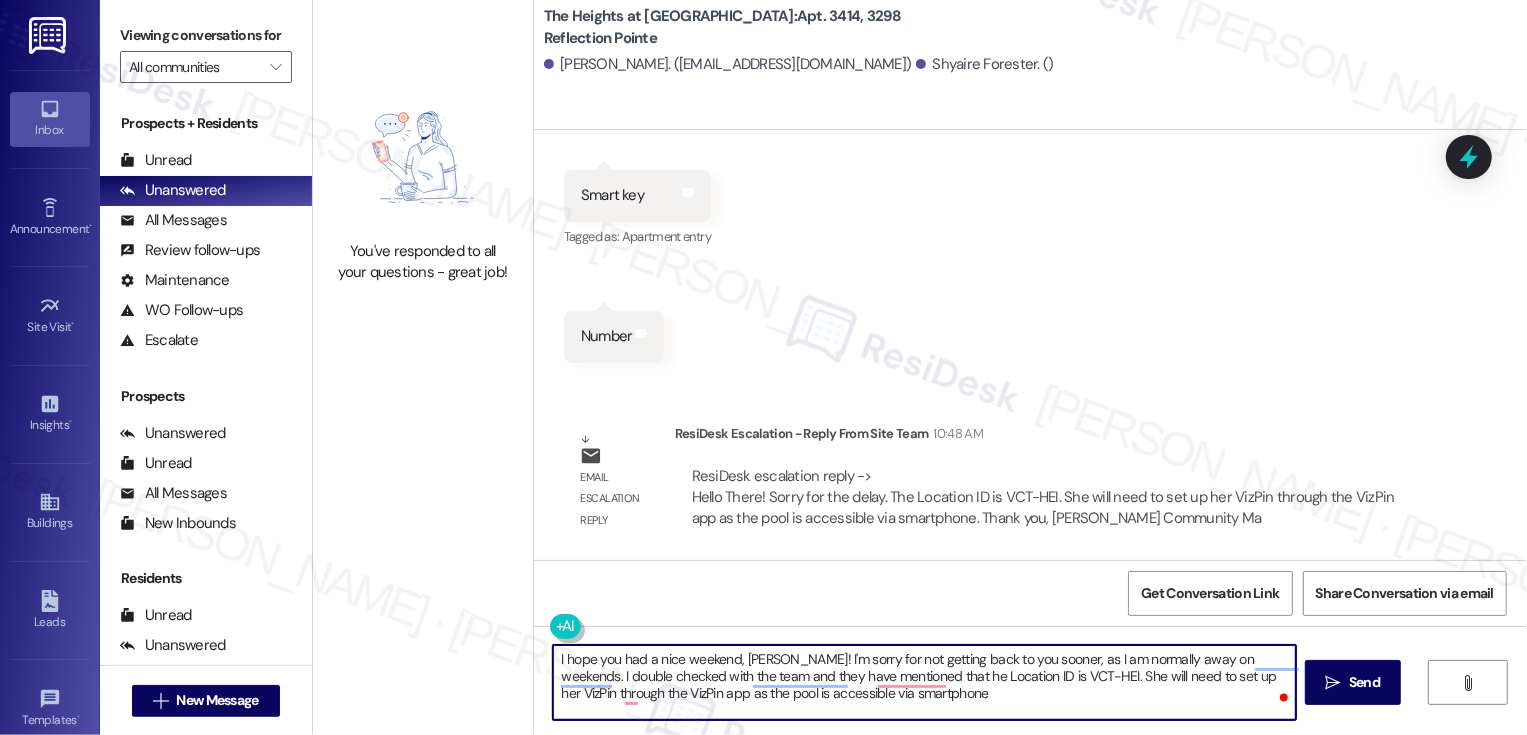 click on "I hope you had a nice weekend, Karen! I'm sorry for not getting back to you sooner, as I am normally away on weekends. I double checked with the team and they have mentioned that he Location ID is VCT-HEI. She will need to set up her VizPin through the VizPin app as the pool is accessible via smartphone" at bounding box center (924, 682) 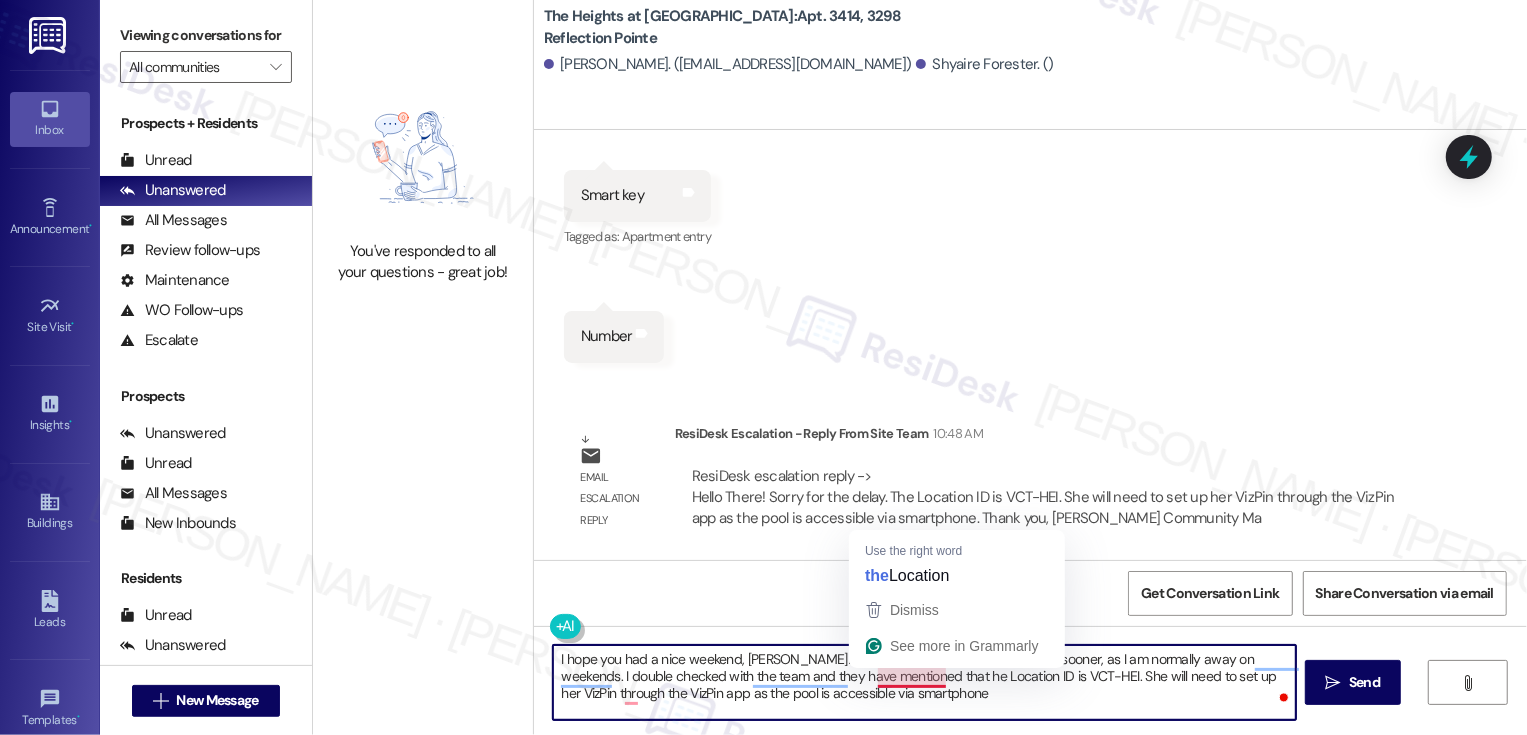 click on "I hope you had a nice weekend, Karen! I'm sorry for not getting back to you sooner, as I am normally away on weekends. I double checked with the team and they have mentioned that he Location ID is VCT-HEI. She will need to set up her VizPin through the VizPin app as the pool is accessible via smartphone" at bounding box center (924, 682) 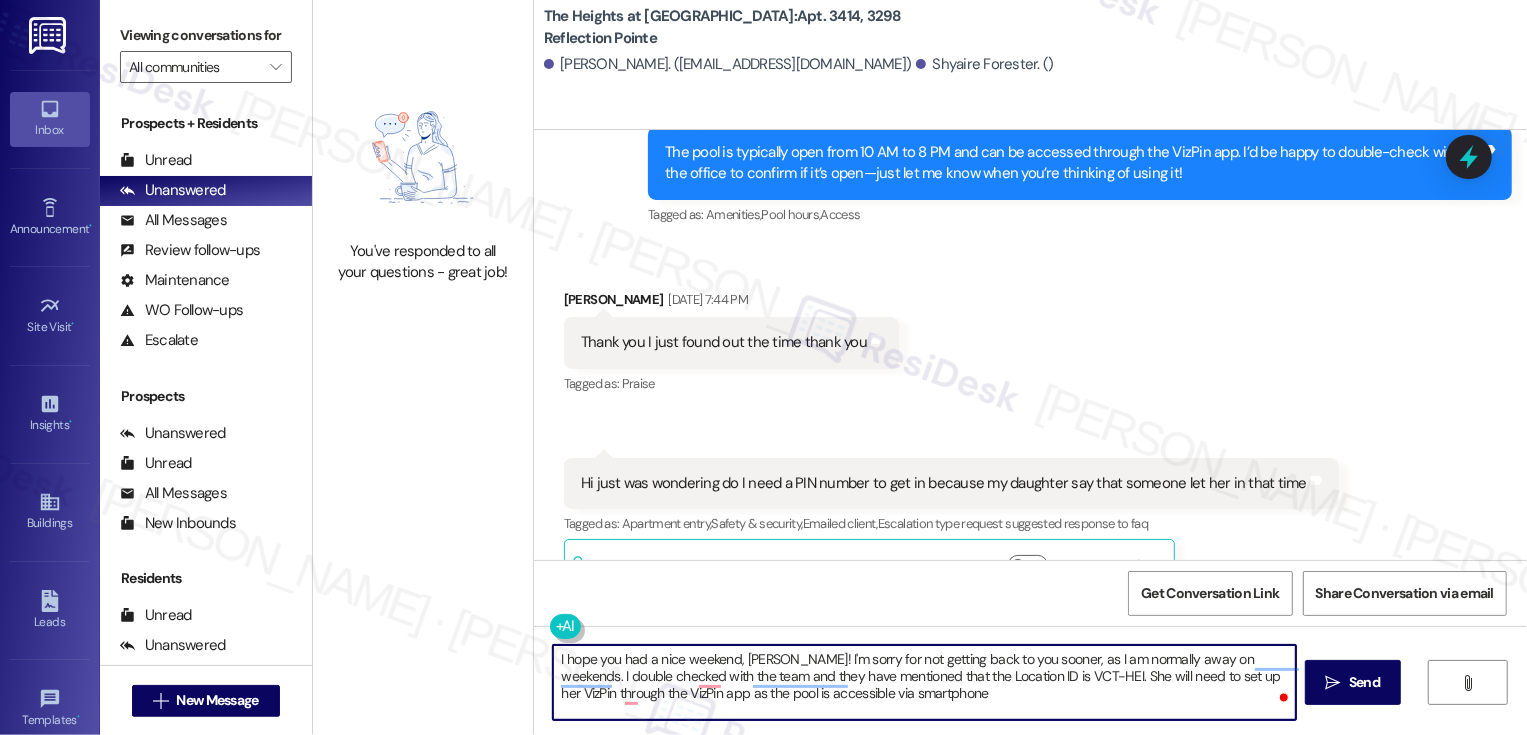 scroll, scrollTop: 1565, scrollLeft: 0, axis: vertical 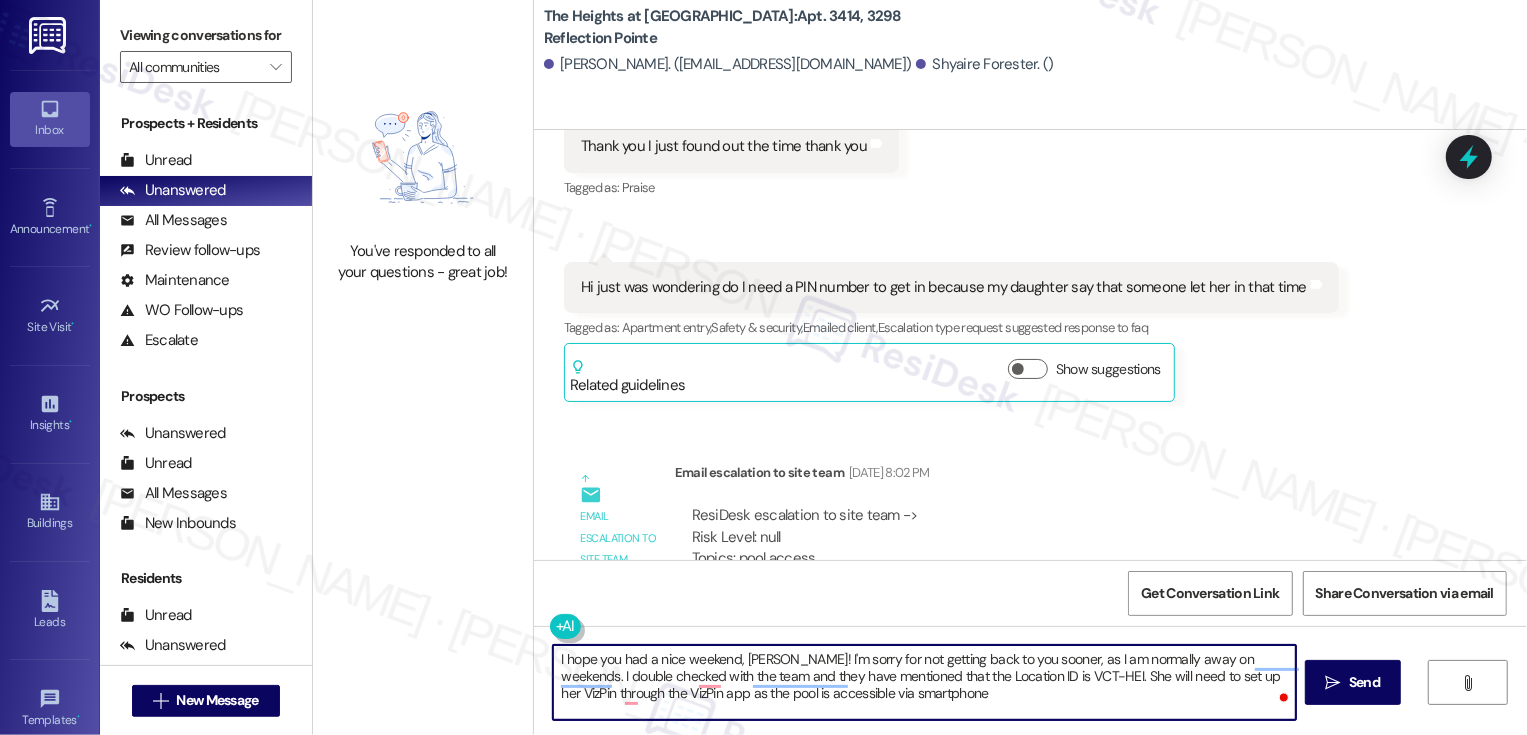 click on "I hope you had a nice weekend, Karen! I'm sorry for not getting back to you sooner, as I am normally away on weekends. I double checked with the team and they have mentioned that the Location ID is VCT-HEI. She will need to set up her VizPin through the VizPin app as the pool is accessible via smartphone" at bounding box center (924, 682) 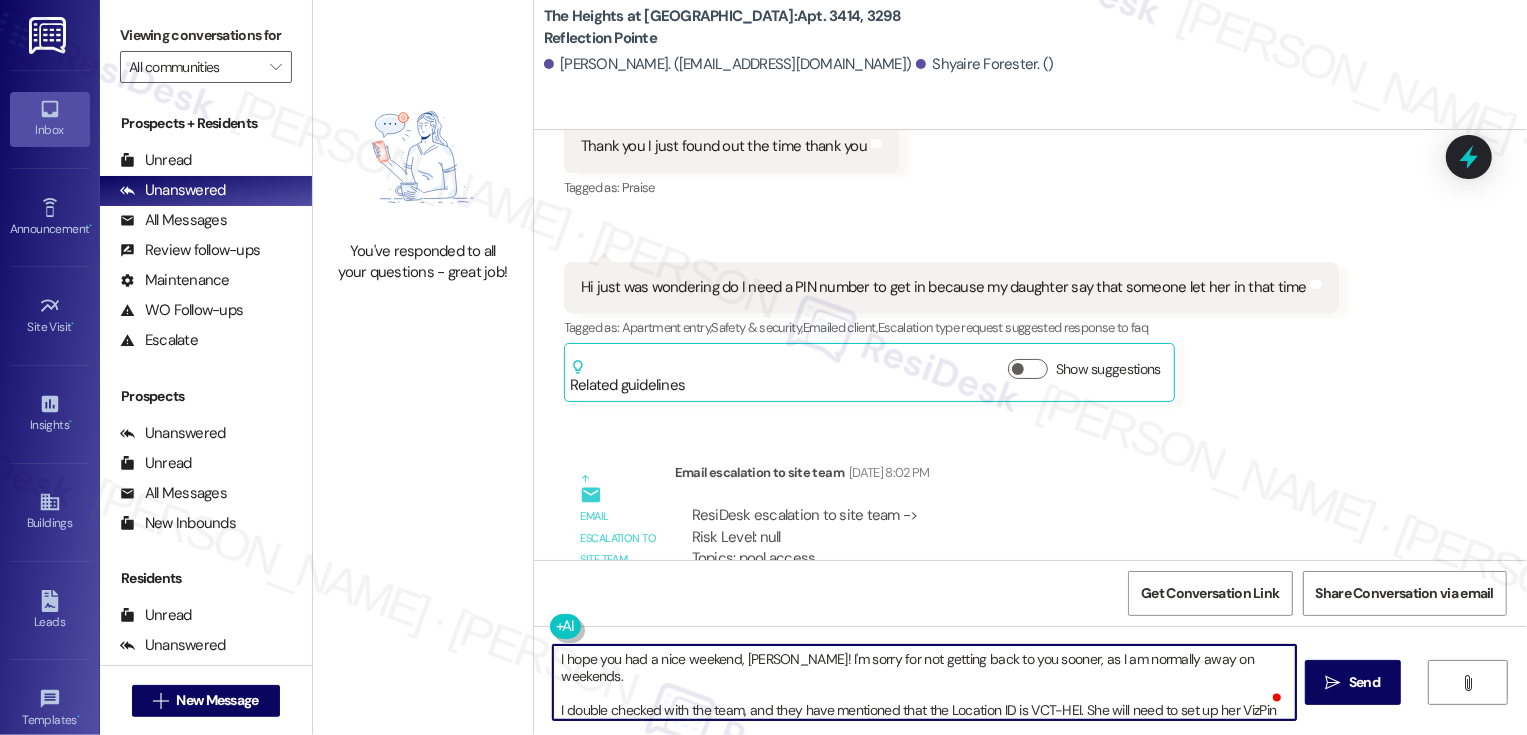 scroll, scrollTop: 5, scrollLeft: 0, axis: vertical 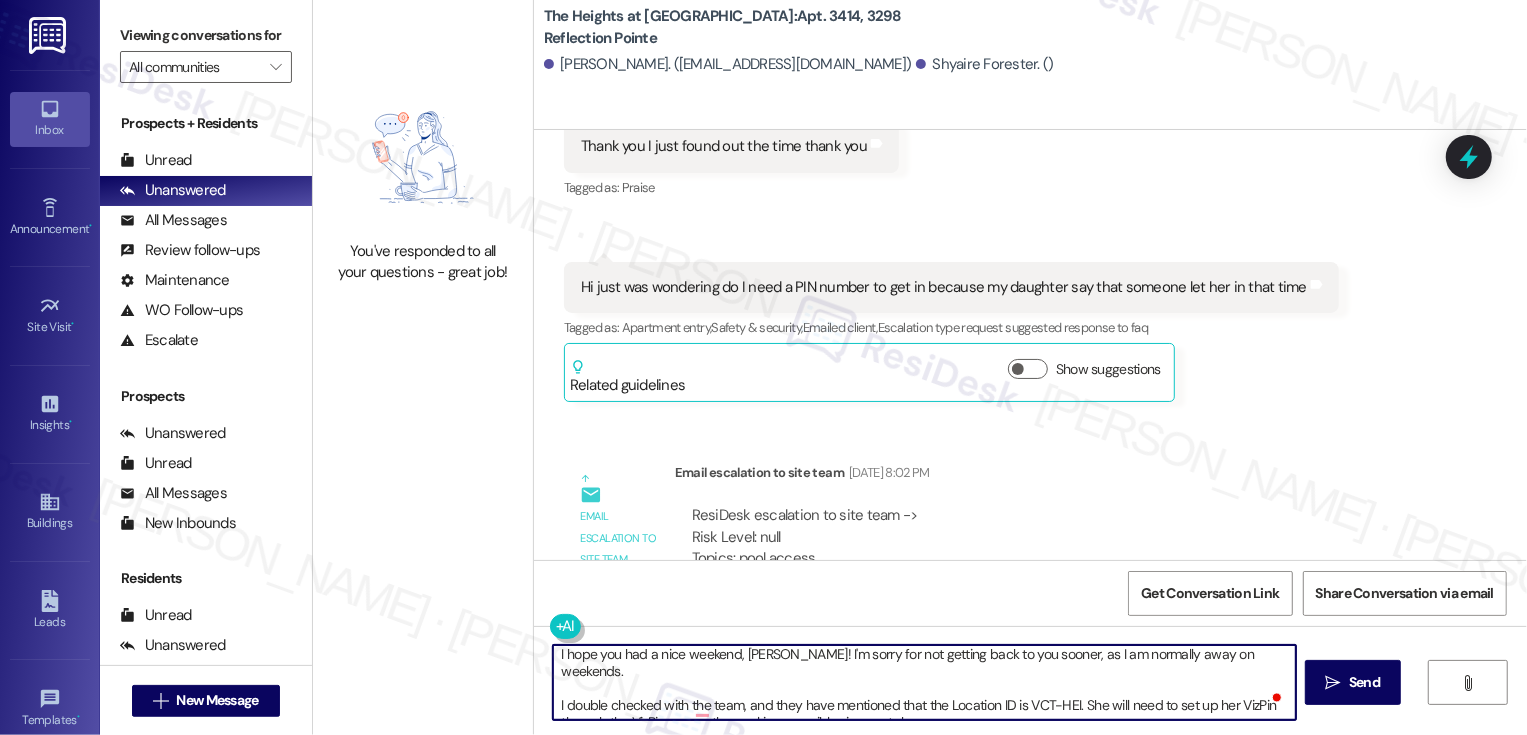click on "I hope you had a nice weekend, Karen! I'm sorry for not getting back to you sooner, as I am normally away on weekends.
I double checked with the team, and they have mentioned that the Location ID is VCT-HEI. She will need to set up her VizPin through the VizPin app as the pool is accessible via smartphone" at bounding box center [924, 682] 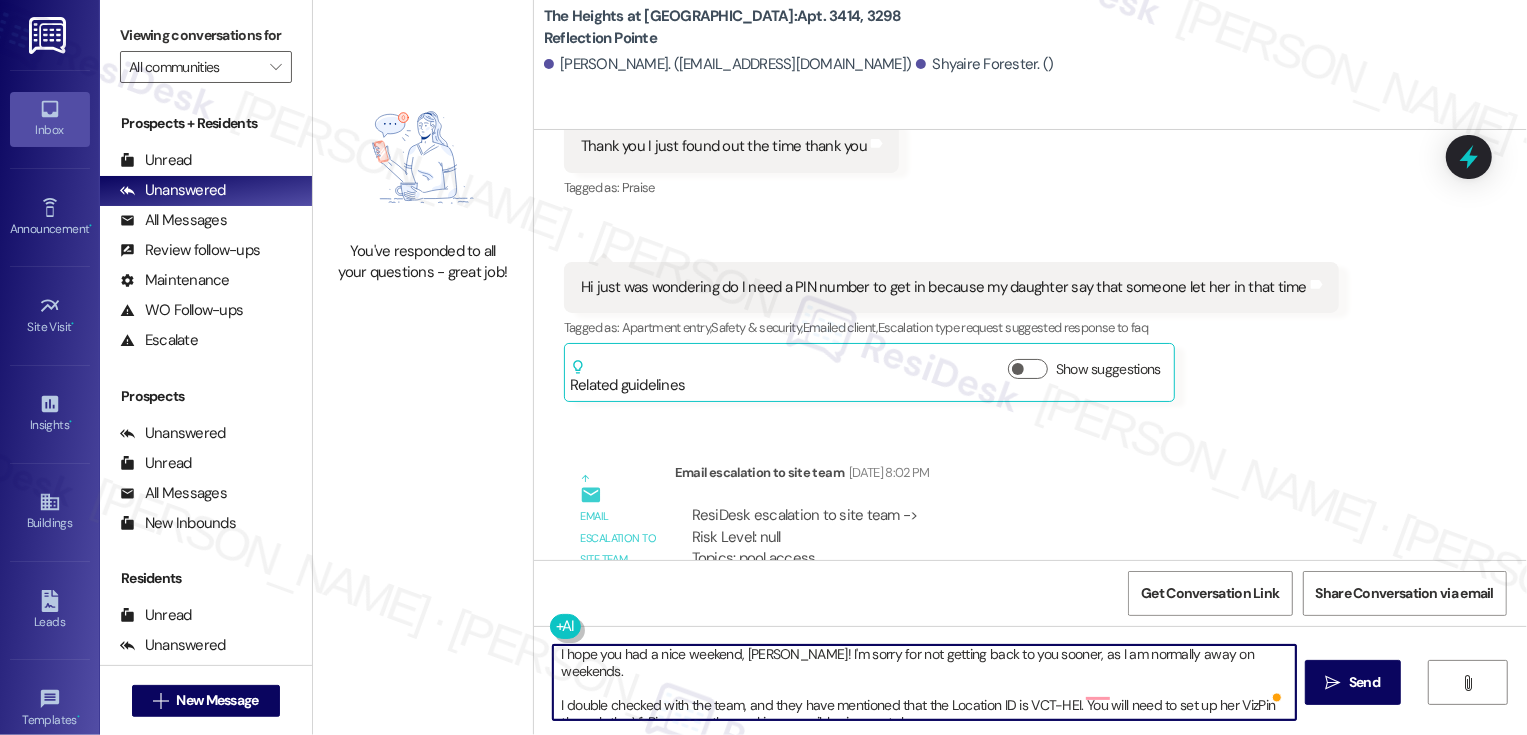 click on "I hope you had a nice weekend, Karen! I'm sorry for not getting back to you sooner, as I am normally away on weekends.
I double checked with the team, and they have mentioned that the Location ID is VCT-HEI. You will need to set up her VizPin through the VizPin app as the pool is accessible via smartphone" at bounding box center [924, 682] 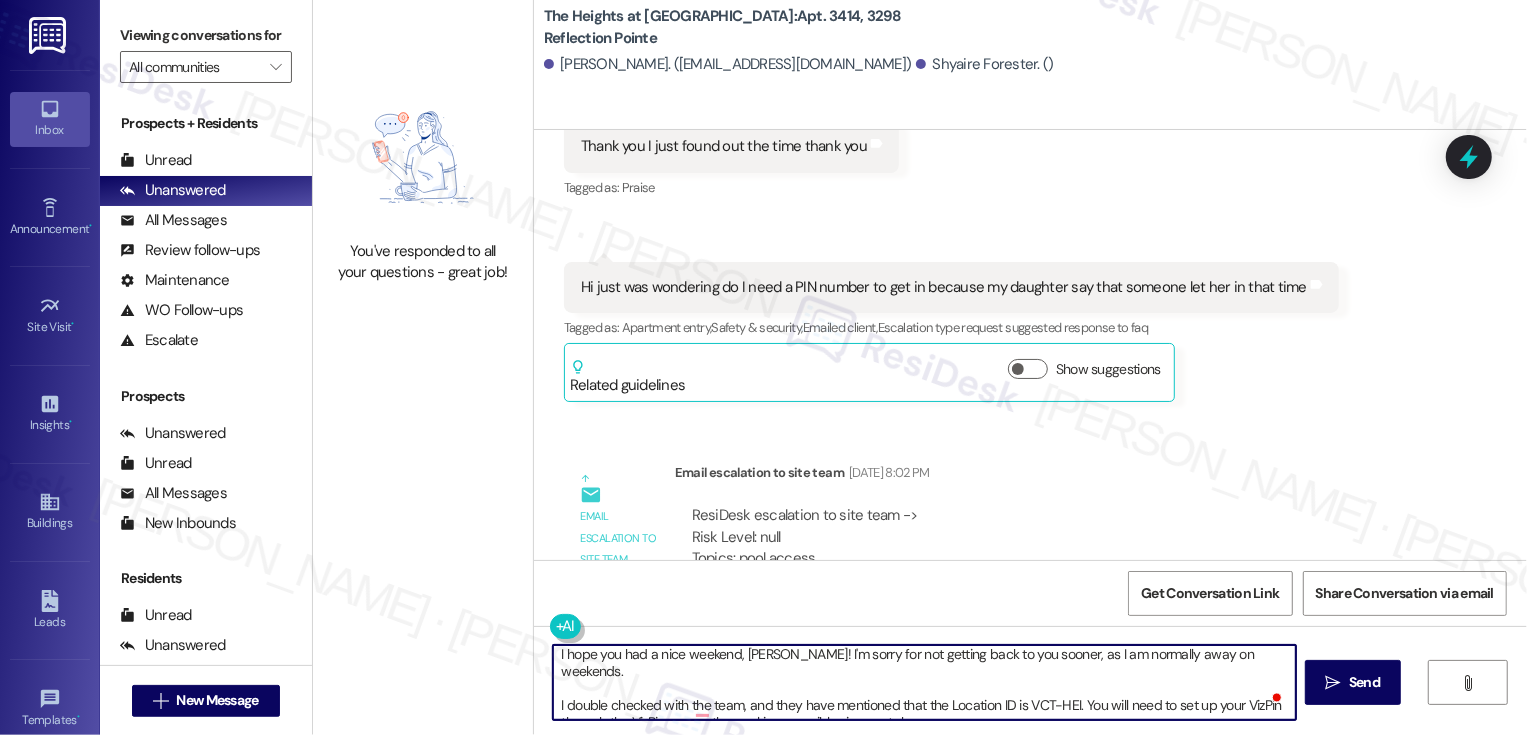 click on "I hope you had a nice weekend, Karen! I'm sorry for not getting back to you sooner, as I am normally away on weekends.
I double checked with the team, and they have mentioned that the Location ID is VCT-HEI. You will need to set up your VizPin through the VizPin app as the pool is accessible via smartphone" at bounding box center [924, 682] 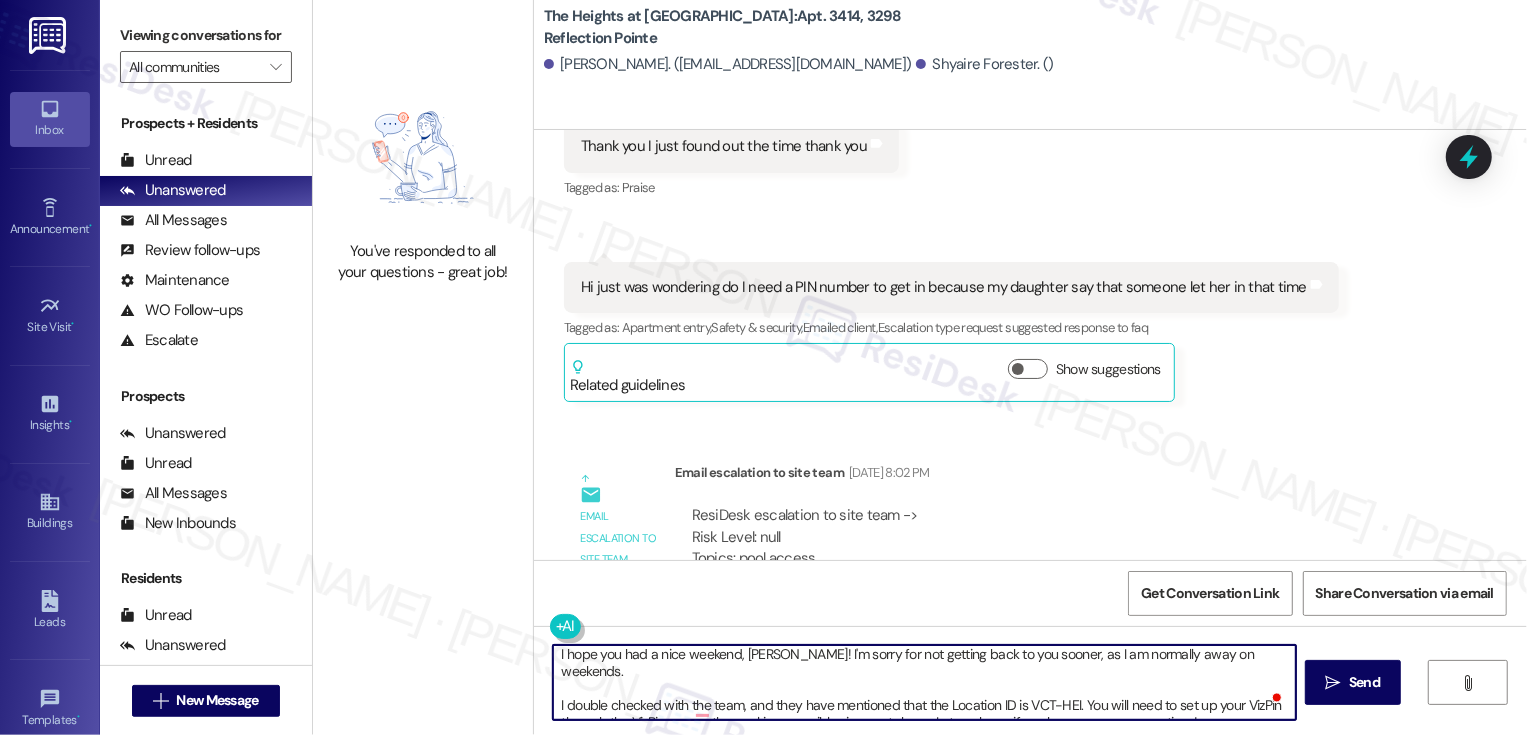 click on "I hope you had a nice weekend, Karen! I'm sorry for not getting back to you sooner, as I am normally away on weekends.
I double checked with the team, and they have mentioned that the Location ID is VCT-HEI. You will need to set up your VizPin through the VizPin app as the pool is accessible via smartphone. Let me know if you have any more questions!" at bounding box center [924, 682] 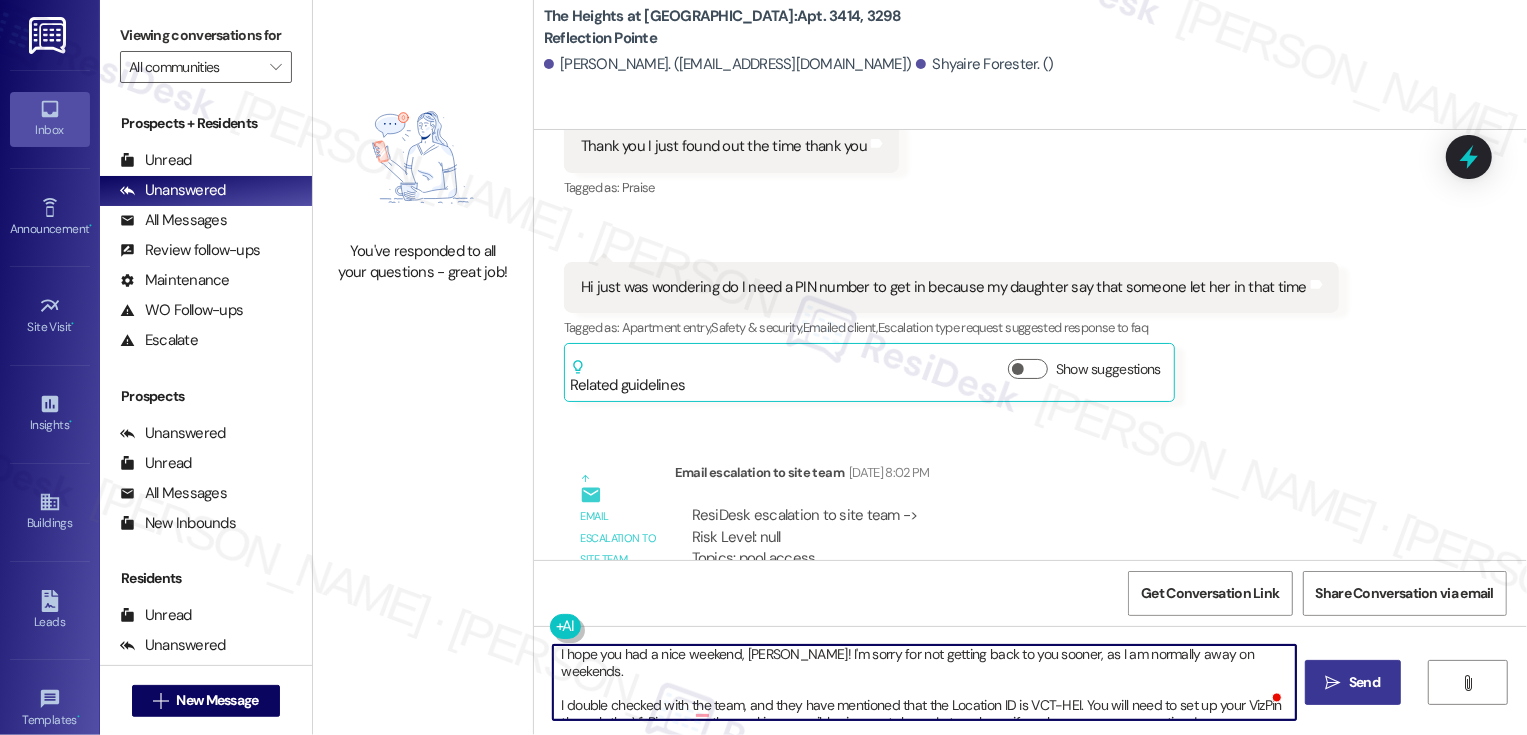 type on "I hope you had a nice weekend, Karen! I'm sorry for not getting back to you sooner, as I am normally away on weekends.
I double checked with the team, and they have mentioned that the Location ID is VCT-HEI. You will need to set up your VizPin through the VizPin app as the pool is accessible via smartphone. Let me know if you have any more questions!" 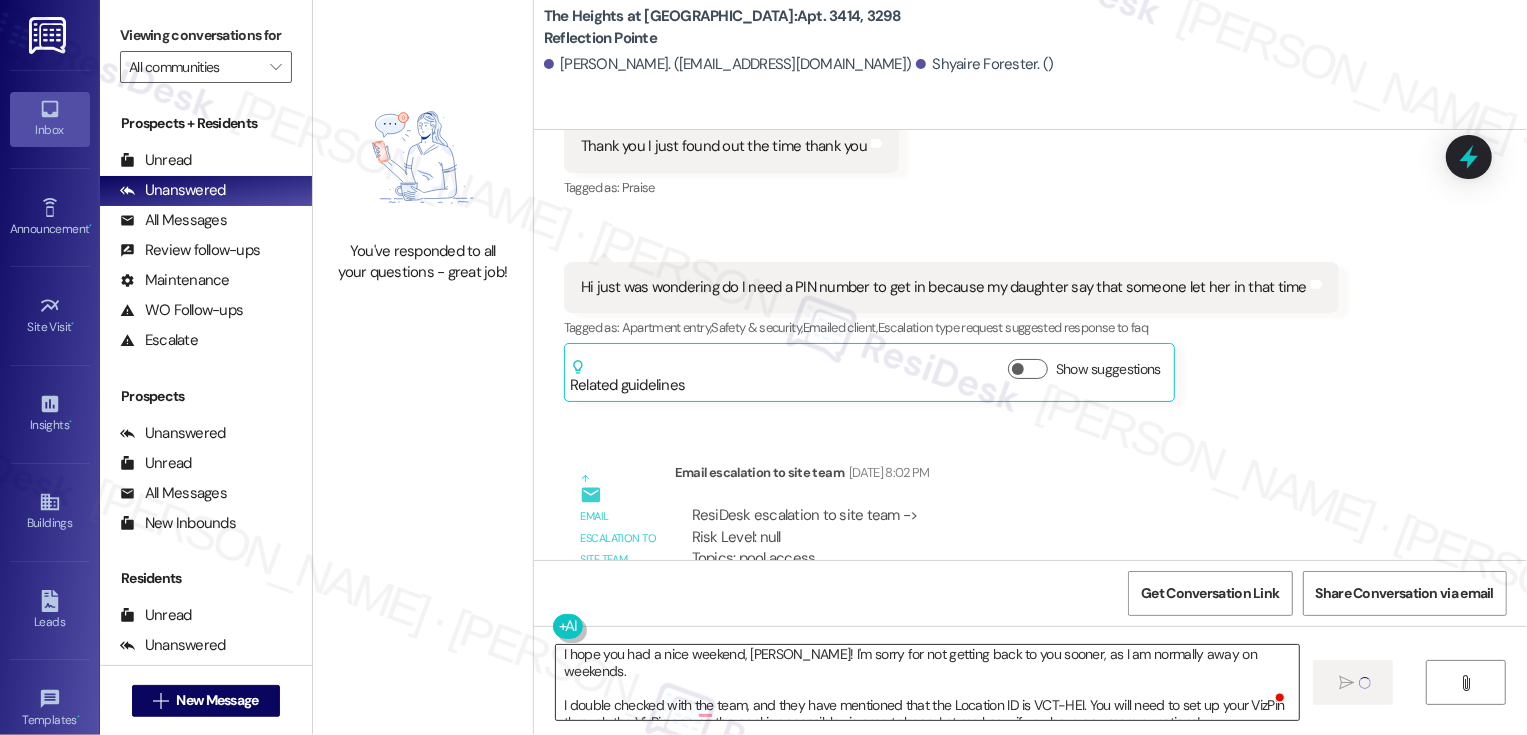type 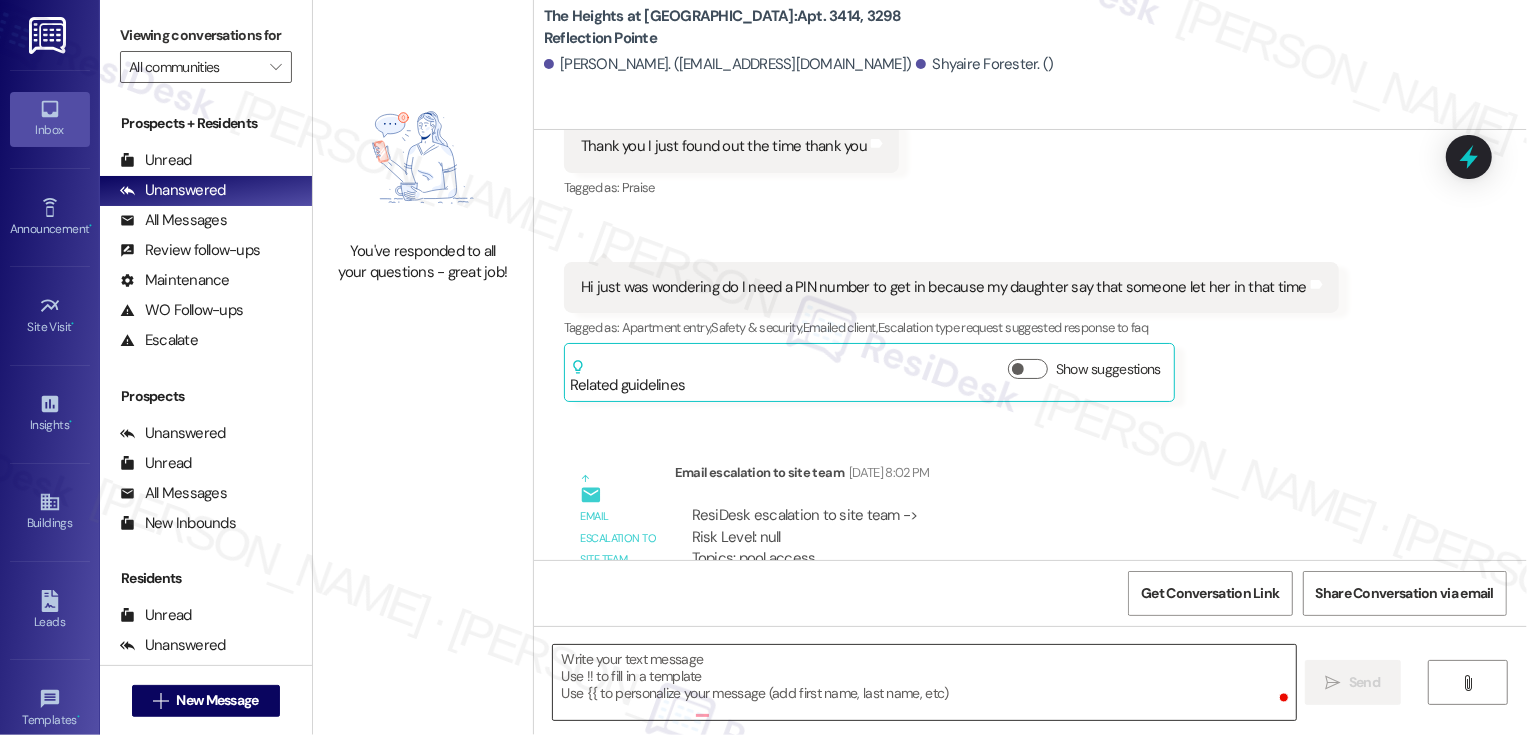 scroll, scrollTop: 0, scrollLeft: 0, axis: both 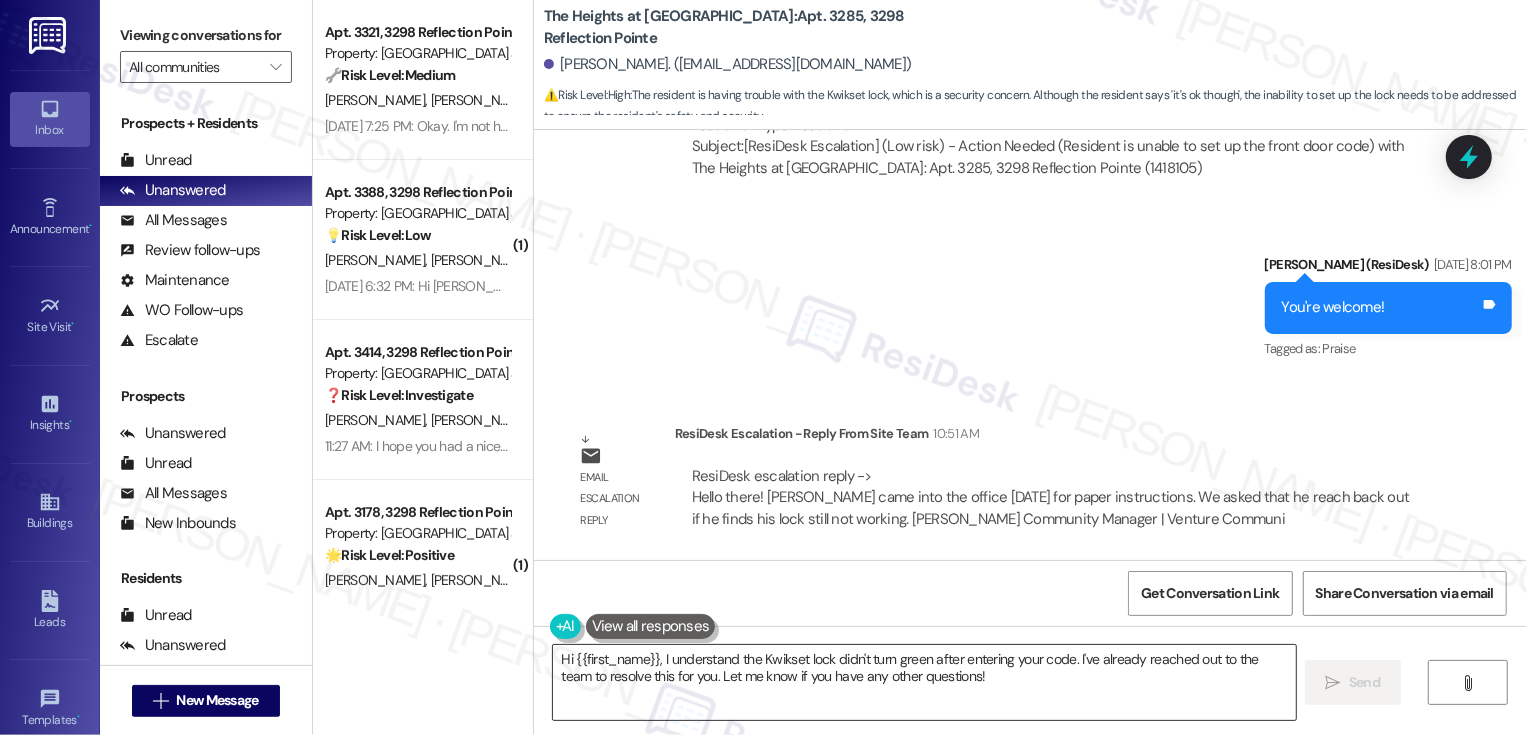 click on "Hi {{first_name}}, I understand the Kwikset lock didn't turn green after entering your code. I've already reached out to the team to resolve this for you. Let me know if you have any other questions!" at bounding box center [924, 682] 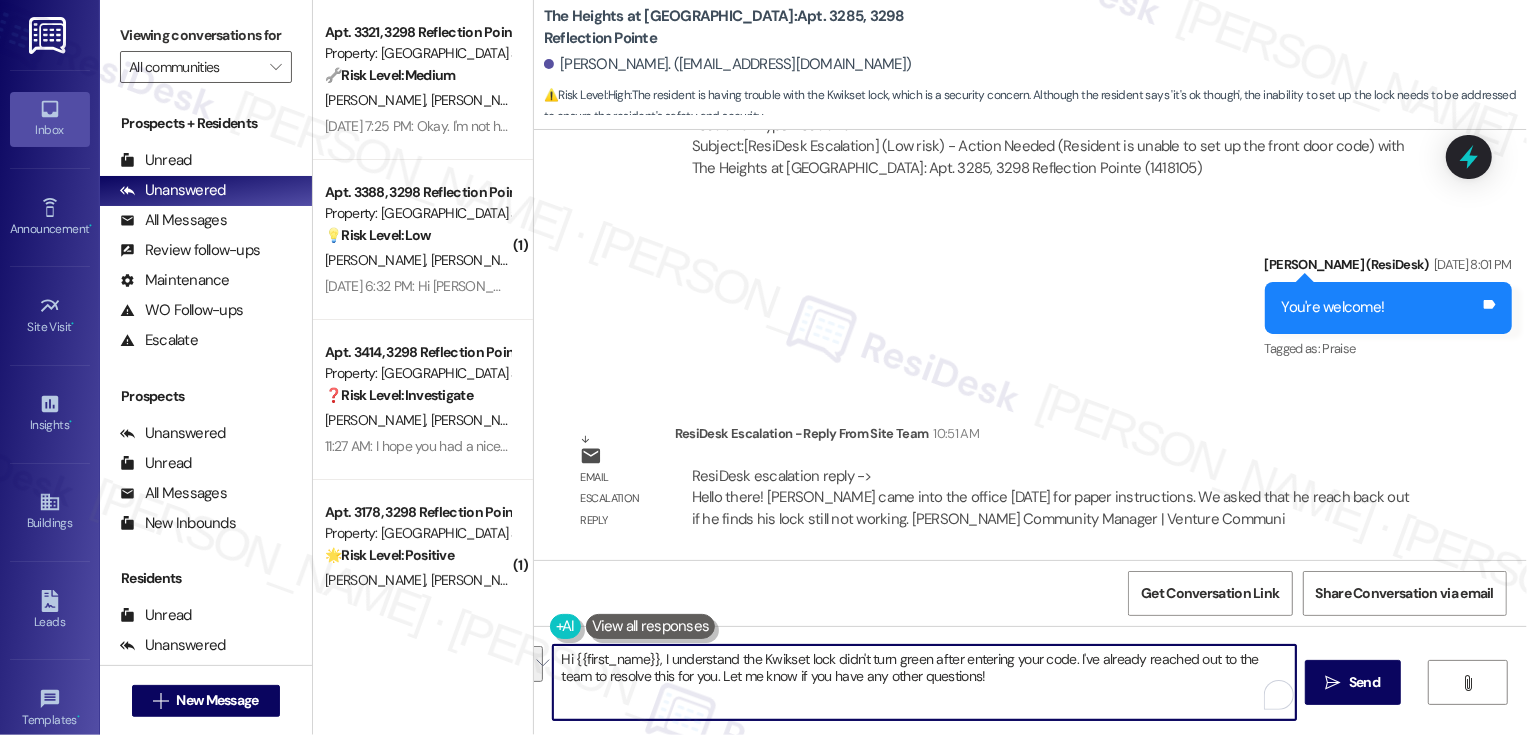 drag, startPoint x: 655, startPoint y: 659, endPoint x: 932, endPoint y: 749, distance: 291.25418 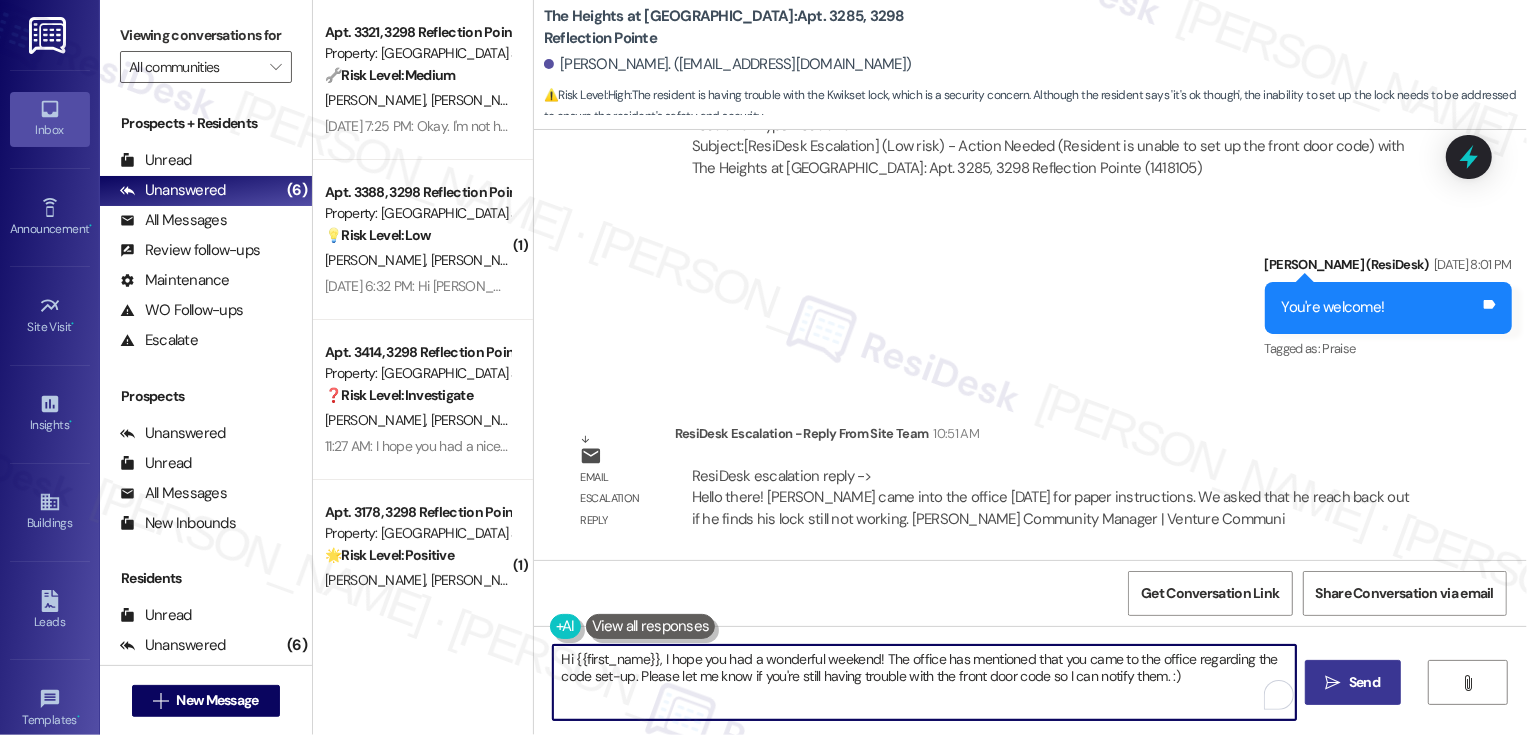 type on "Hi {{first_name}}, I hope you had a wonderful weekend! The office has mentioned that you came to the office regarding the code set-up. Please let me know if you're still having trouble with the front door code so I can notify them. :)" 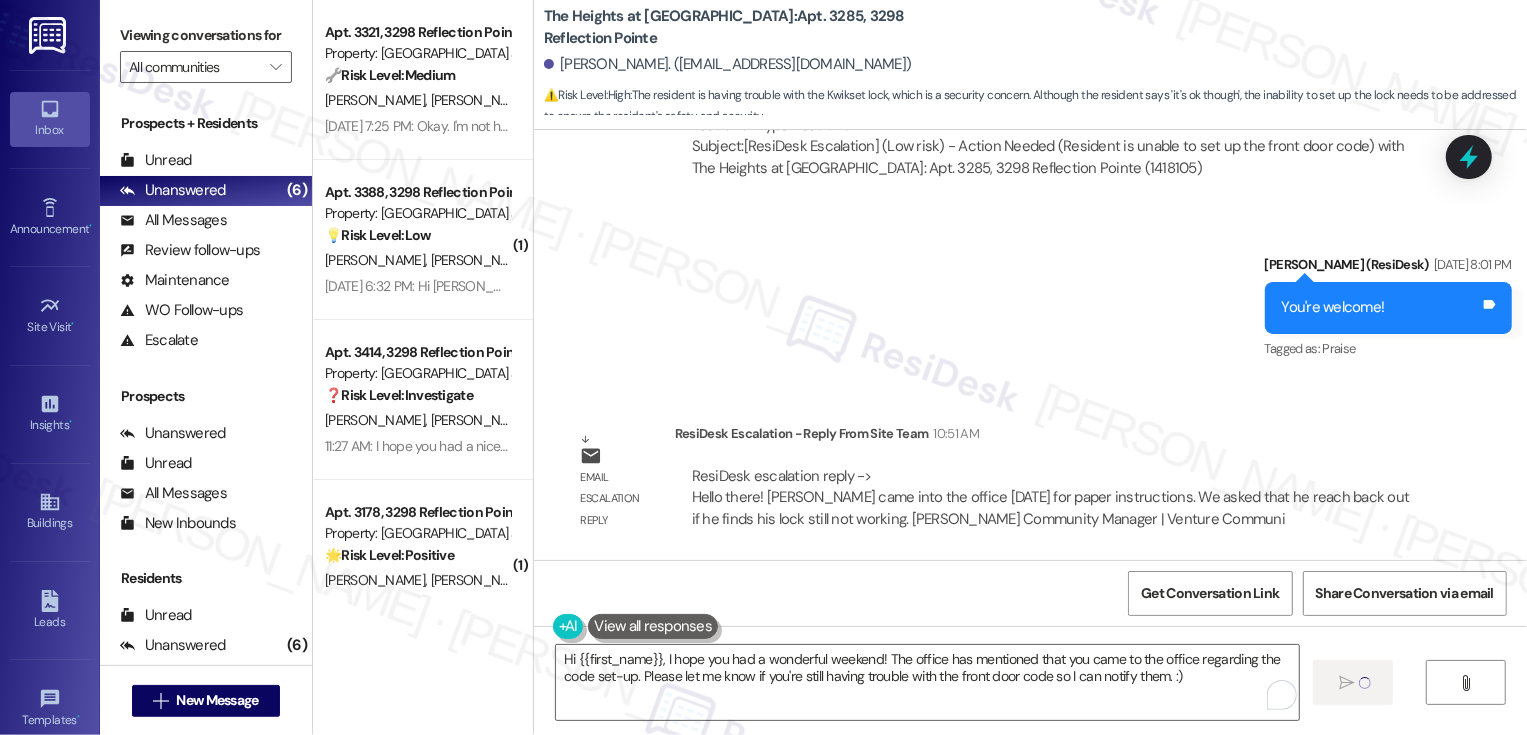 type 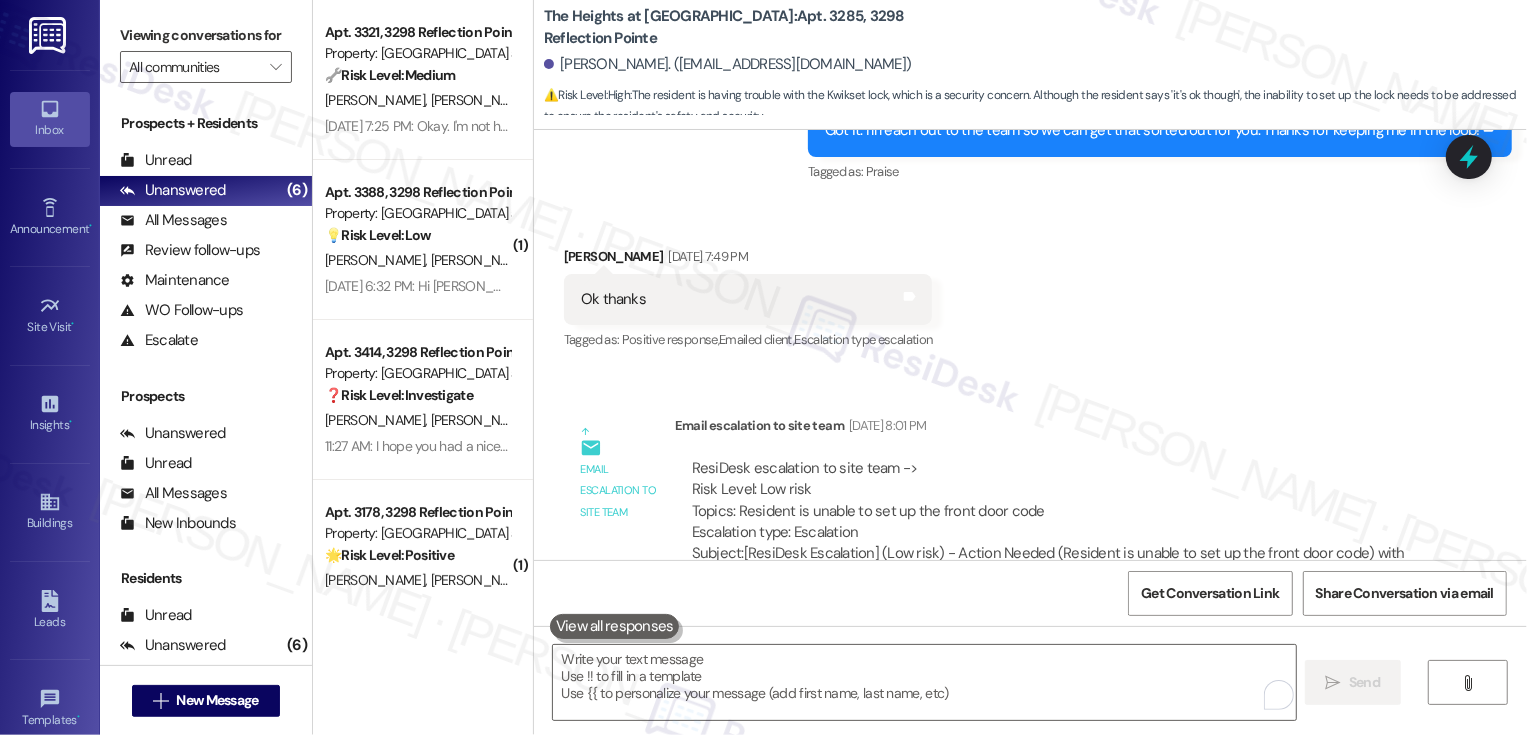 scroll, scrollTop: 2623, scrollLeft: 0, axis: vertical 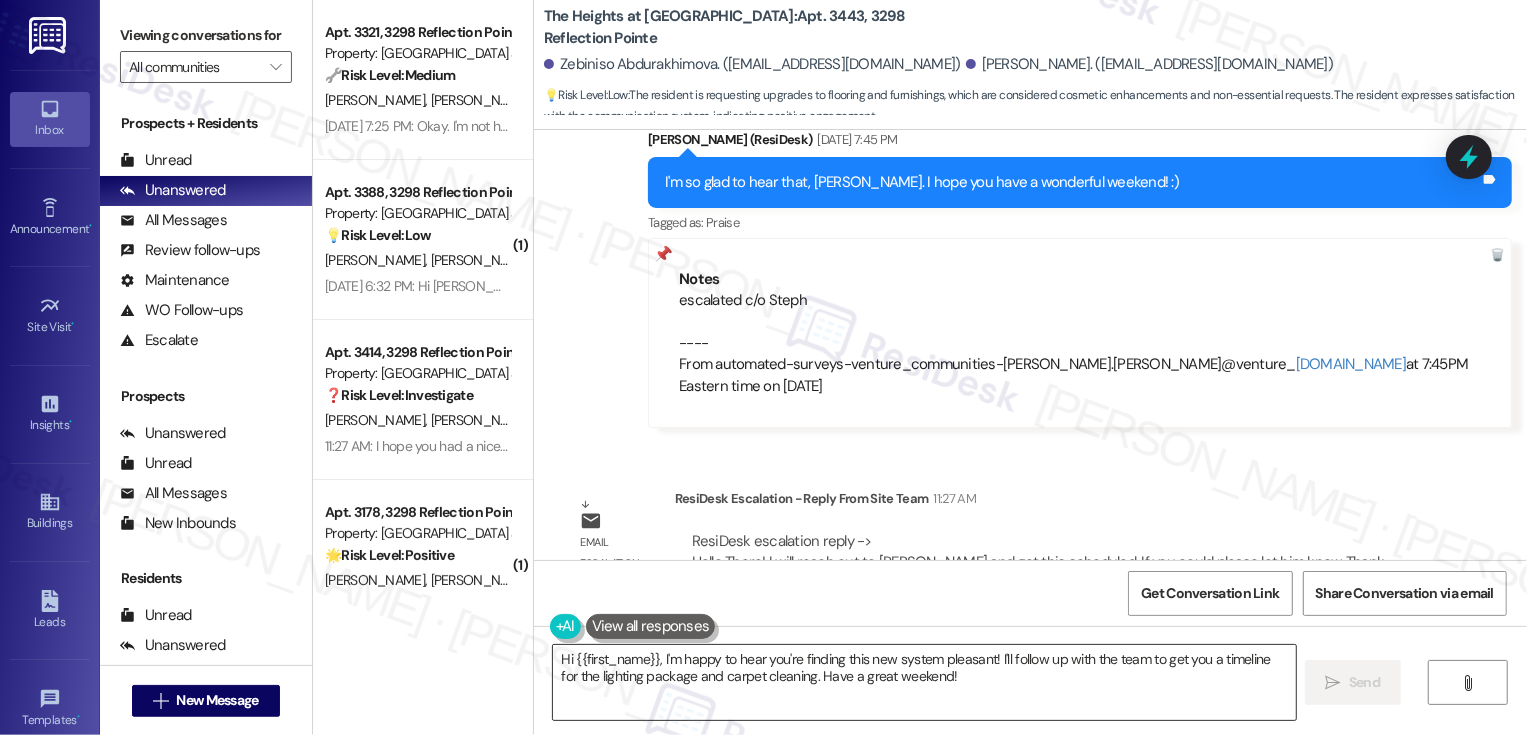 click on "Hi {{first_name}}, I'm happy to hear you're finding this new system pleasant! I'll follow up with the team to get you a timeline for the lighting package and carpet cleaning. Have a great weekend!" at bounding box center (924, 682) 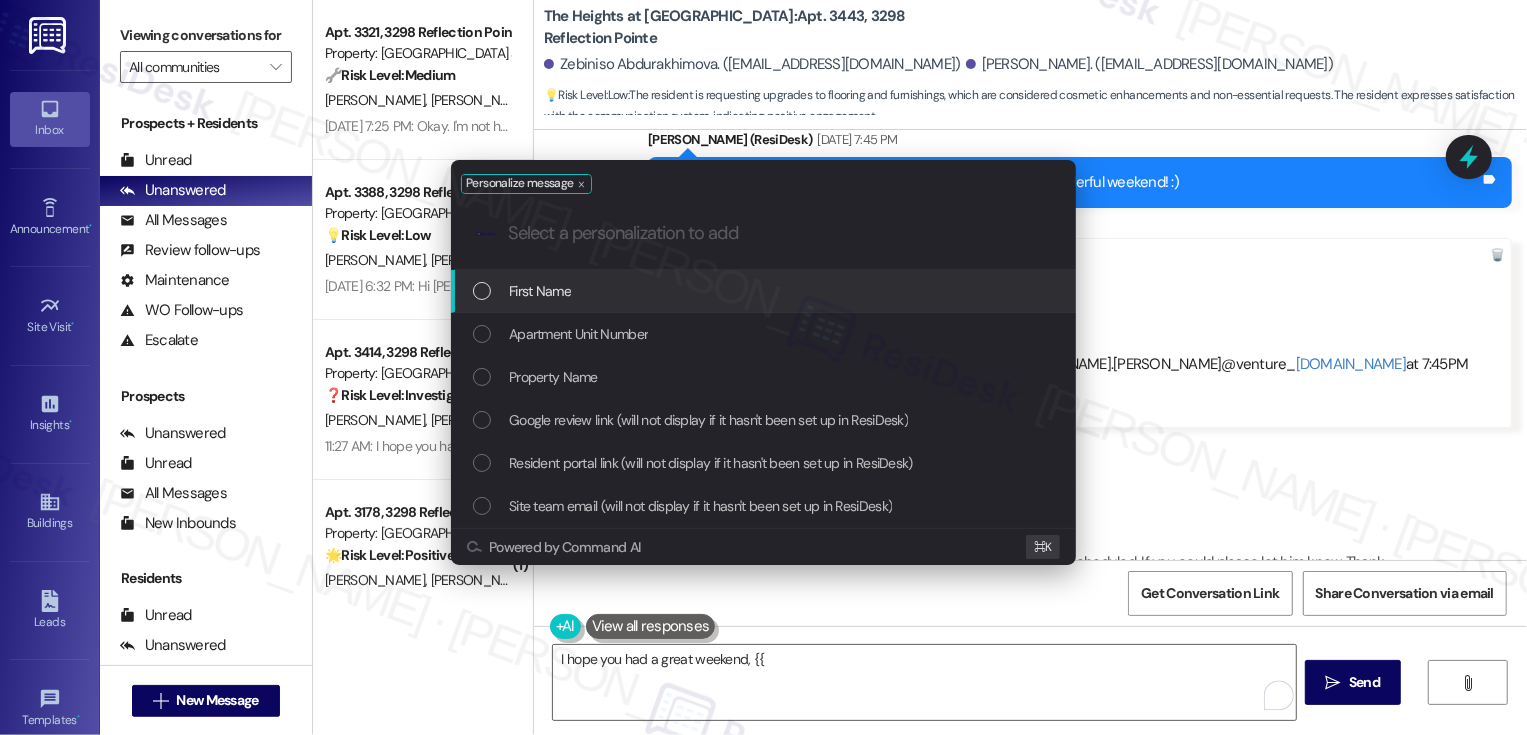 click on "Personalize message .cls-1{fill:#0a055f;}.cls-2{fill:#0cc4c4;} resideskLogoBlueOrange First Name Apartment Unit Number Property Name Google review link (will not display if it hasn't been set up in ResiDesk) Resident portal link (will not display if it hasn't been set up in ResiDesk) Site team email (will not display if it hasn't been set up in ResiDesk) Powered by Command AI ⌘ K" at bounding box center (763, 367) 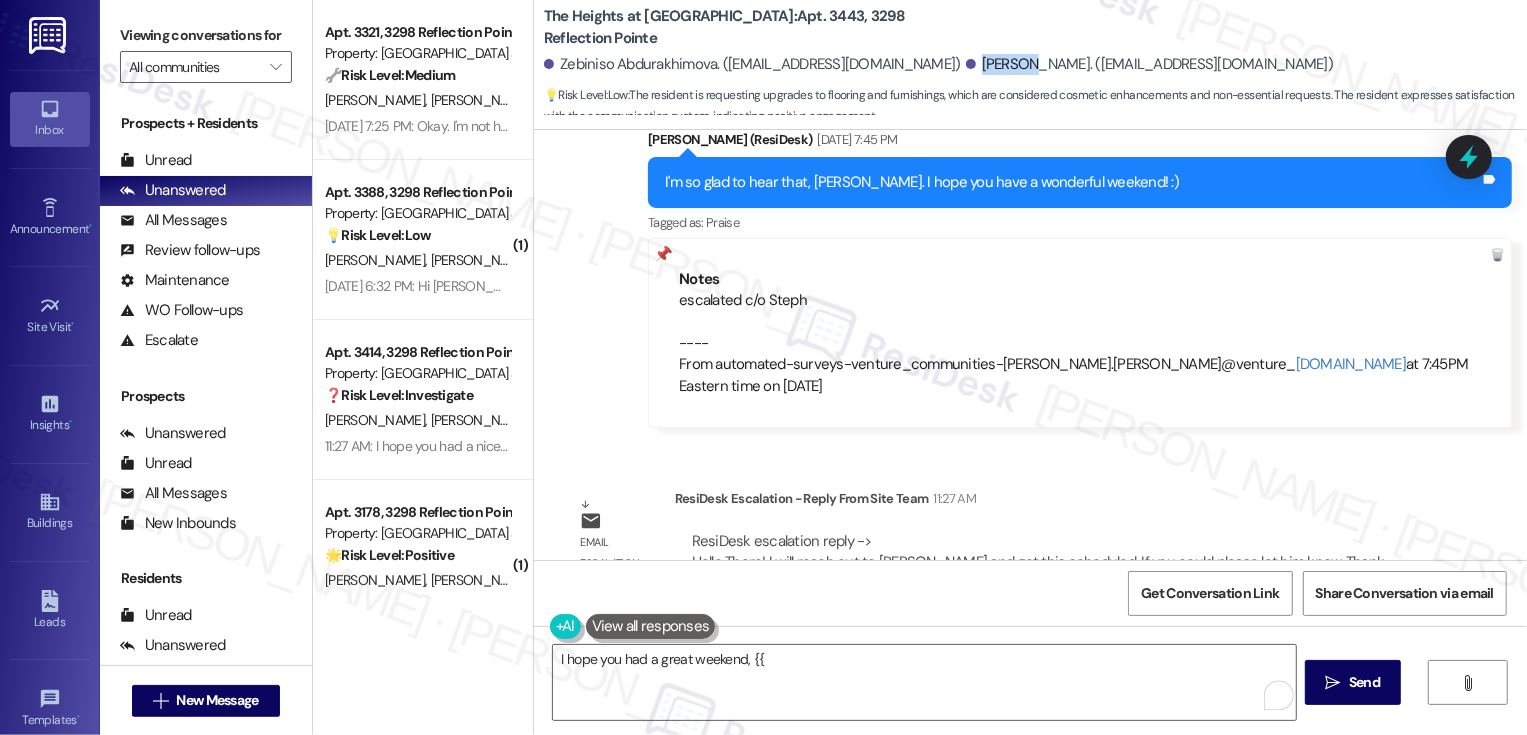 copy on "[PERSON_NAME]" 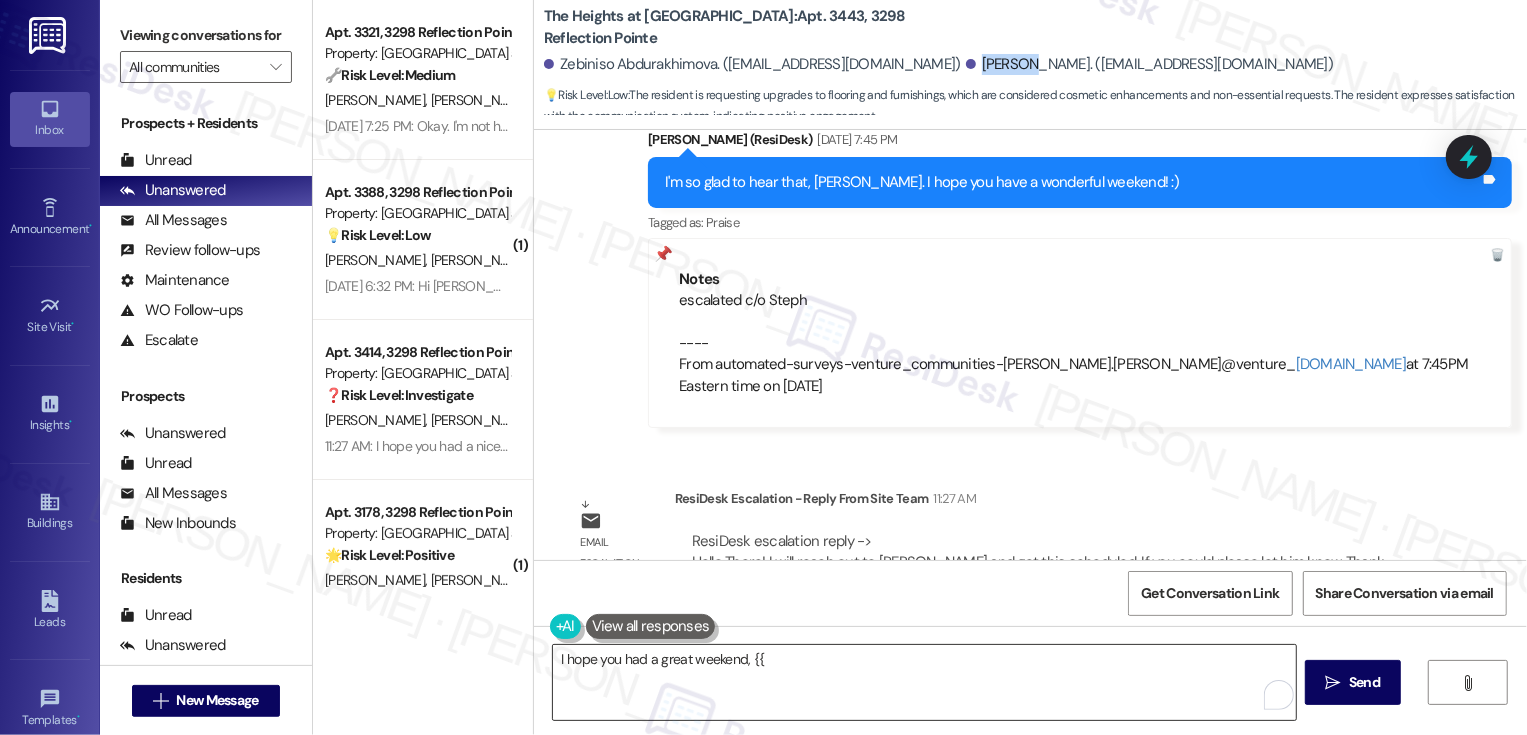 click on "I hope you had a great weekend, {{" at bounding box center [924, 682] 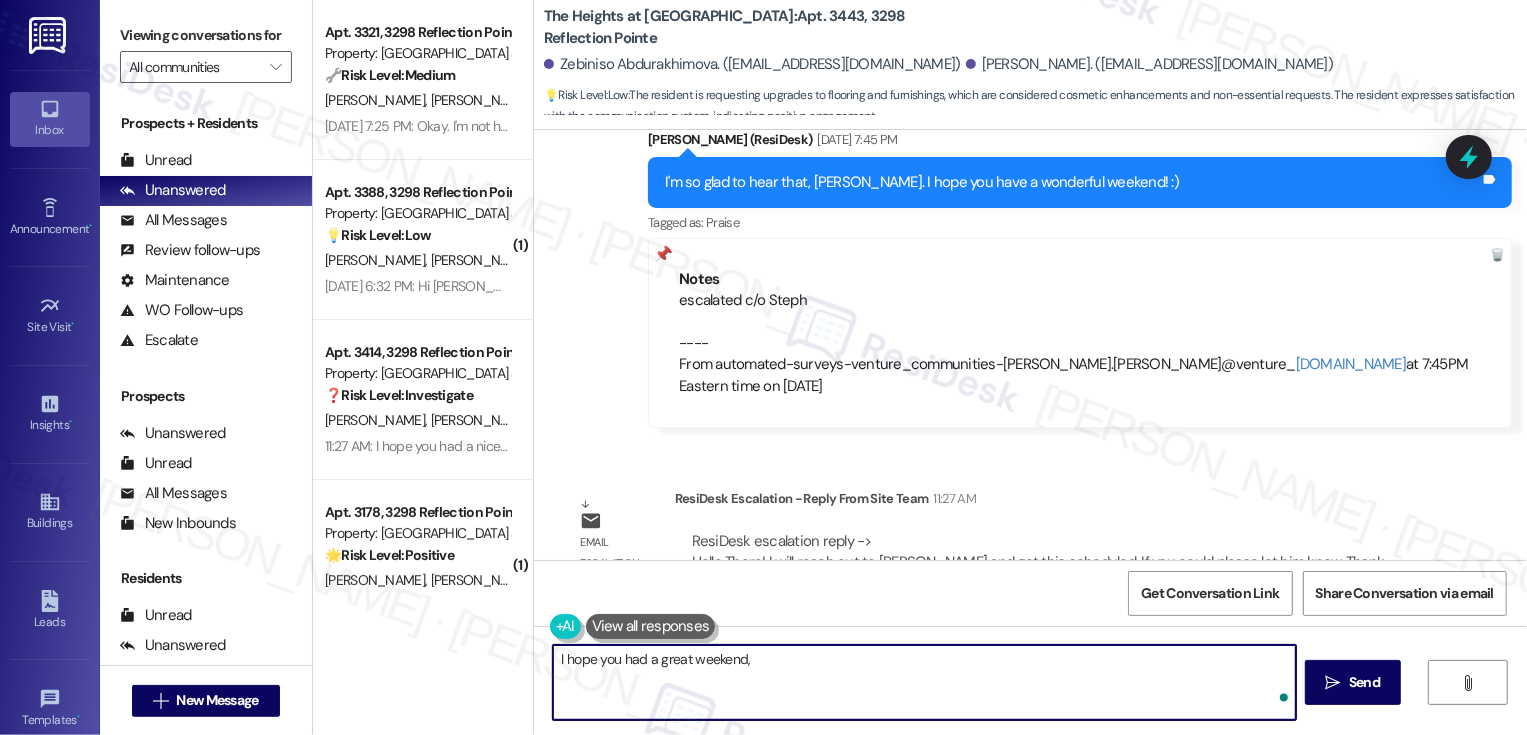 paste on "[PERSON_NAME]" 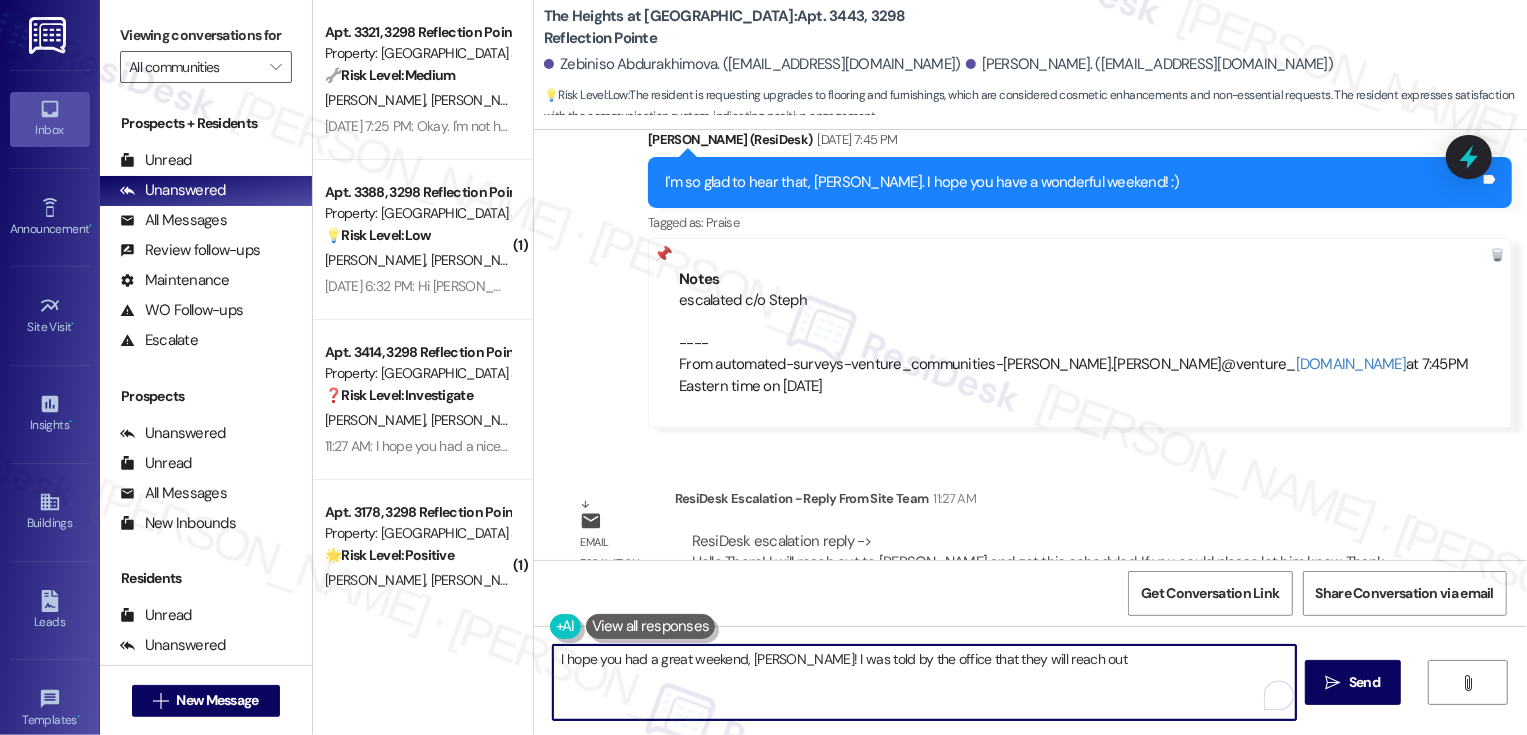 click on "I hope you had a great weekend, [PERSON_NAME]! I was told by the office that they will reach out" at bounding box center (924, 682) 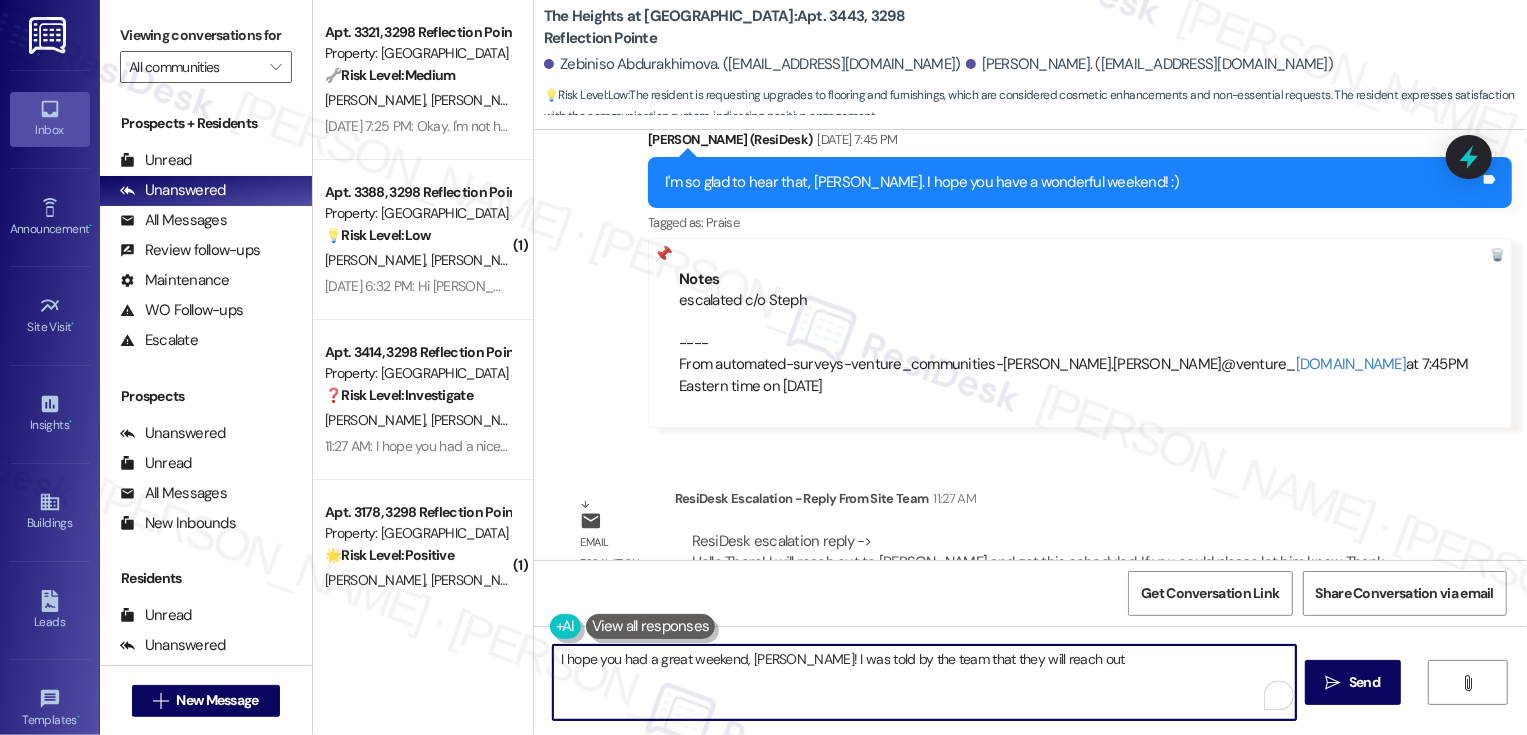 click on "I hope you had a great weekend, [PERSON_NAME]! I was told by the team that they will reach out" at bounding box center [924, 682] 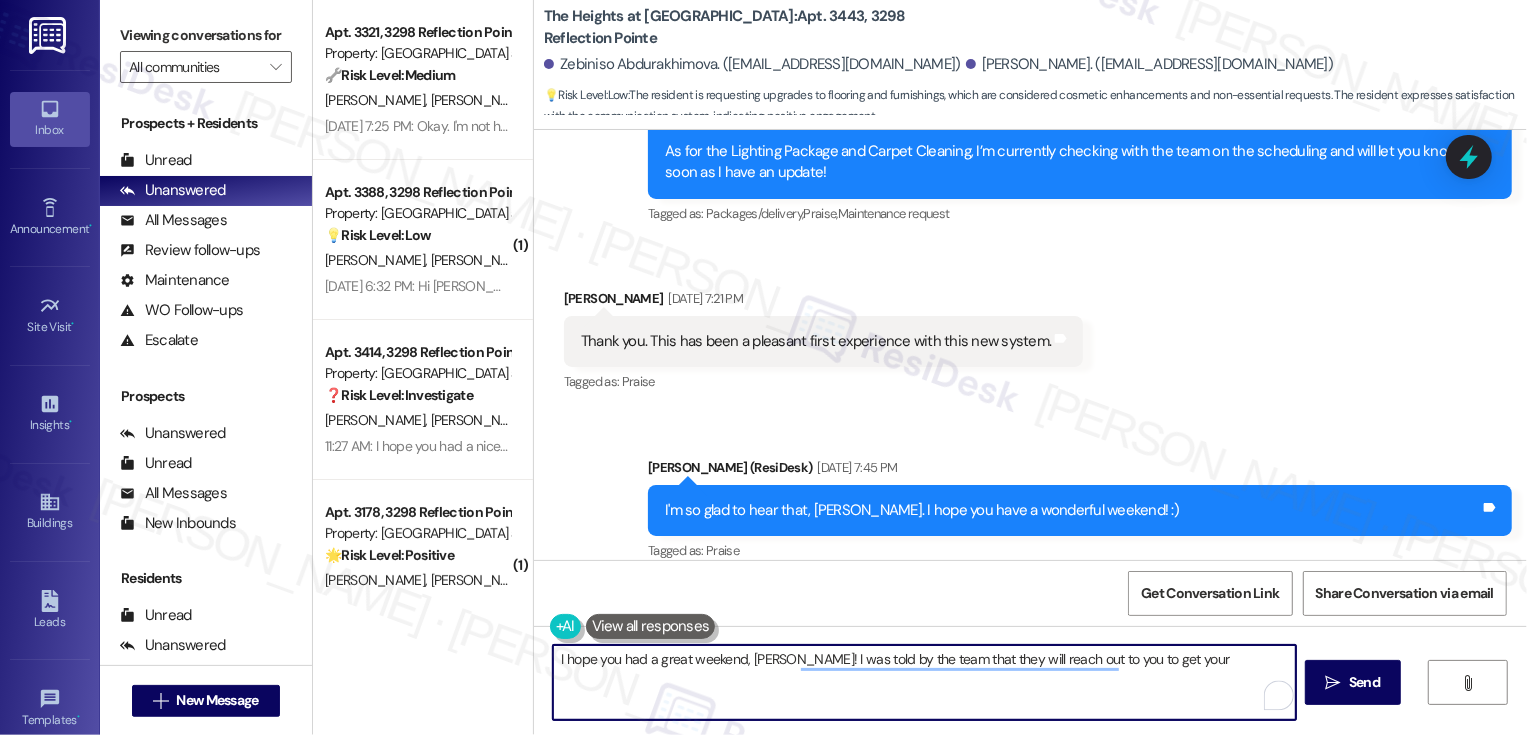scroll, scrollTop: 3043, scrollLeft: 0, axis: vertical 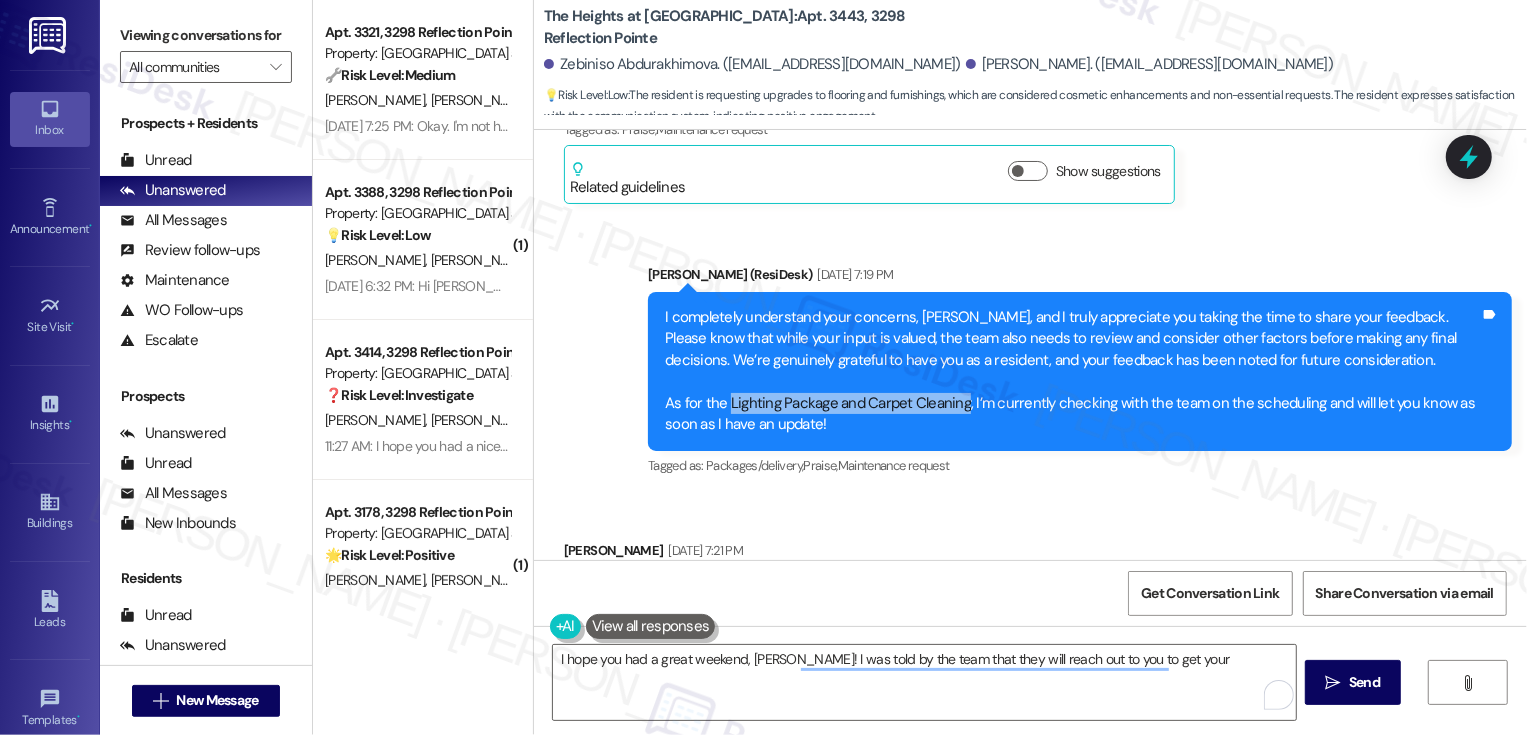 drag, startPoint x: 718, startPoint y: 358, endPoint x: 950, endPoint y: 370, distance: 232.31013 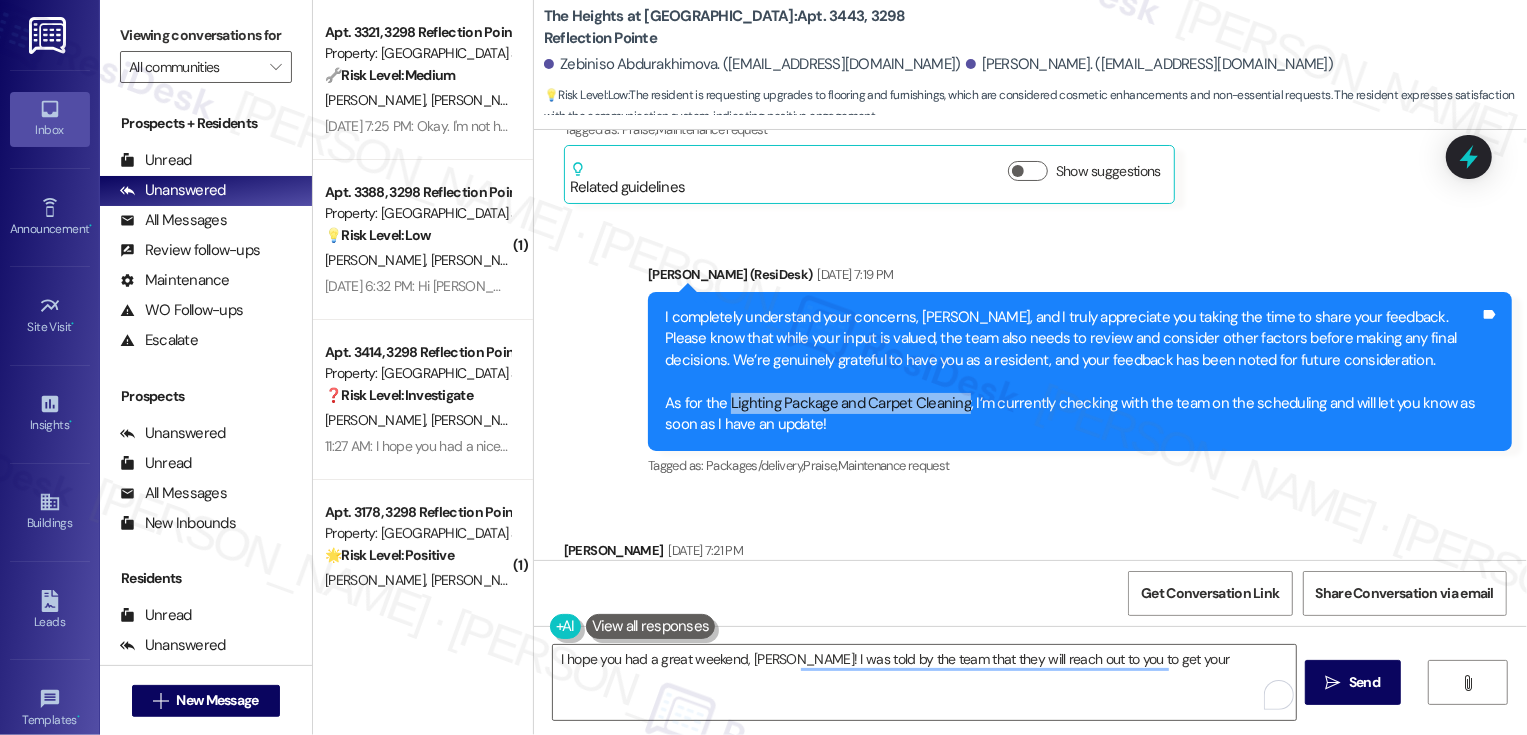 click on "I completely understand your concerns, [PERSON_NAME], and I truly appreciate you taking the time to share your feedback. Please know that while your input is valued, the team also needs to review and consider other factors before making any final decisions. We’re genuinely grateful to have you as a resident, and your feedback has been noted for future consideration.
As for the Lighting Package and Carpet Cleaning, I’m currently checking with the team on the scheduling and will let you know as soon as I have an update!" at bounding box center (1072, 371) 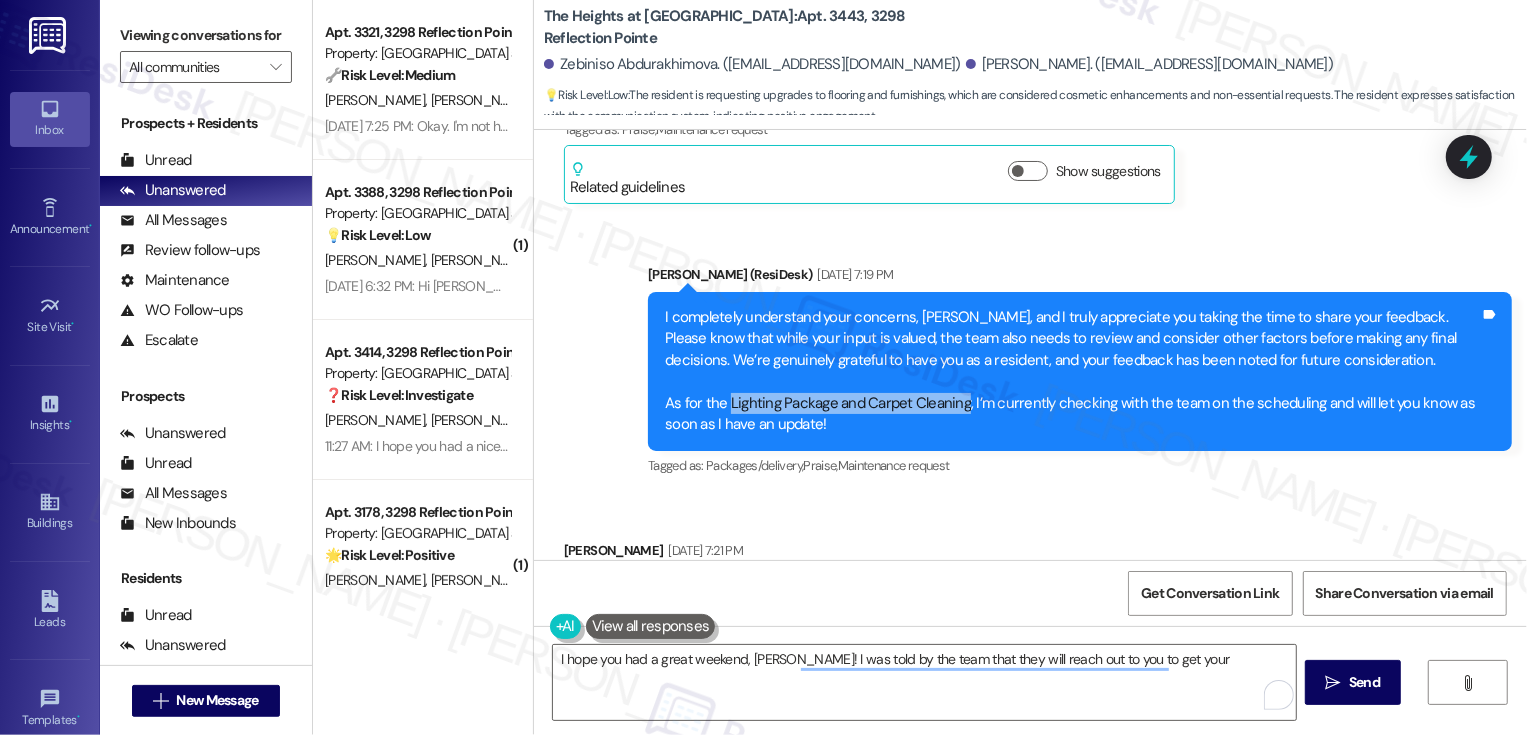 scroll, scrollTop: 3623, scrollLeft: 0, axis: vertical 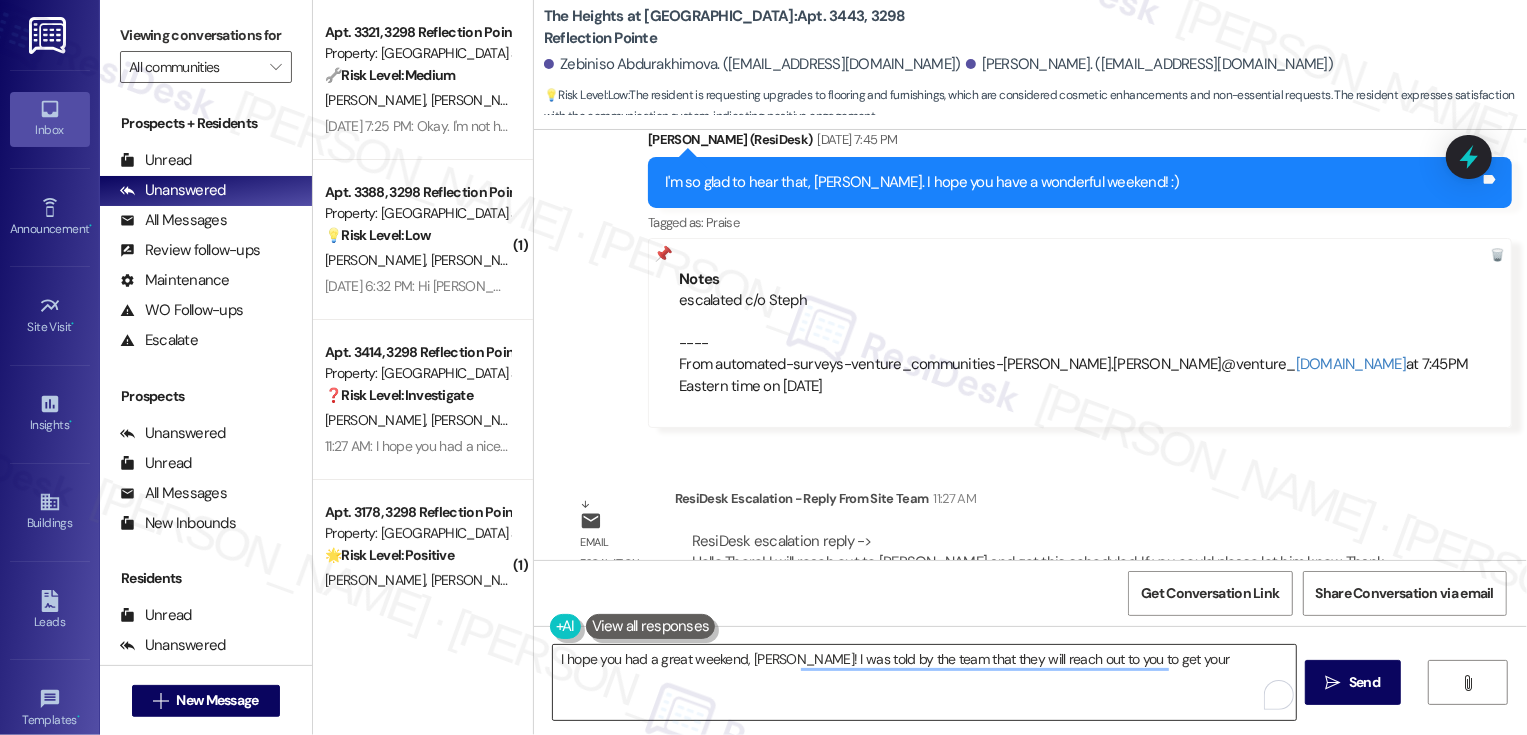 click on "I hope you had a great weekend, [PERSON_NAME]! I was told by the team that they will reach out to you to get your" at bounding box center (924, 682) 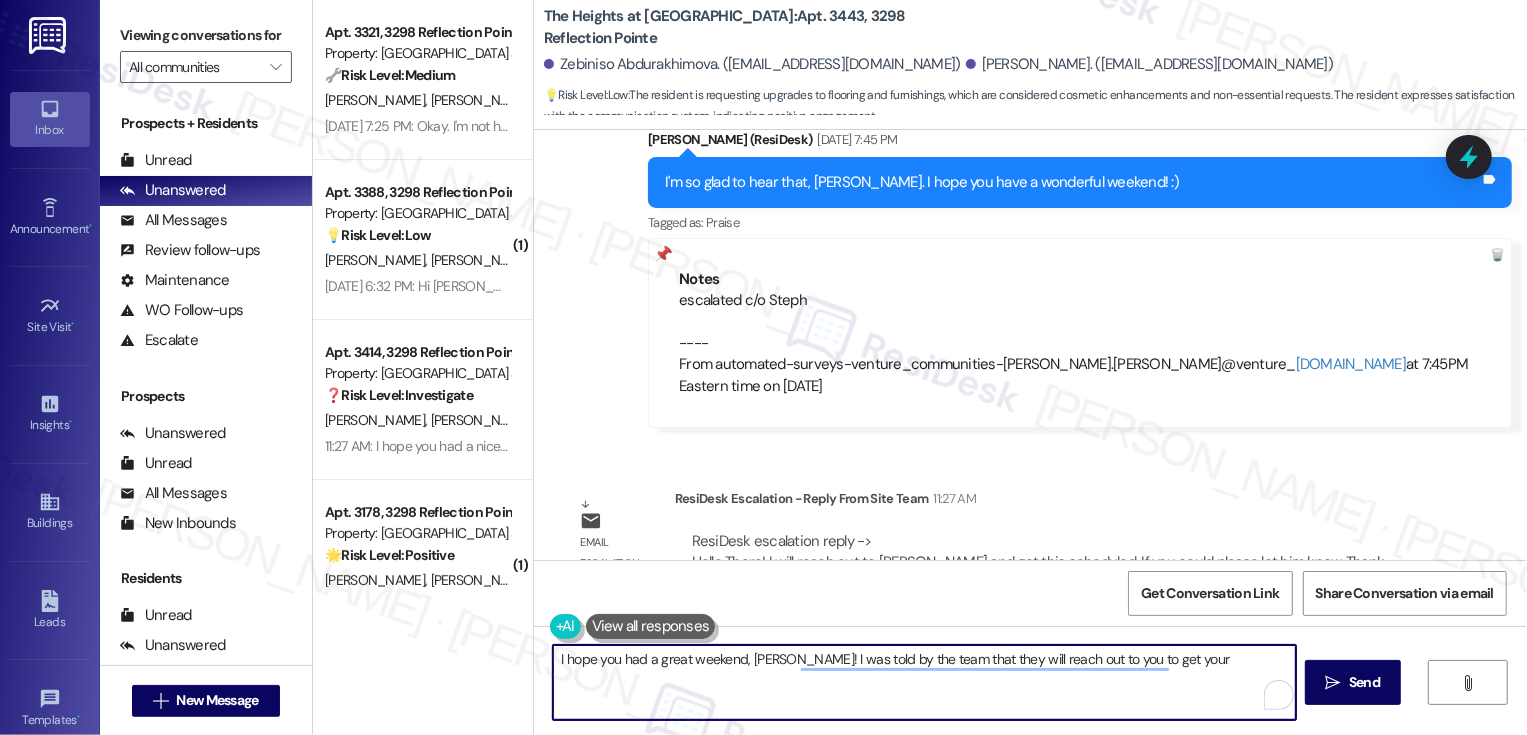 paste on "Lighting Package and Carpet Cleaning" 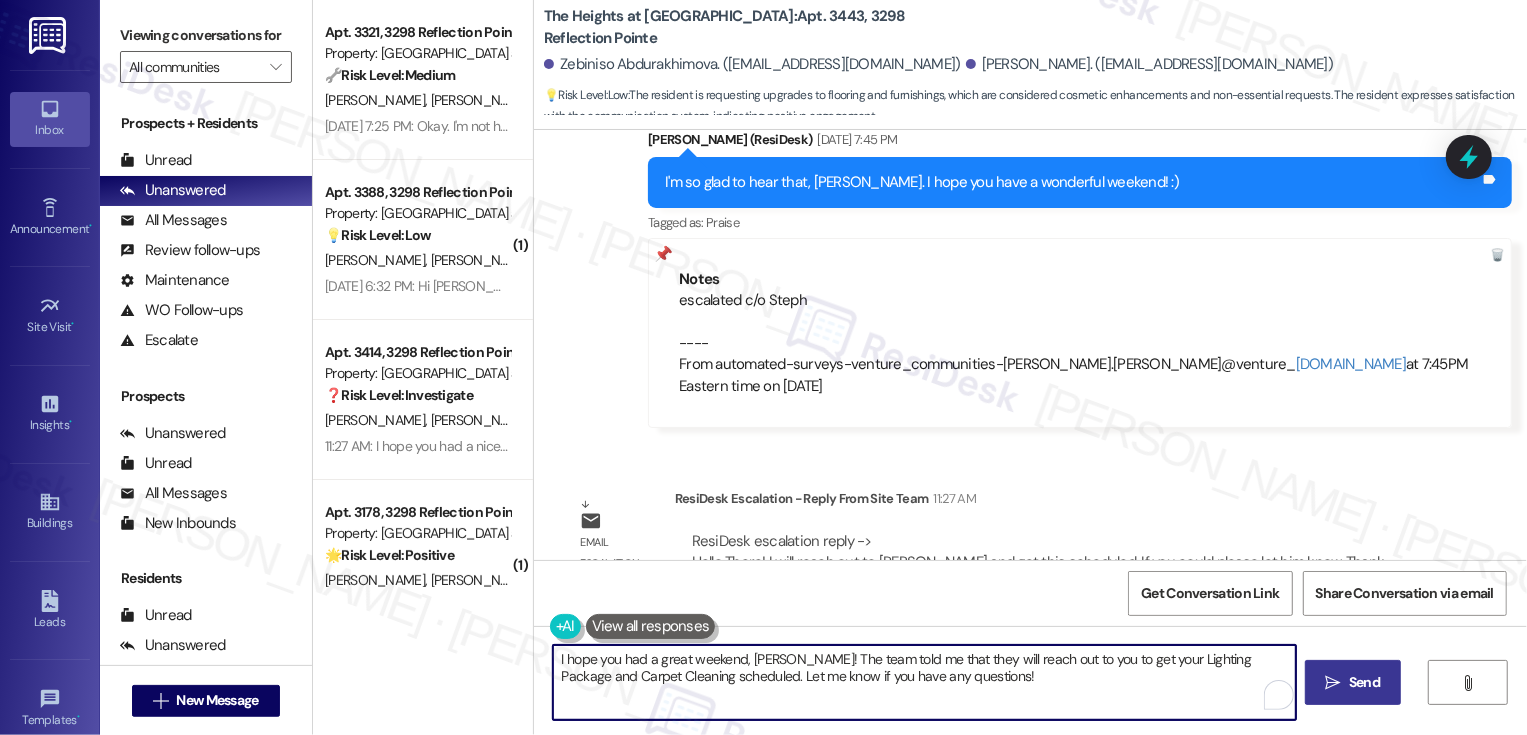 type on "I hope you had a great weekend, [PERSON_NAME]! The team told me that they will reach out to you to get your Lighting Package and Carpet Cleaning scheduled. Let me know if you have any questions!" 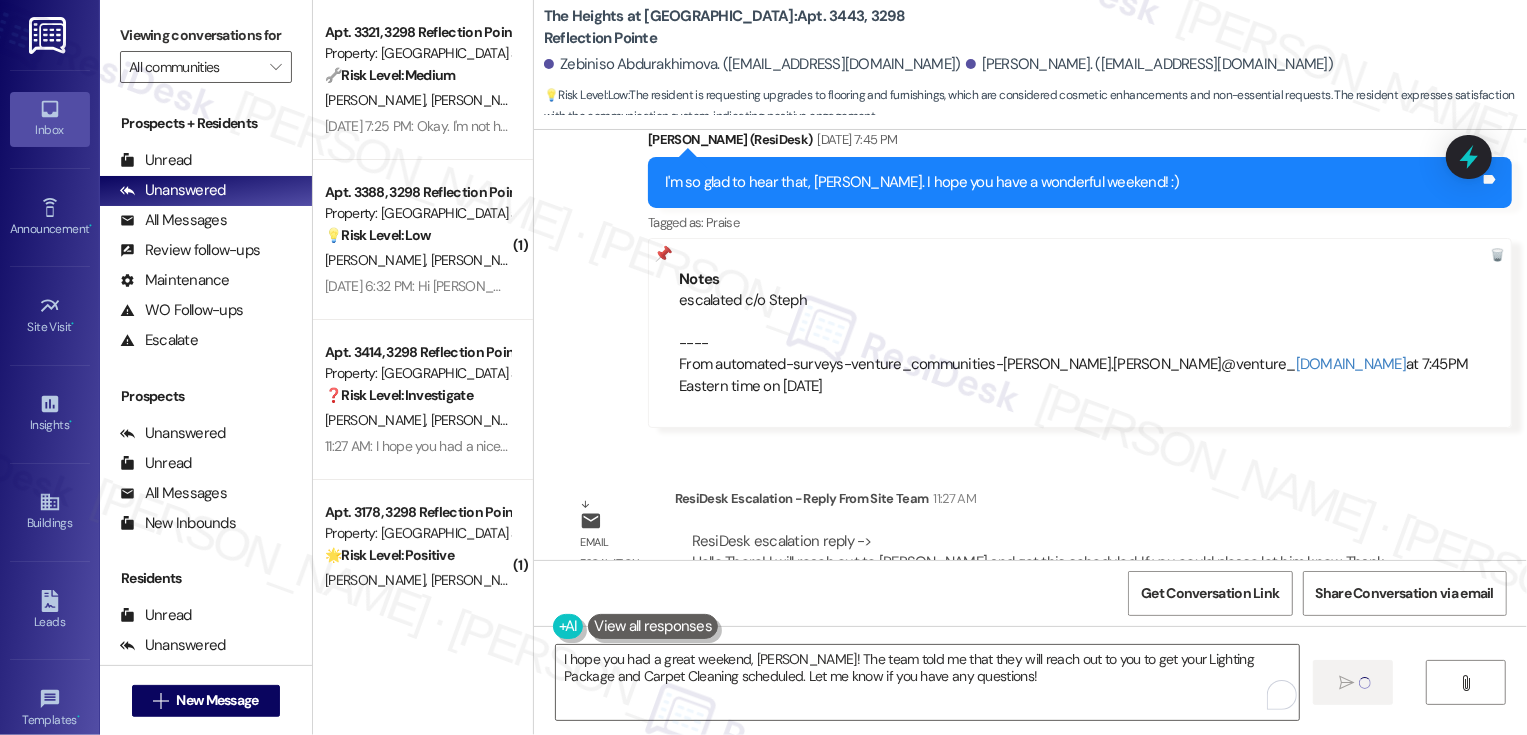 type 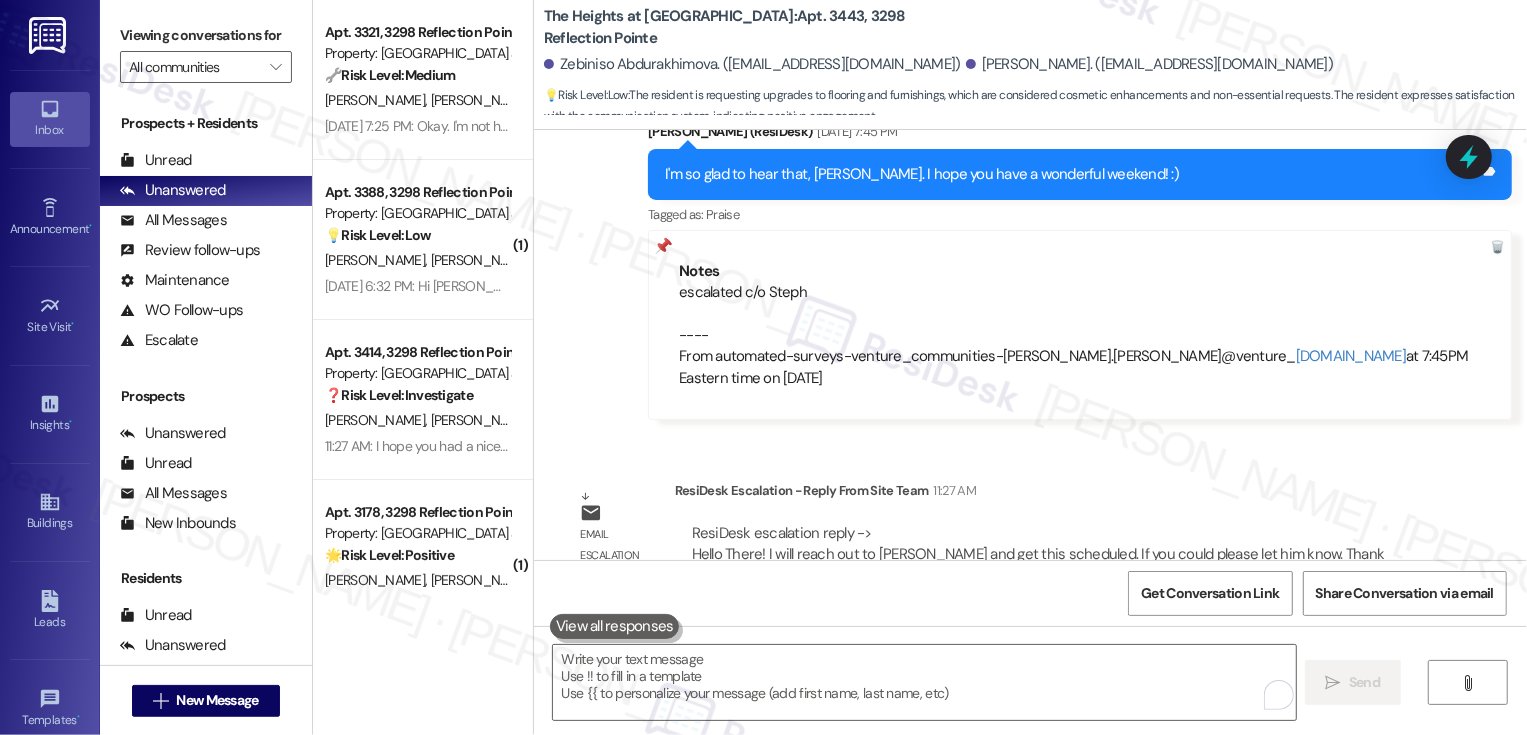 scroll, scrollTop: 3784, scrollLeft: 0, axis: vertical 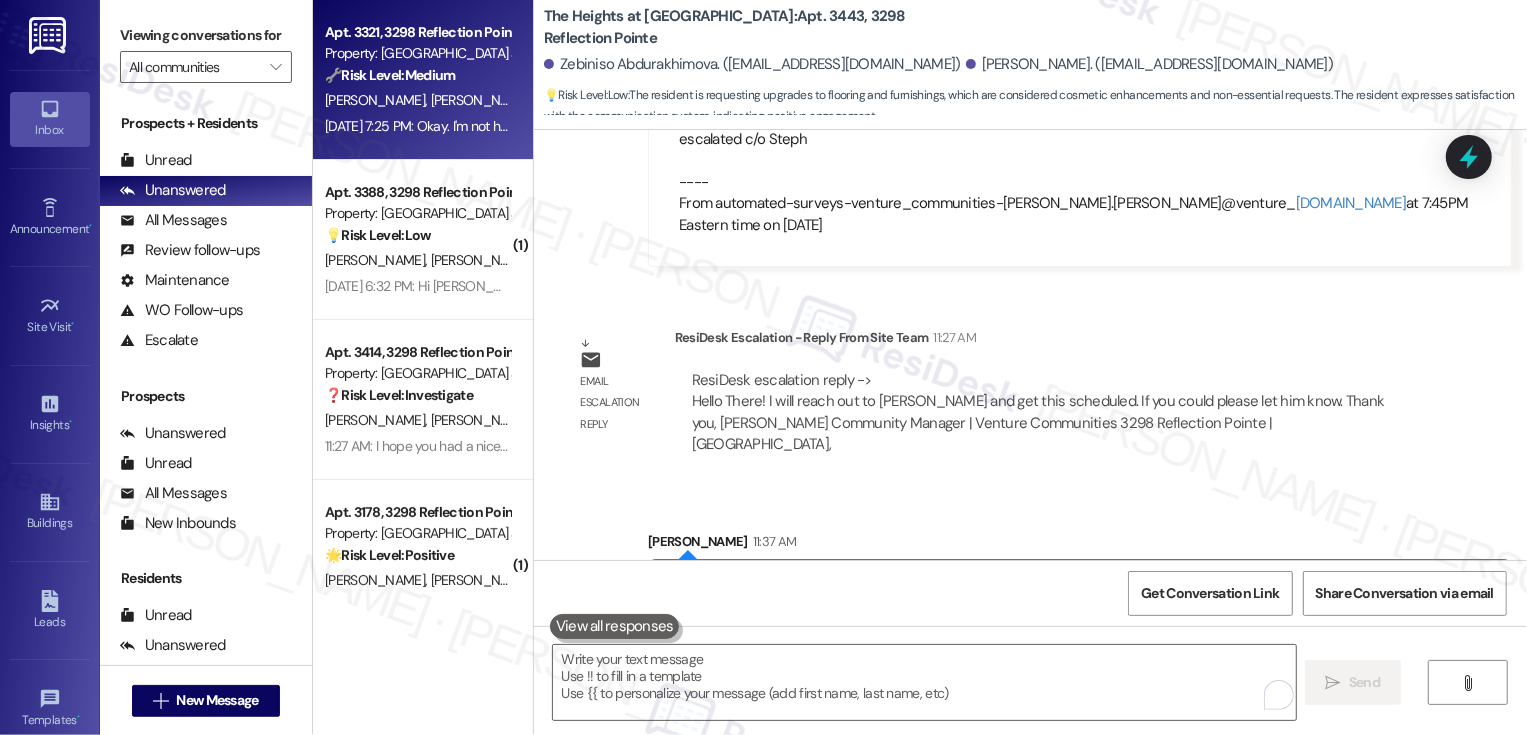 click on "[DATE] 7:25 PM: Okay.  I'm not home atm. But I put carpet covers in as soon as we moved in because I have cats and didn't want them to make it worse  [DATE] 7:25 PM: Okay.  I'm not home atm. But I put carpet covers in as soon as we moved in because I have cats and didn't want them to make it worse" at bounding box center (757, 126) 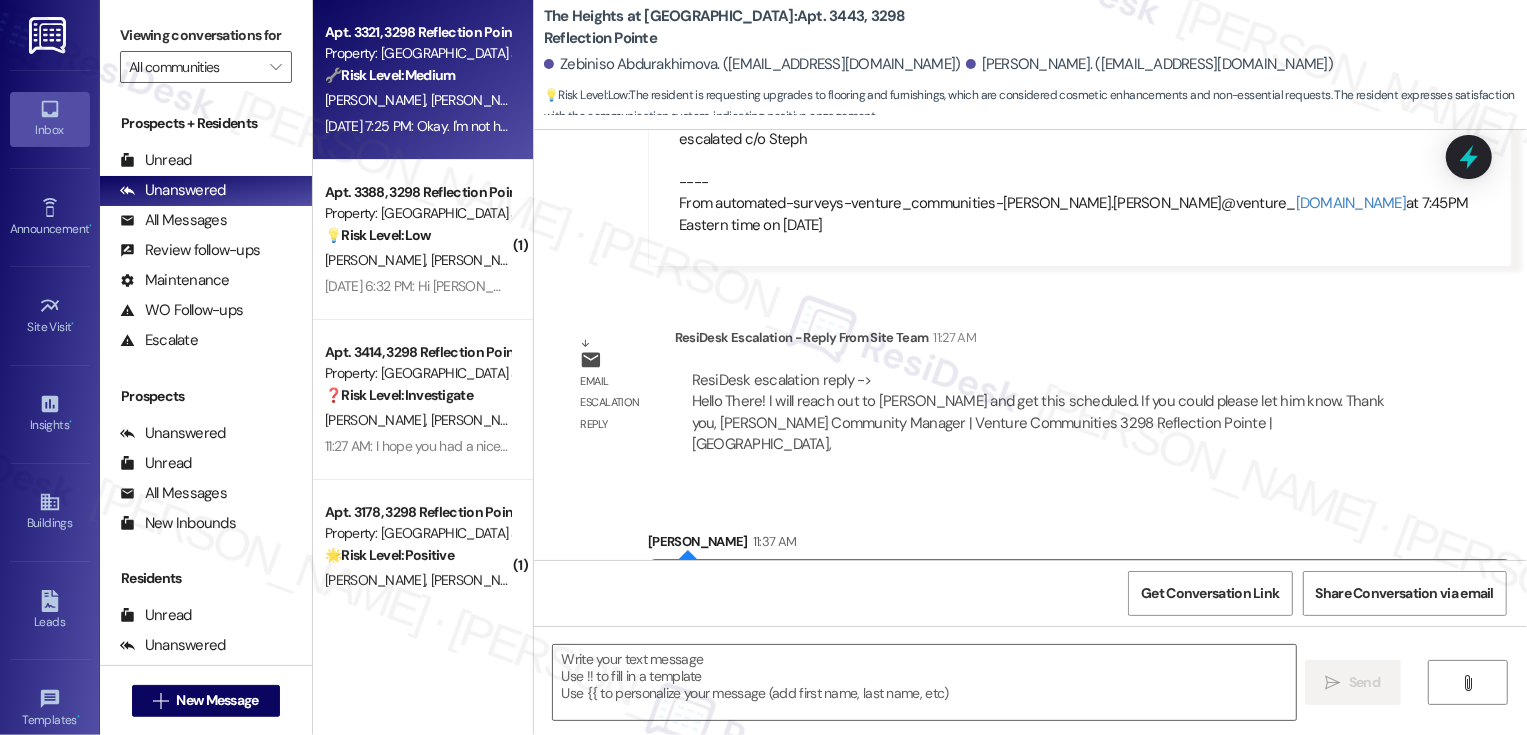 type on "Fetching suggested responses. Please feel free to read through the conversation in the meantime." 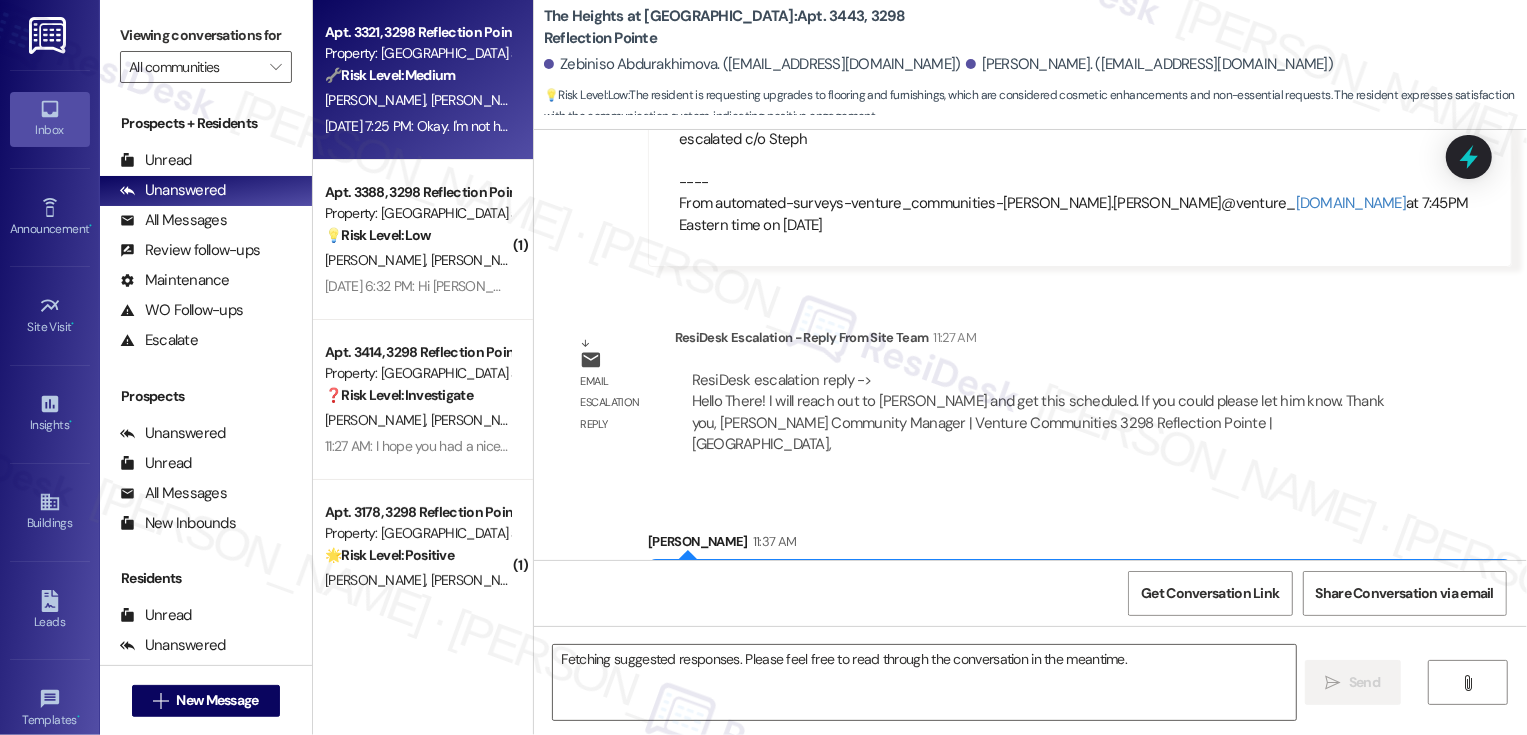 click on "[DATE] 7:25 PM: Okay.  I'm not home atm. But I put carpet covers in as soon as we moved in because I have cats and didn't want them to make it worse  [DATE] 7:25 PM: Okay.  I'm not home atm. But I put carpet covers in as soon as we moved in because I have cats and didn't want them to make it worse" at bounding box center (757, 126) 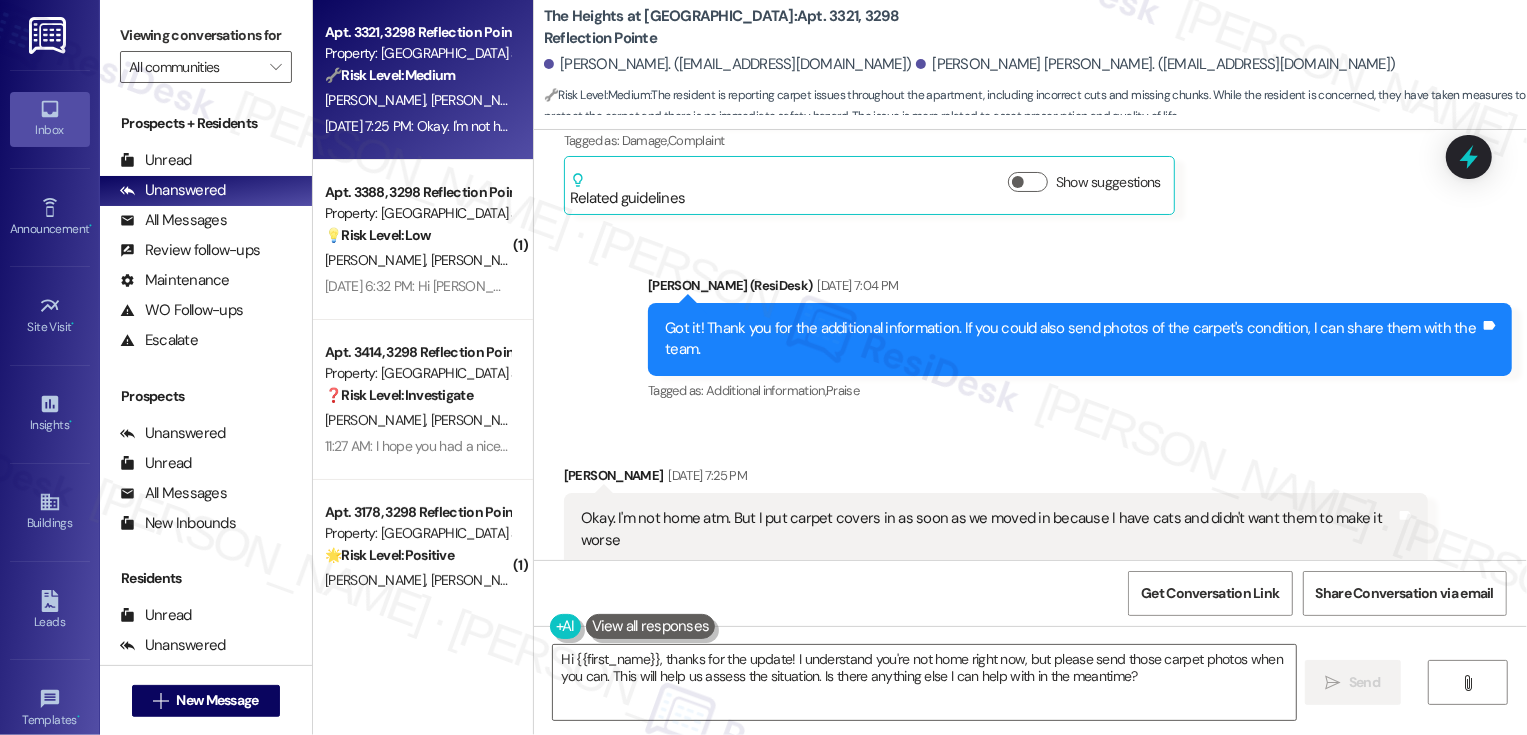 scroll, scrollTop: 2920, scrollLeft: 0, axis: vertical 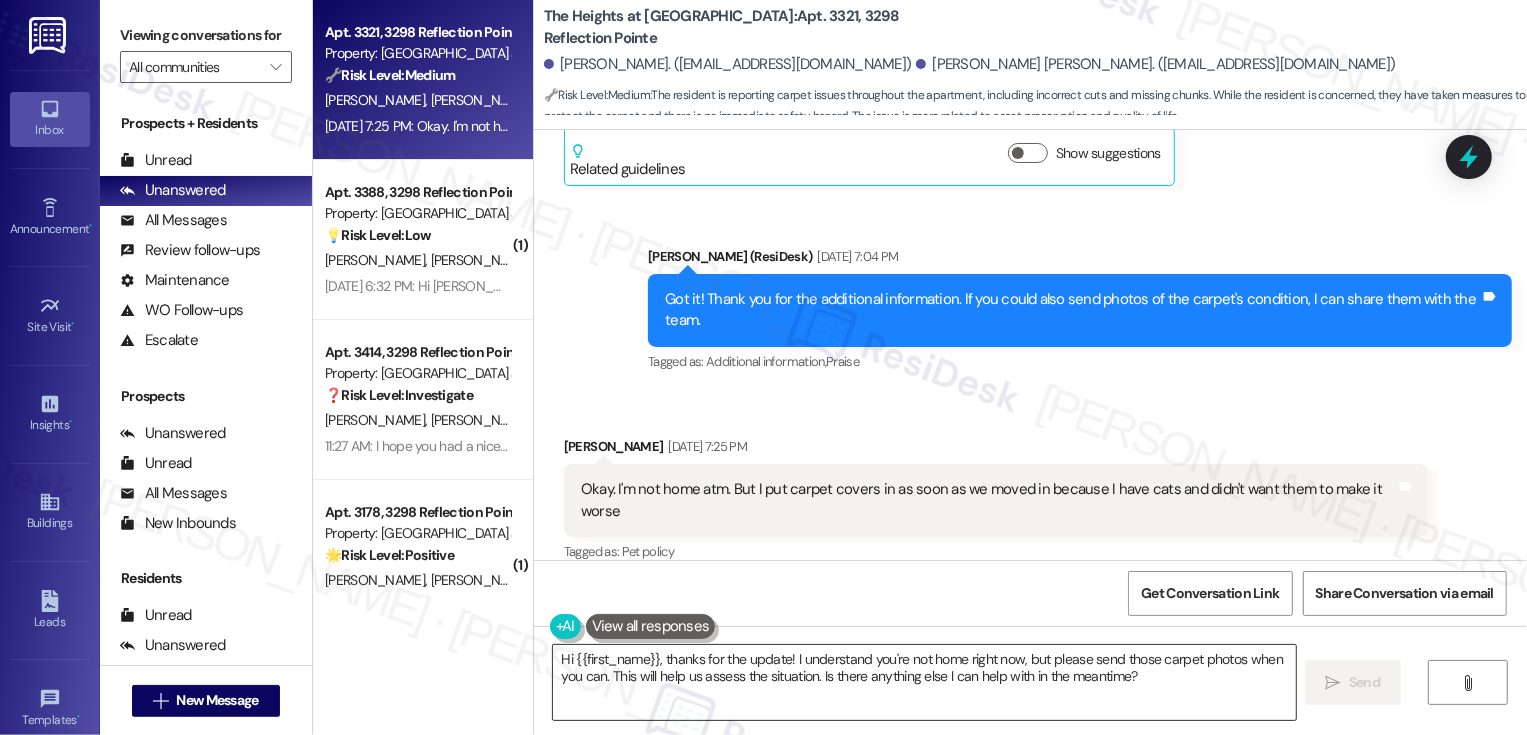 click on "Hi {{first_name}}, thanks for the update! I understand you're not home right now, but please send those carpet photos when you can. This will help us assess the situation. Is there anything else I can help with in the meantime?" at bounding box center (924, 682) 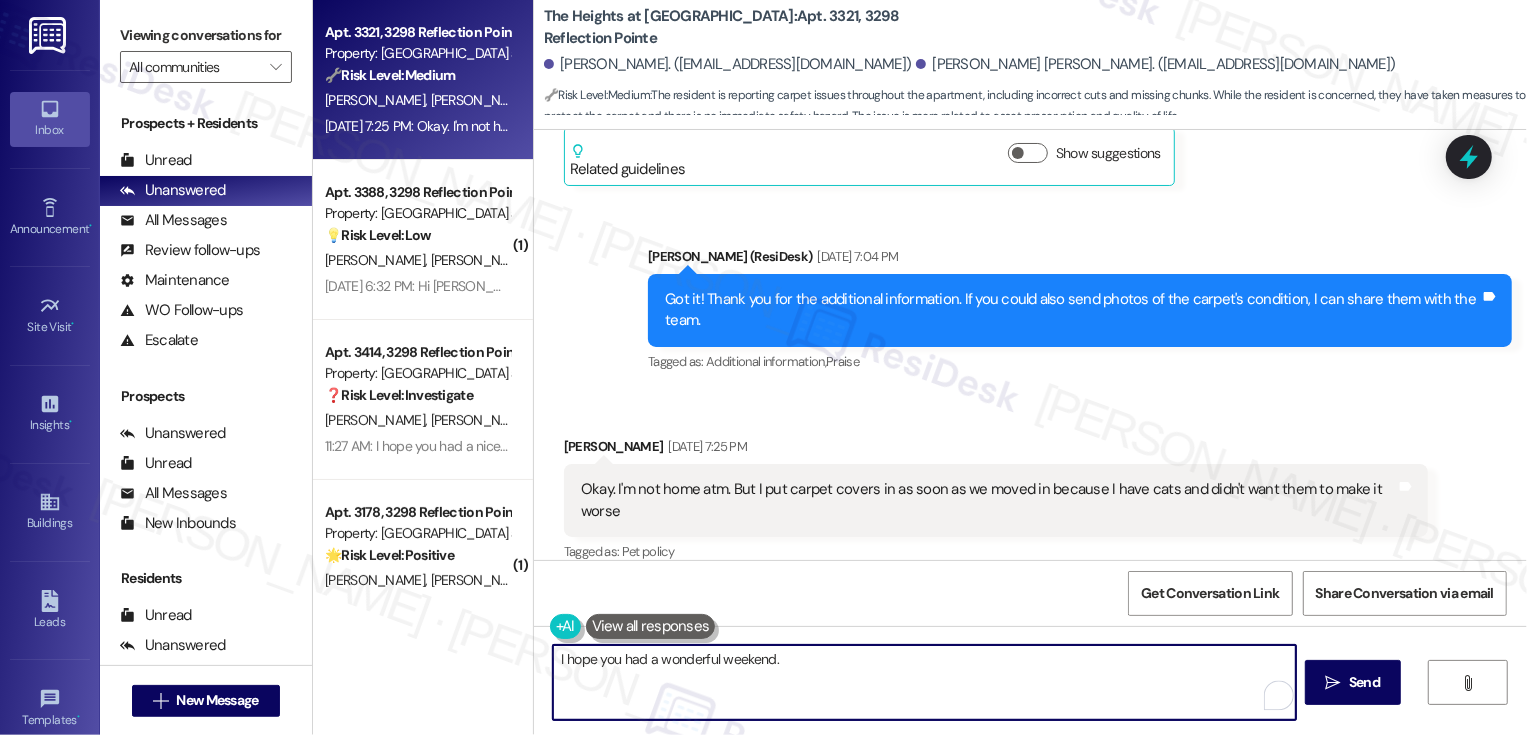 click on "[PERSON_NAME] [DATE] 7:25 PM" at bounding box center [996, 450] 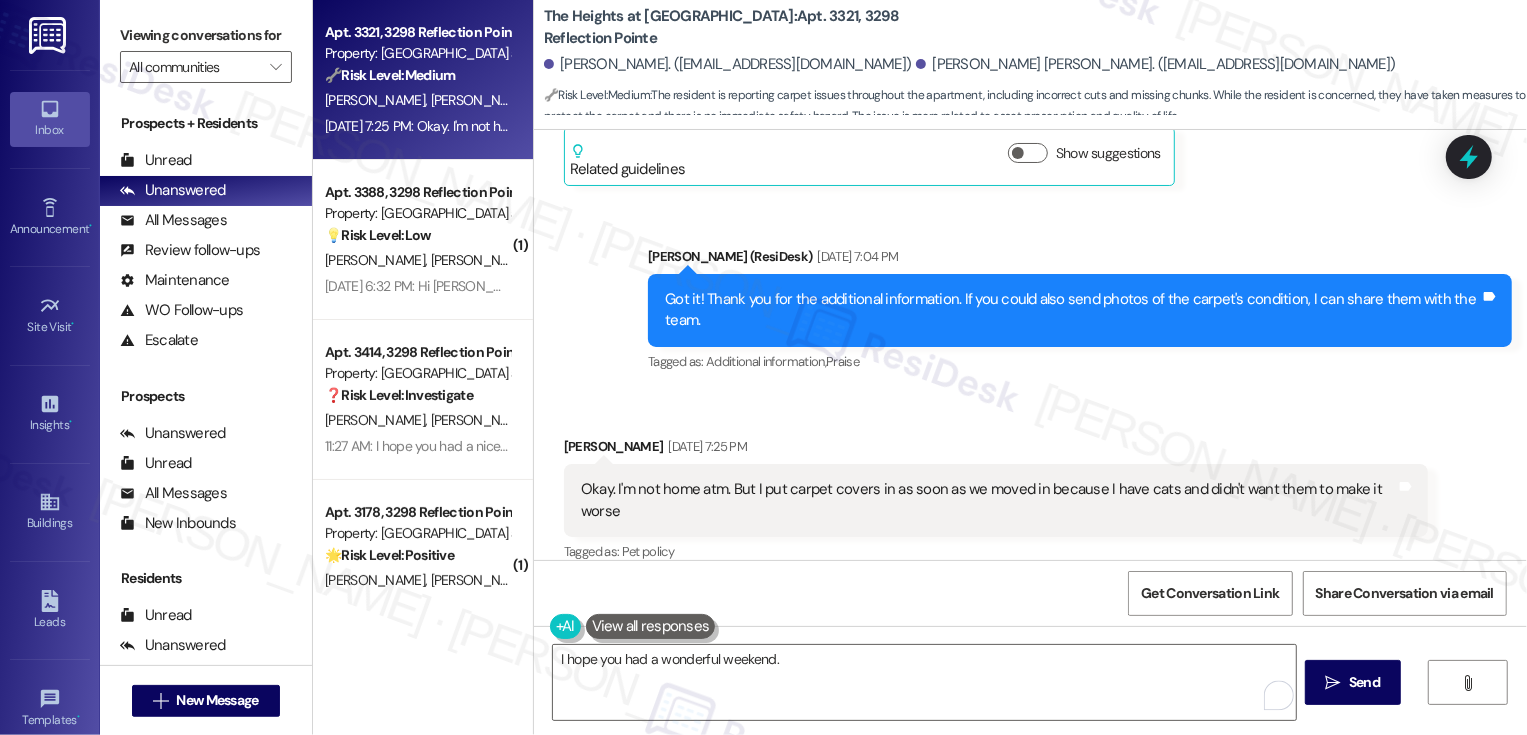 click on "[PERSON_NAME] [DATE] 7:25 PM" at bounding box center (996, 450) 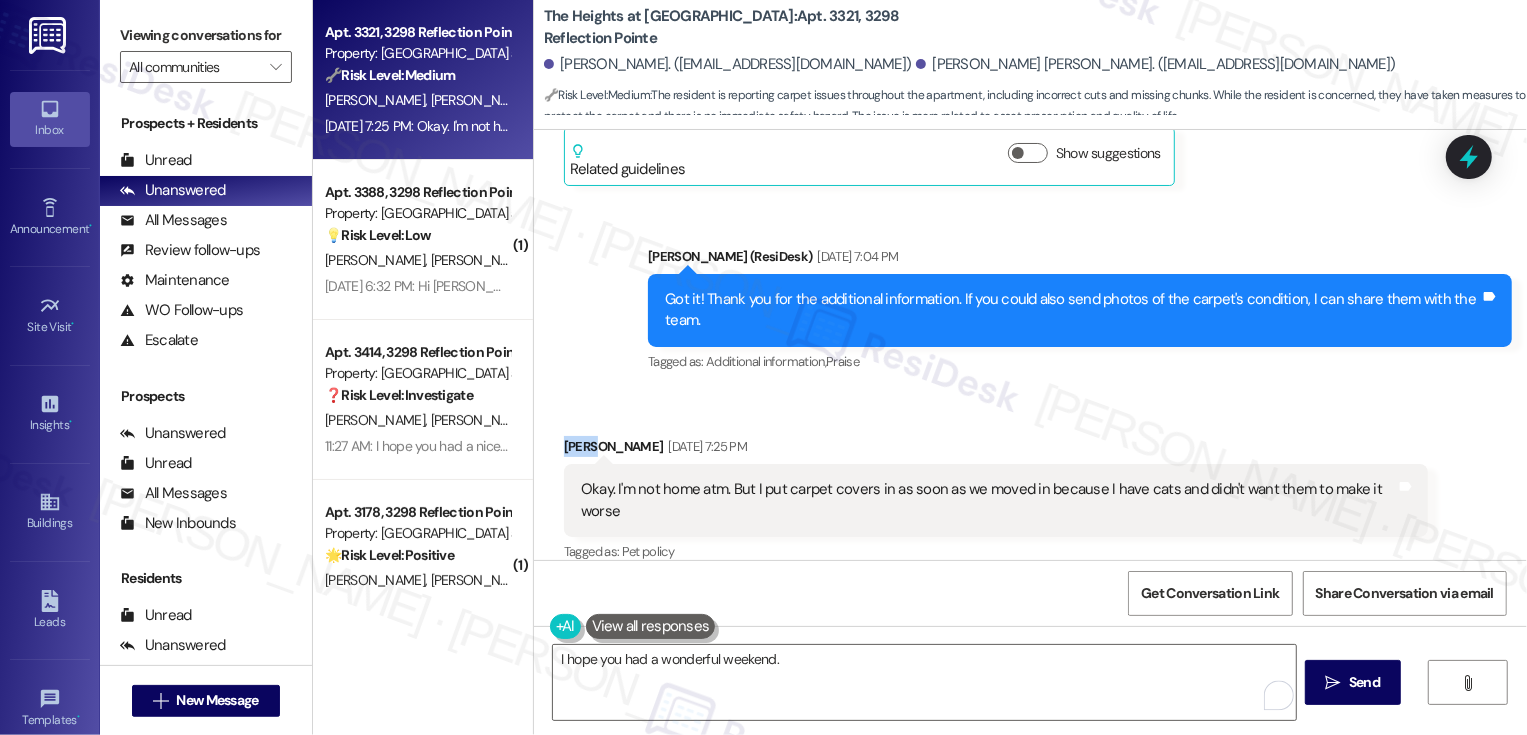 copy on "[PERSON_NAME]" 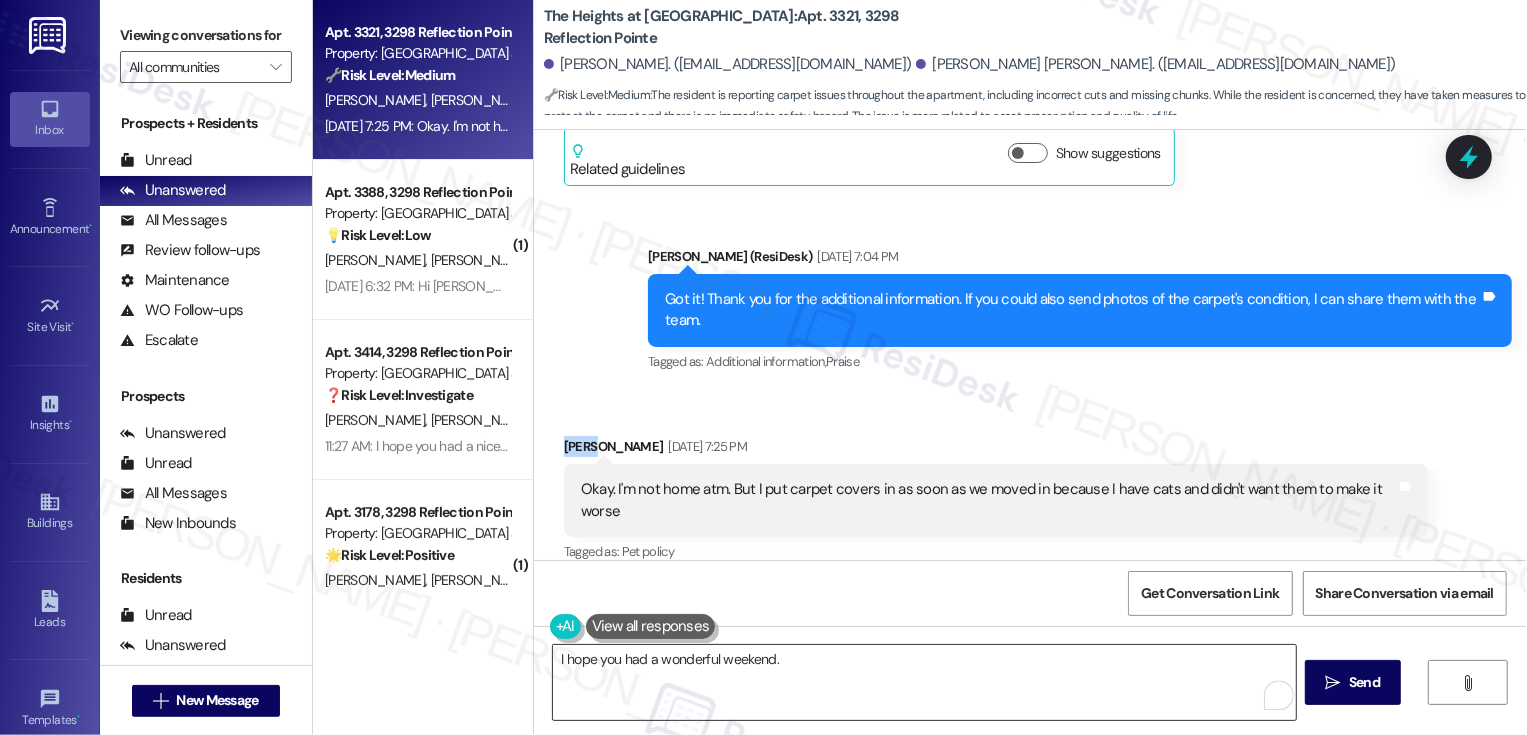 click on "I hope you had a wonderful weekend." at bounding box center [924, 682] 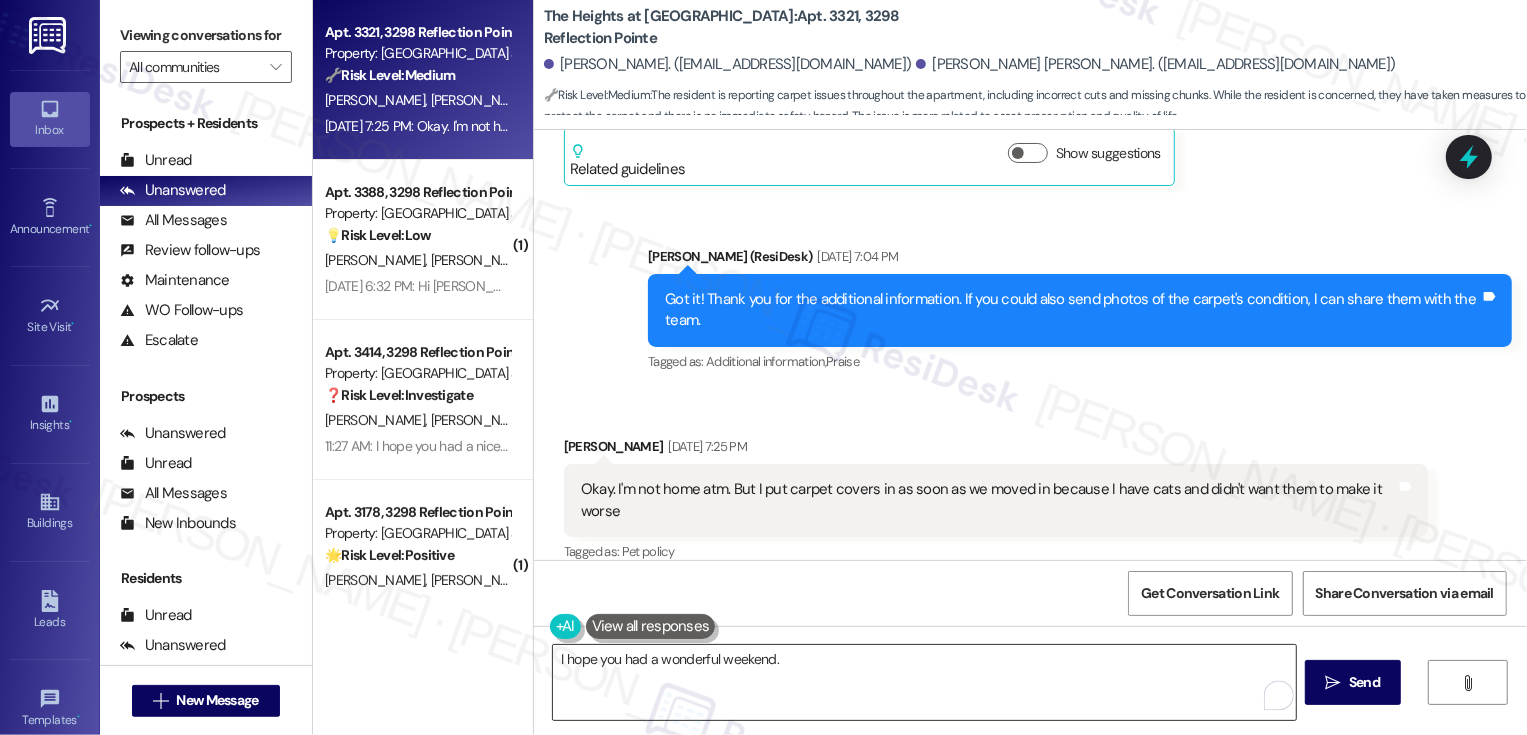 paste on "[PERSON_NAME]" 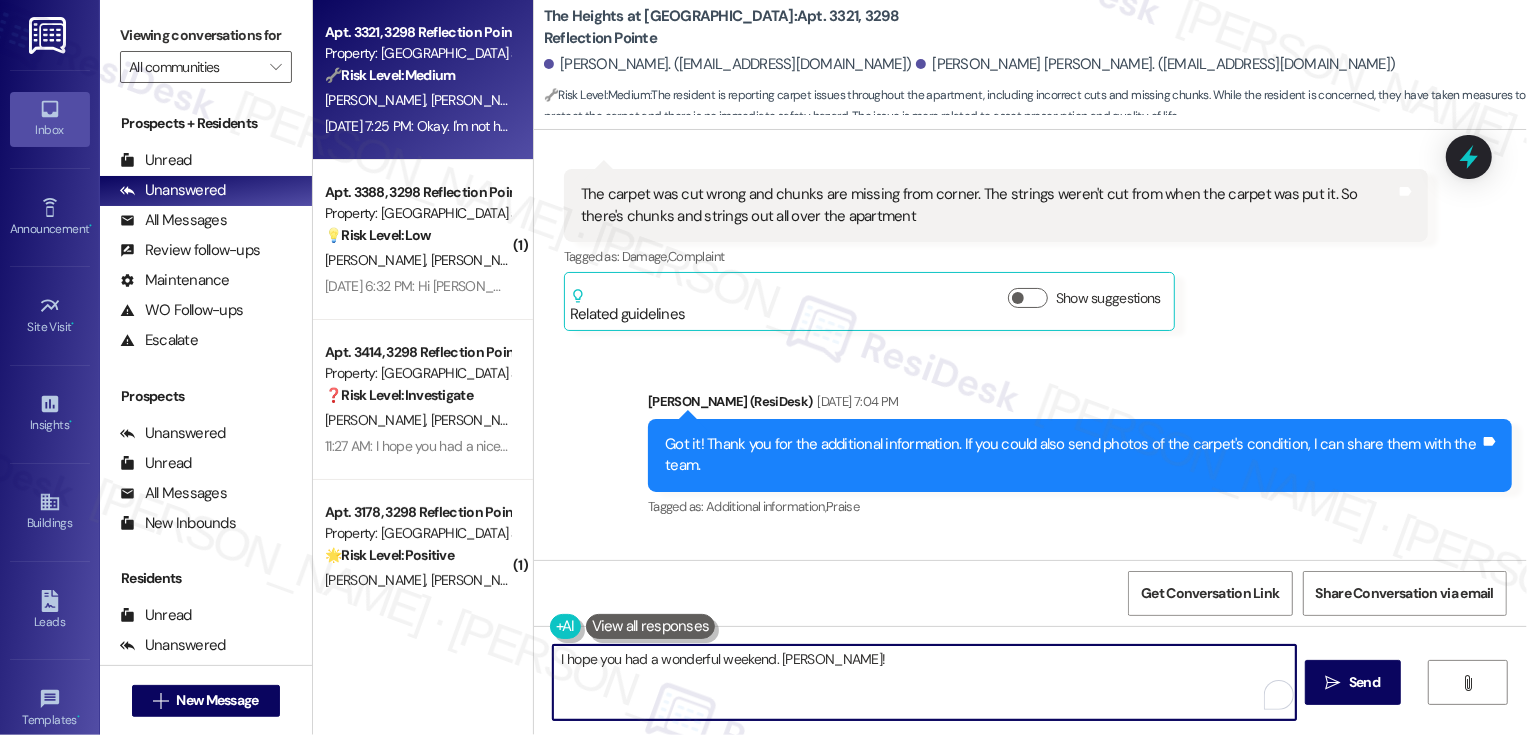 scroll, scrollTop: 2920, scrollLeft: 0, axis: vertical 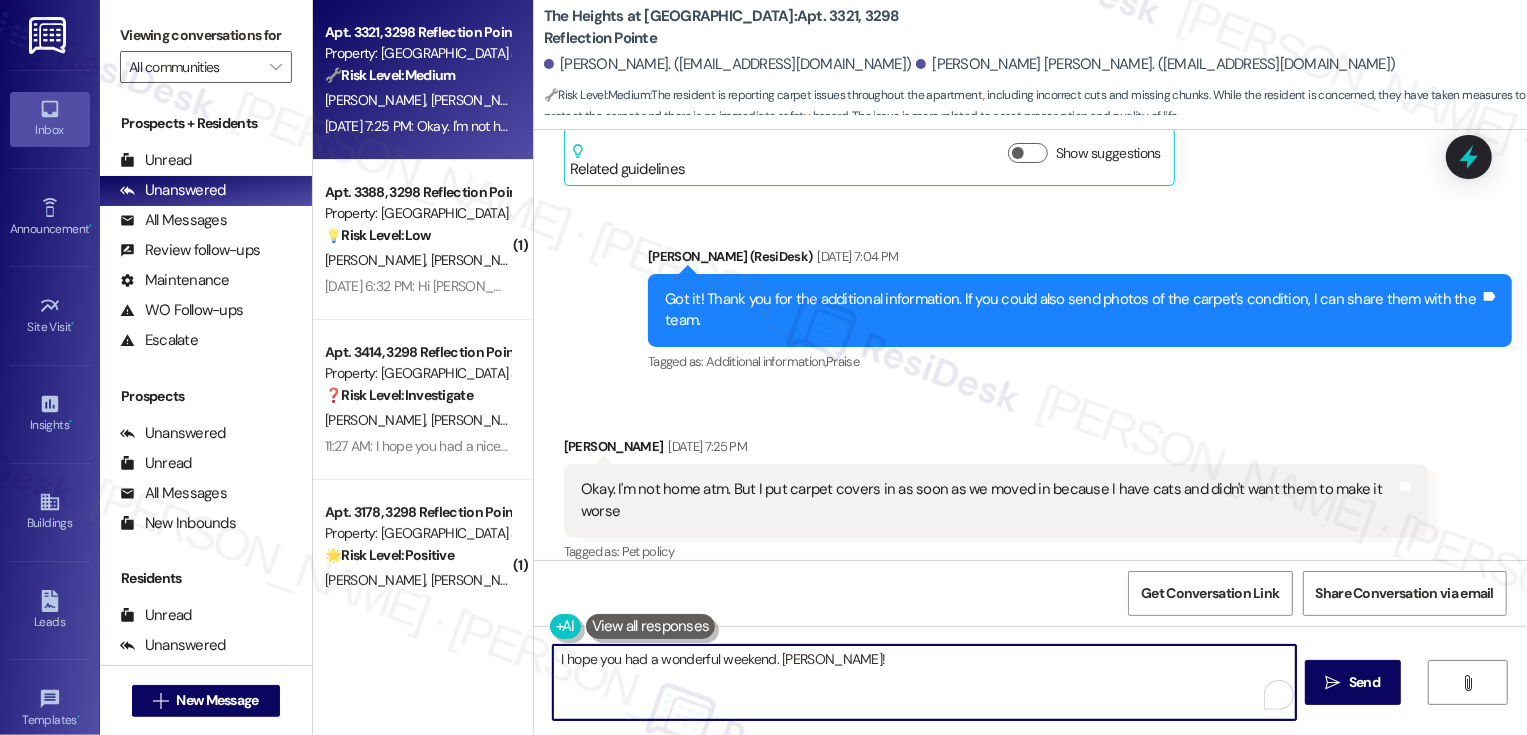 click on "I hope you had a wonderful weekend. [PERSON_NAME]!" at bounding box center (924, 682) 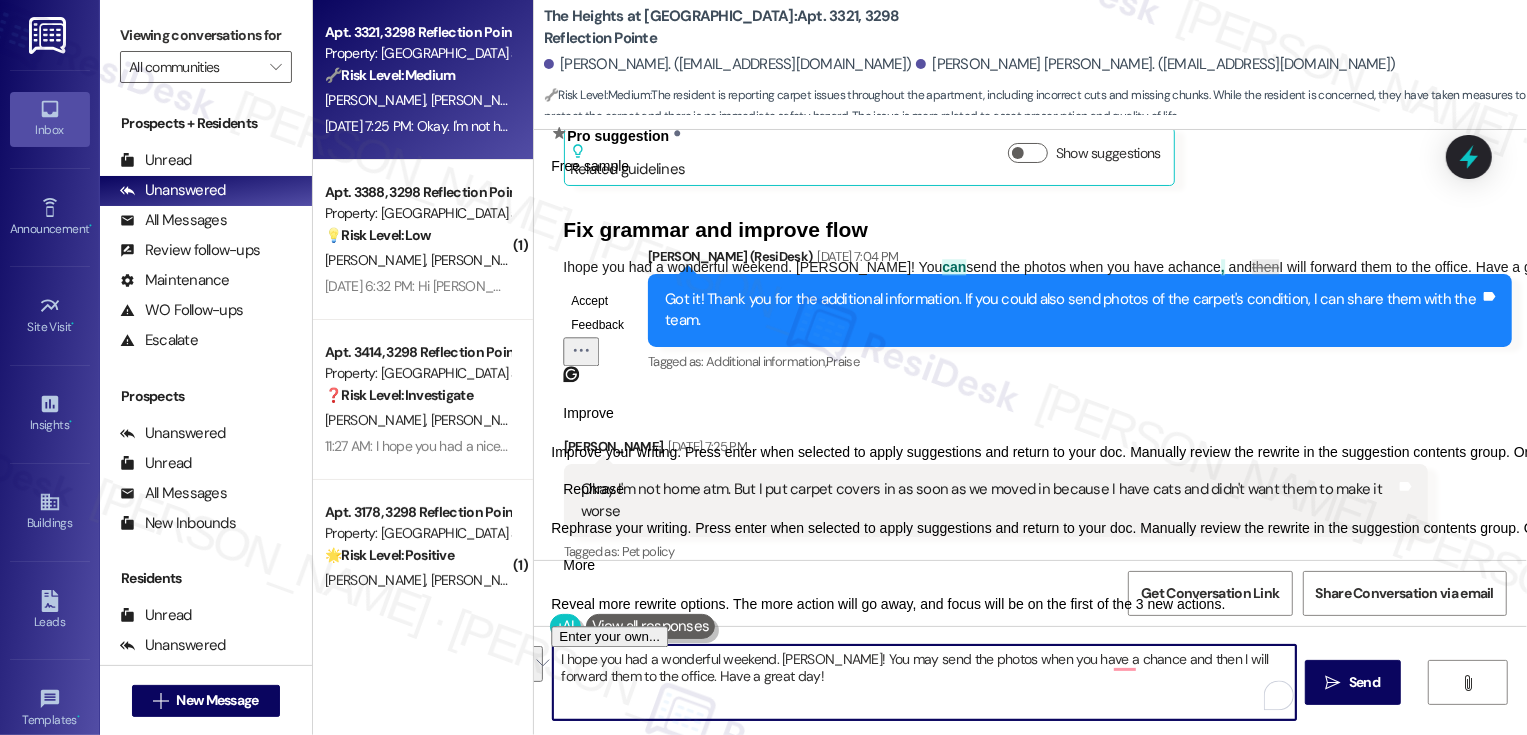 click on "Rephrase" at bounding box center [593, 489] 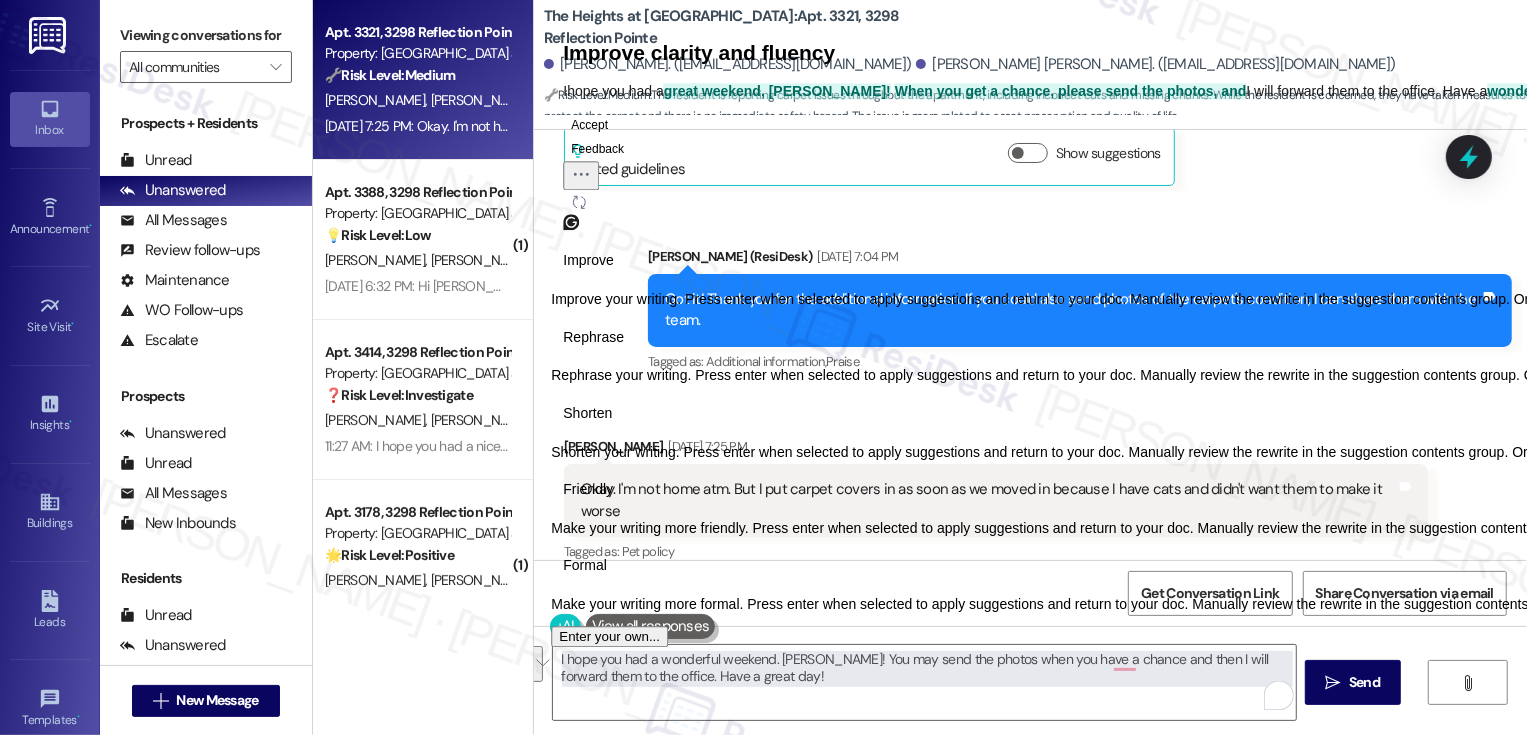 click on "Friendly" at bounding box center (588, 489) 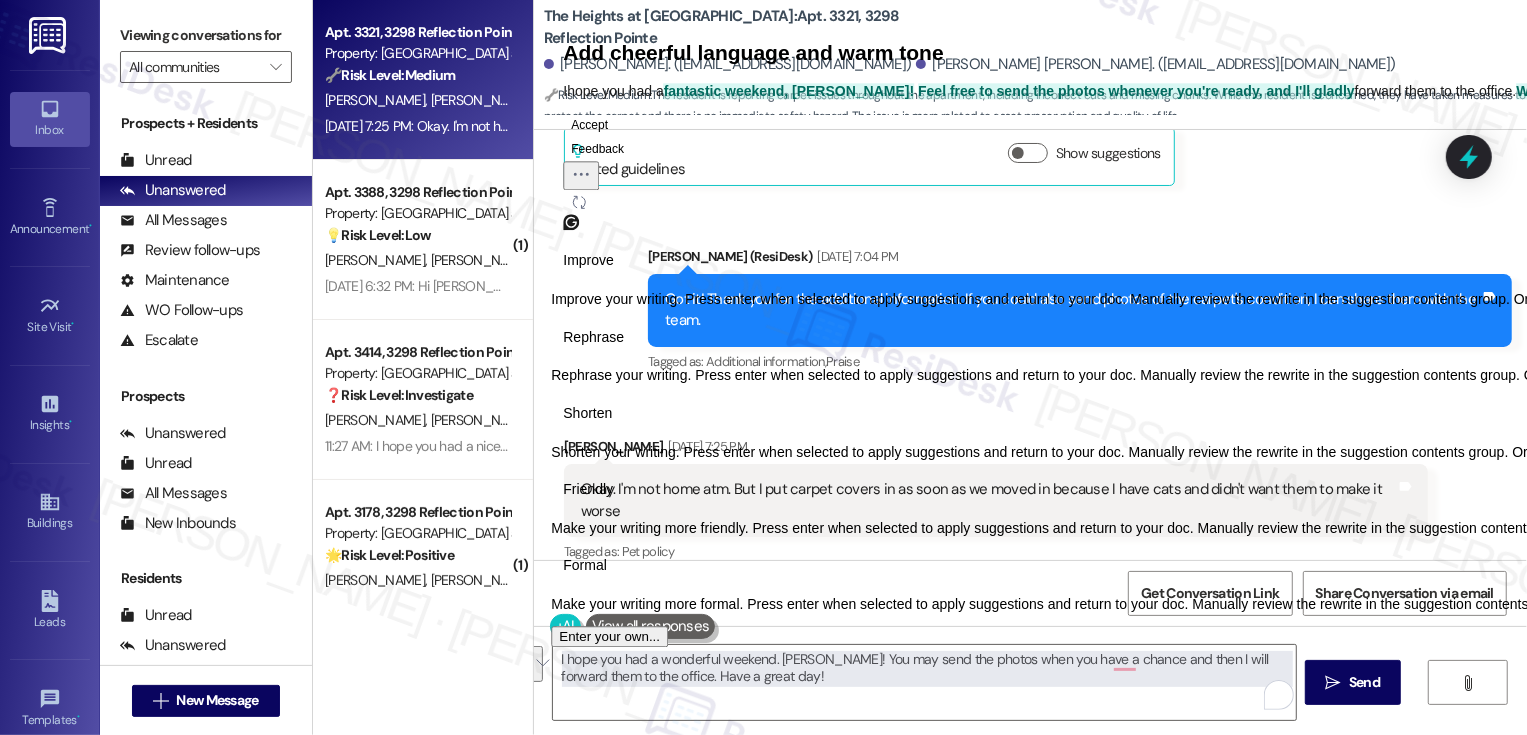 click on "Accept" 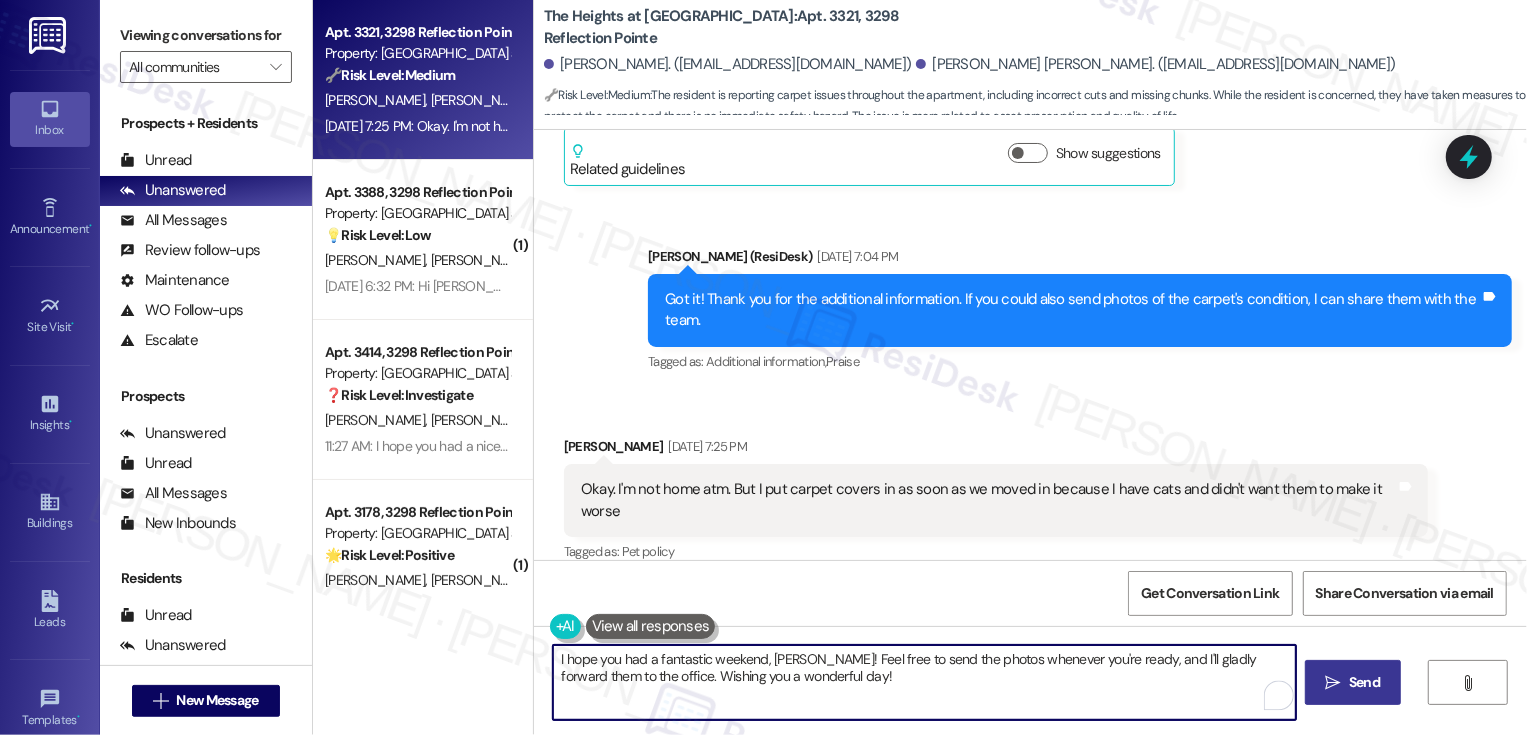 type on "I hope you had a fantastic weekend, [PERSON_NAME]! Feel free to send the photos whenever you're ready, and I'll gladly forward them to the office. Wishing you a wonderful day!" 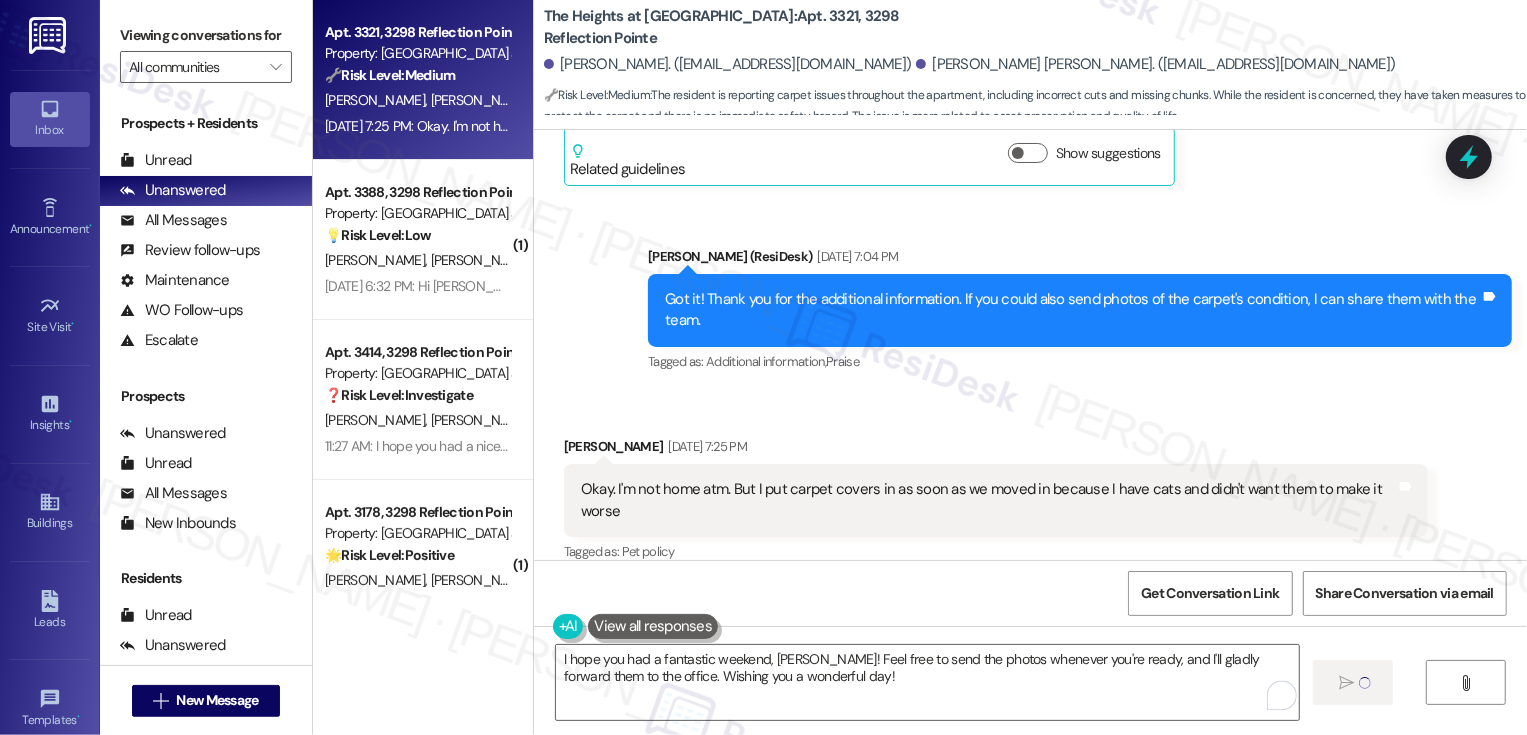 type 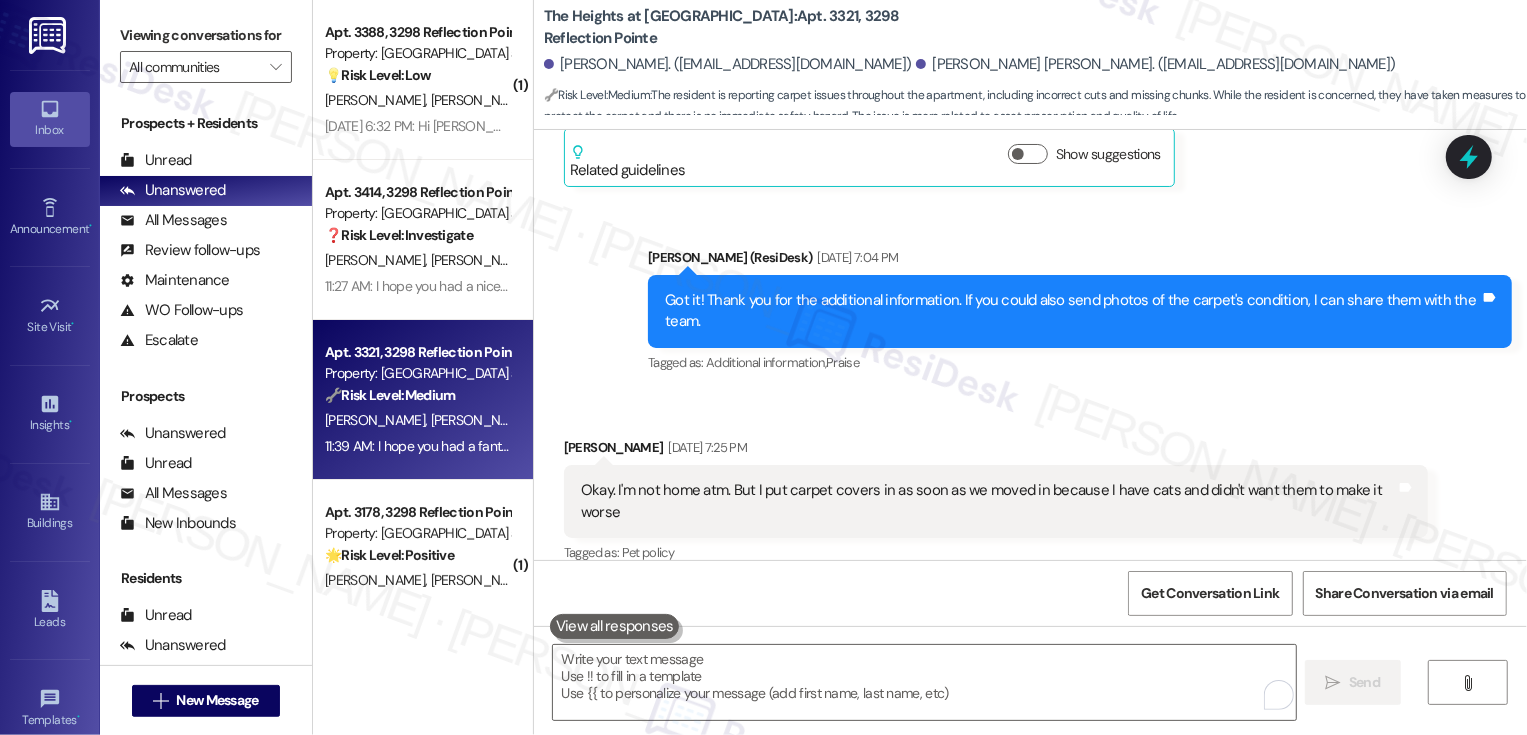 scroll, scrollTop: 3081, scrollLeft: 0, axis: vertical 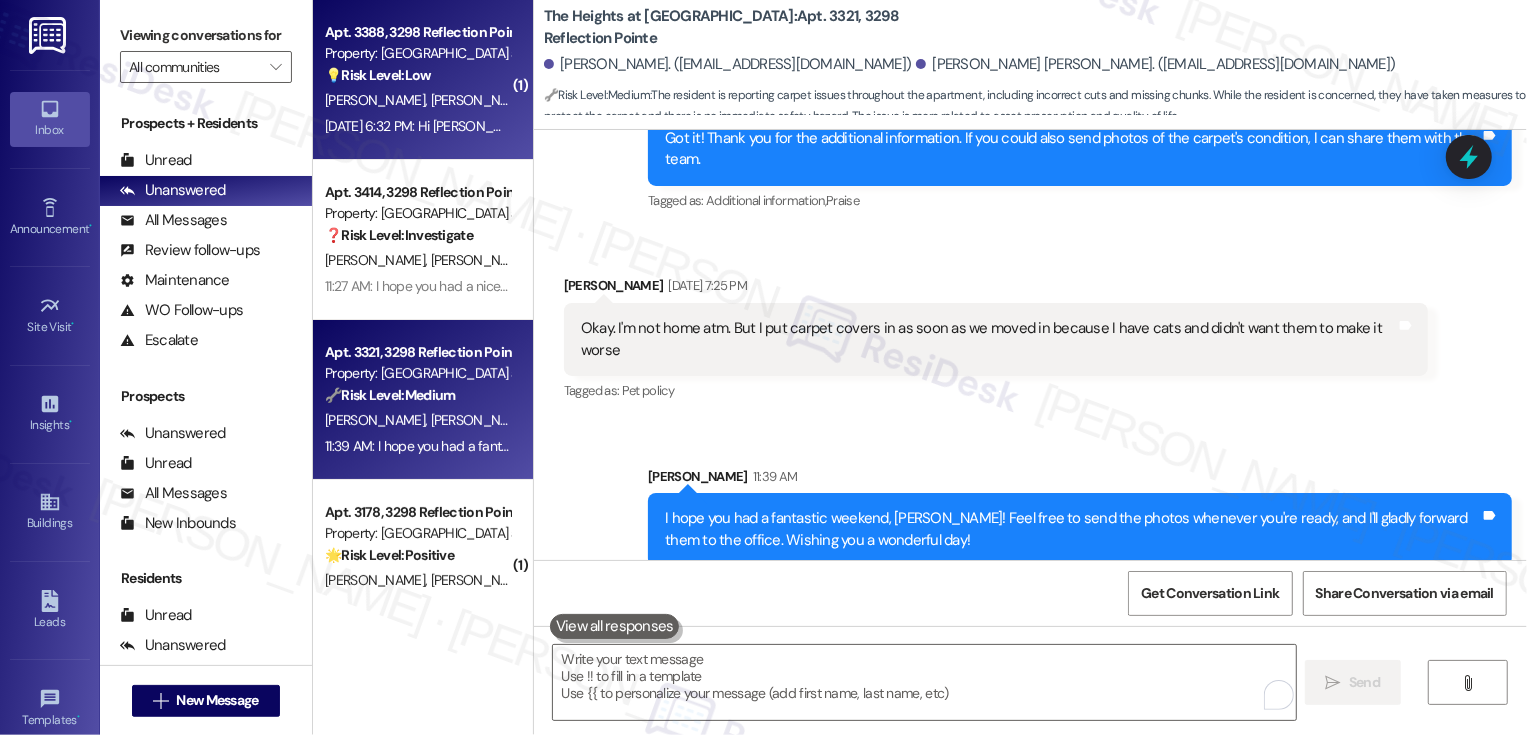 click on "[DATE] 6:32 PM: Hi [PERSON_NAME] are you available? [DATE] 6:32 PM: Hi [PERSON_NAME] are you available?" at bounding box center [482, 126] 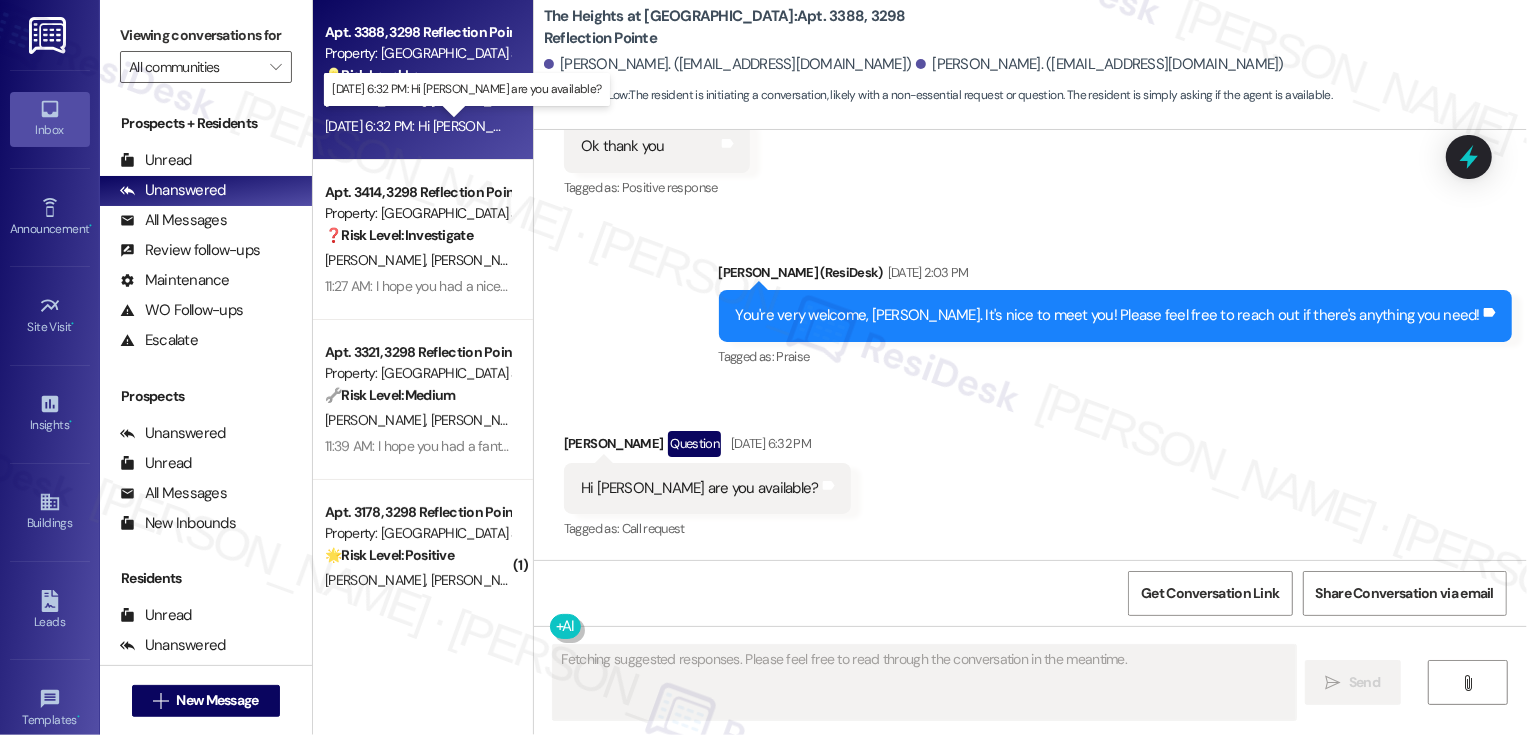 scroll, scrollTop: 659, scrollLeft: 0, axis: vertical 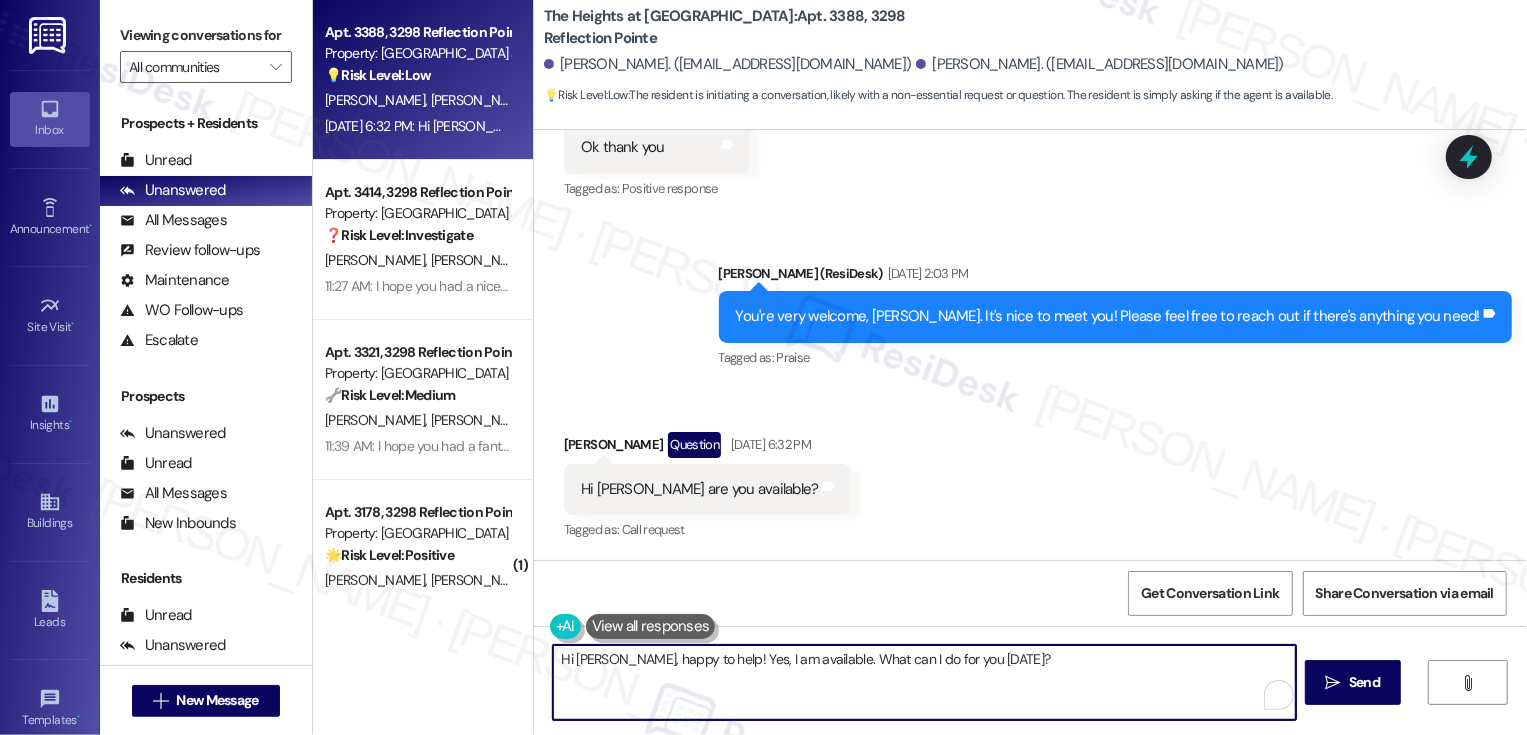 drag, startPoint x: 617, startPoint y: 661, endPoint x: 688, endPoint y: 725, distance: 95.587654 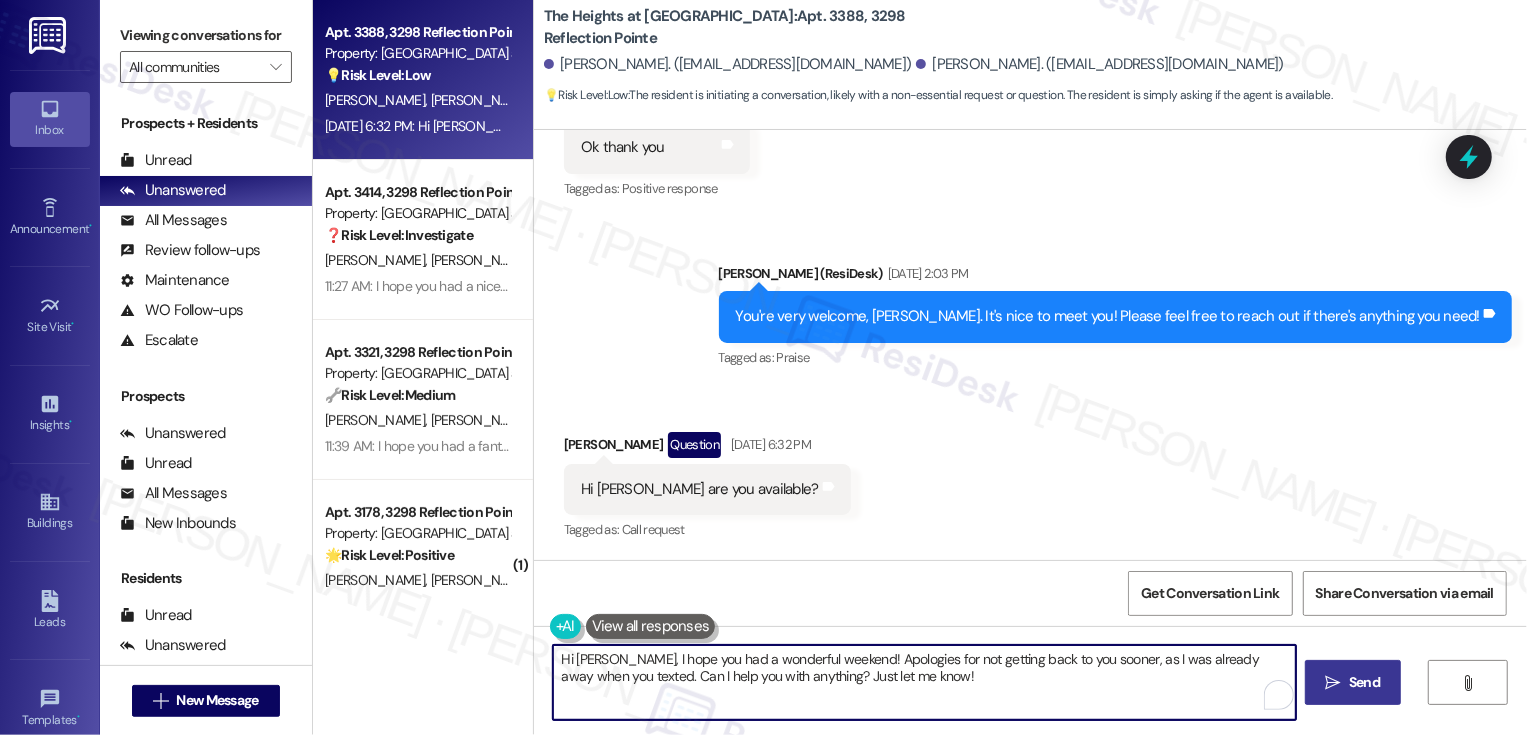 type on "Hi [PERSON_NAME], I hope you had a wonderful weekend! Apologies for not getting back to you sooner, as I was already away when you texted. Can I help you with anything? Just let me know!" 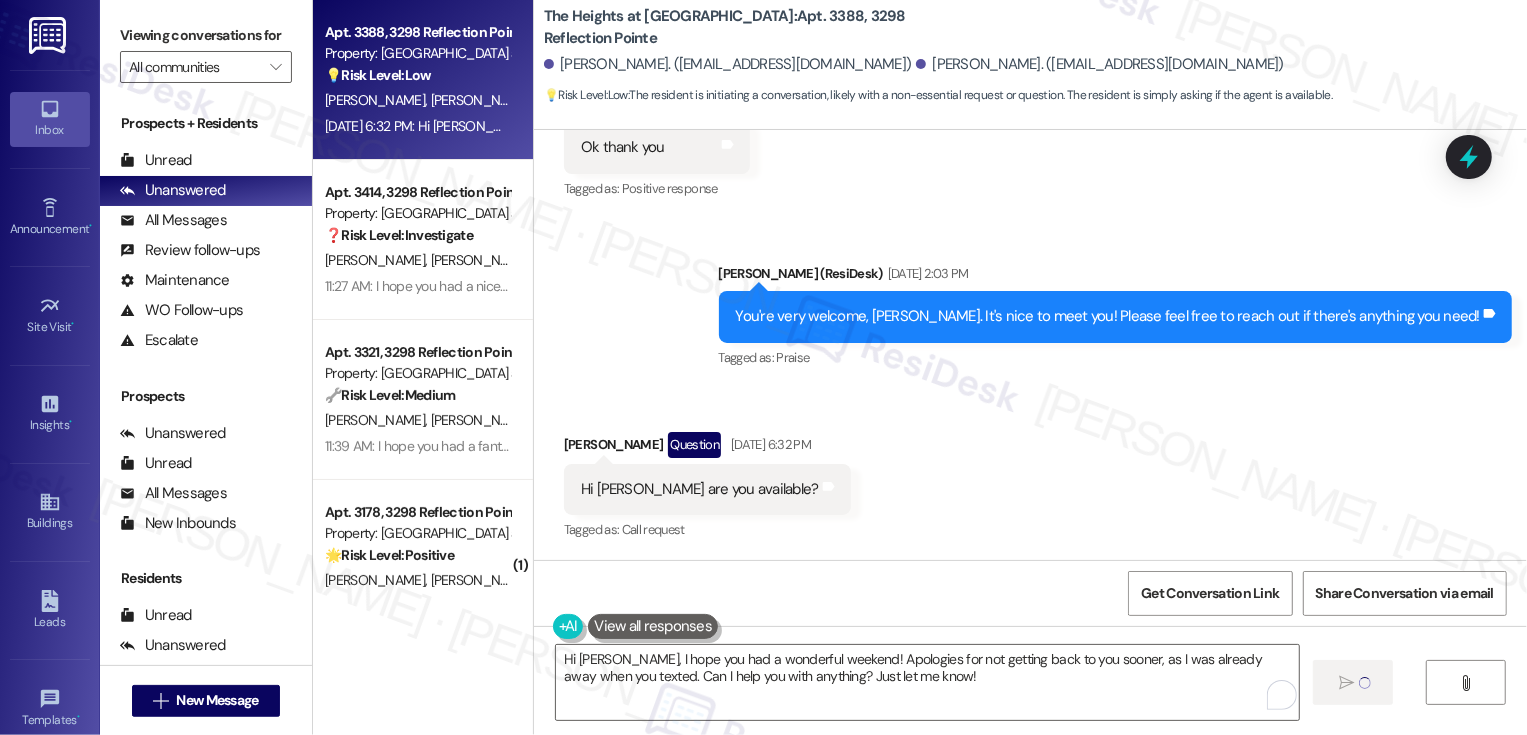 type 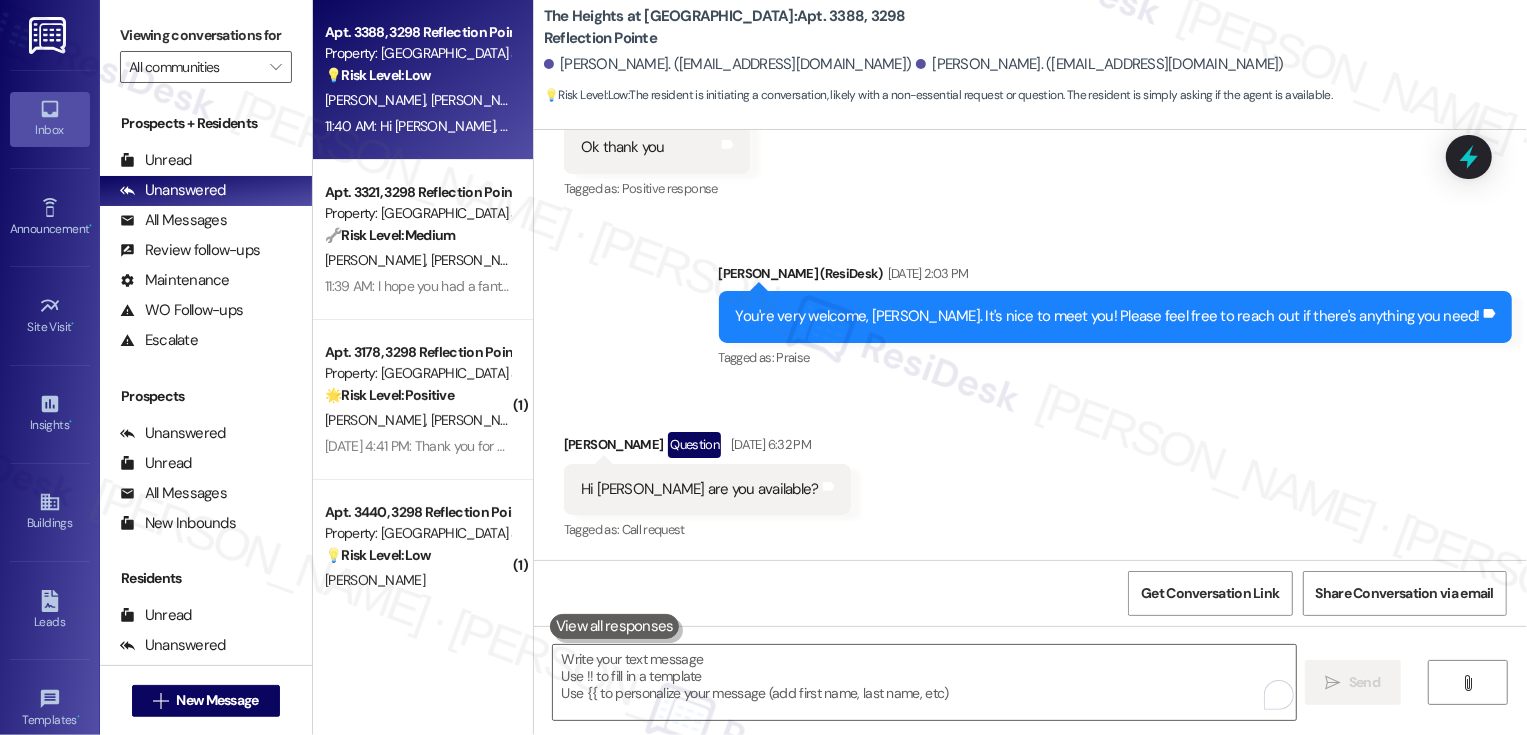scroll, scrollTop: 820, scrollLeft: 0, axis: vertical 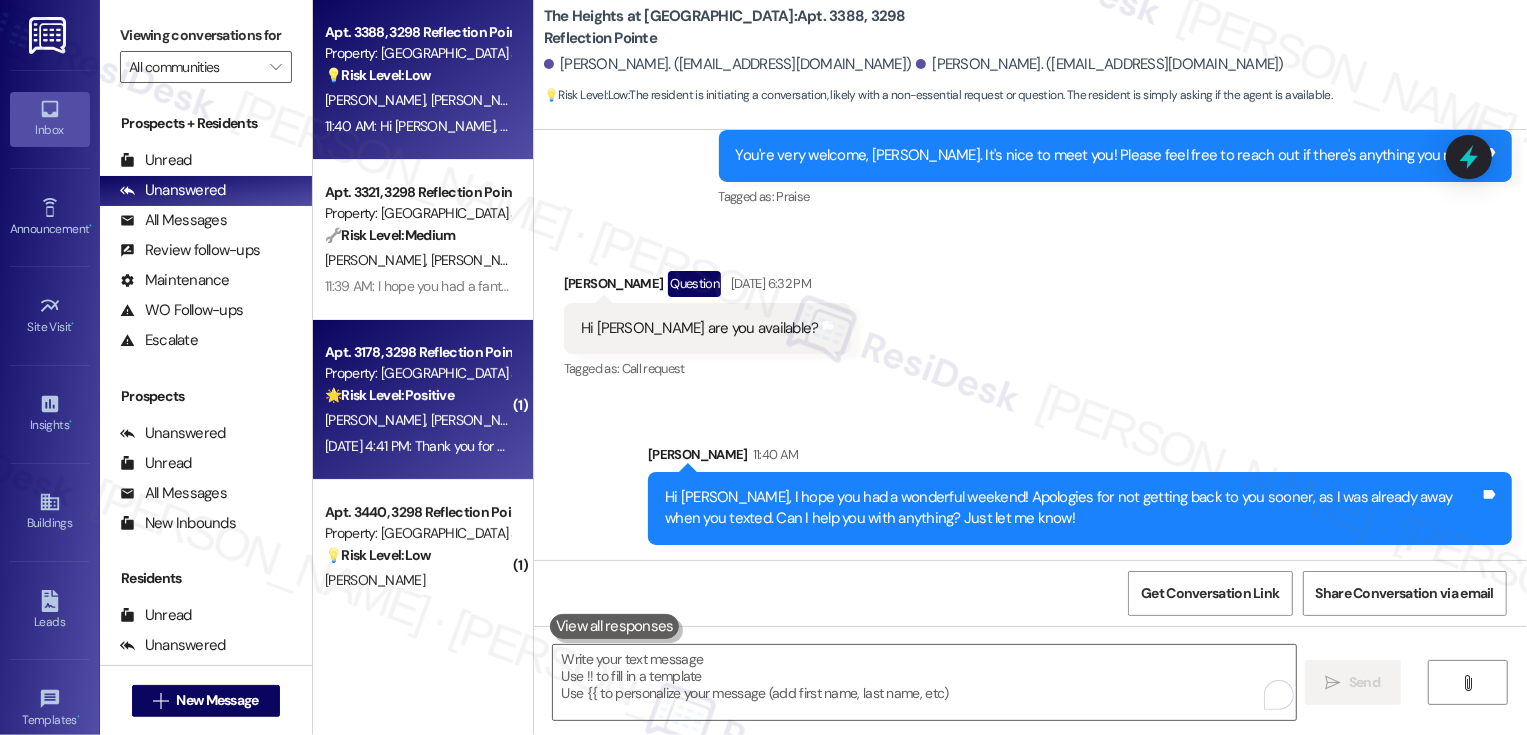 click on "🌟  Risk Level:  Positive" at bounding box center [389, 395] 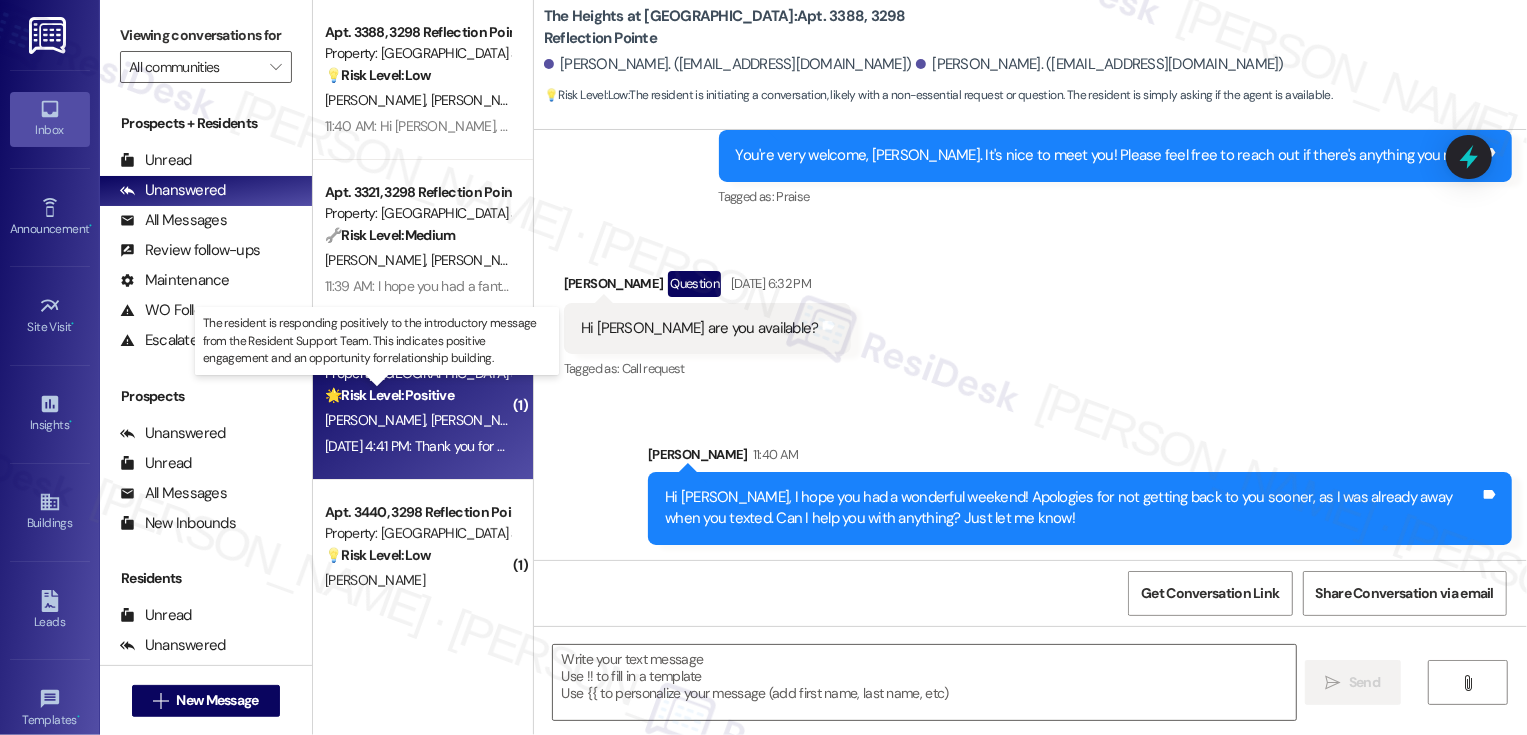 click on "🌟  Risk Level:  Positive" at bounding box center [389, 395] 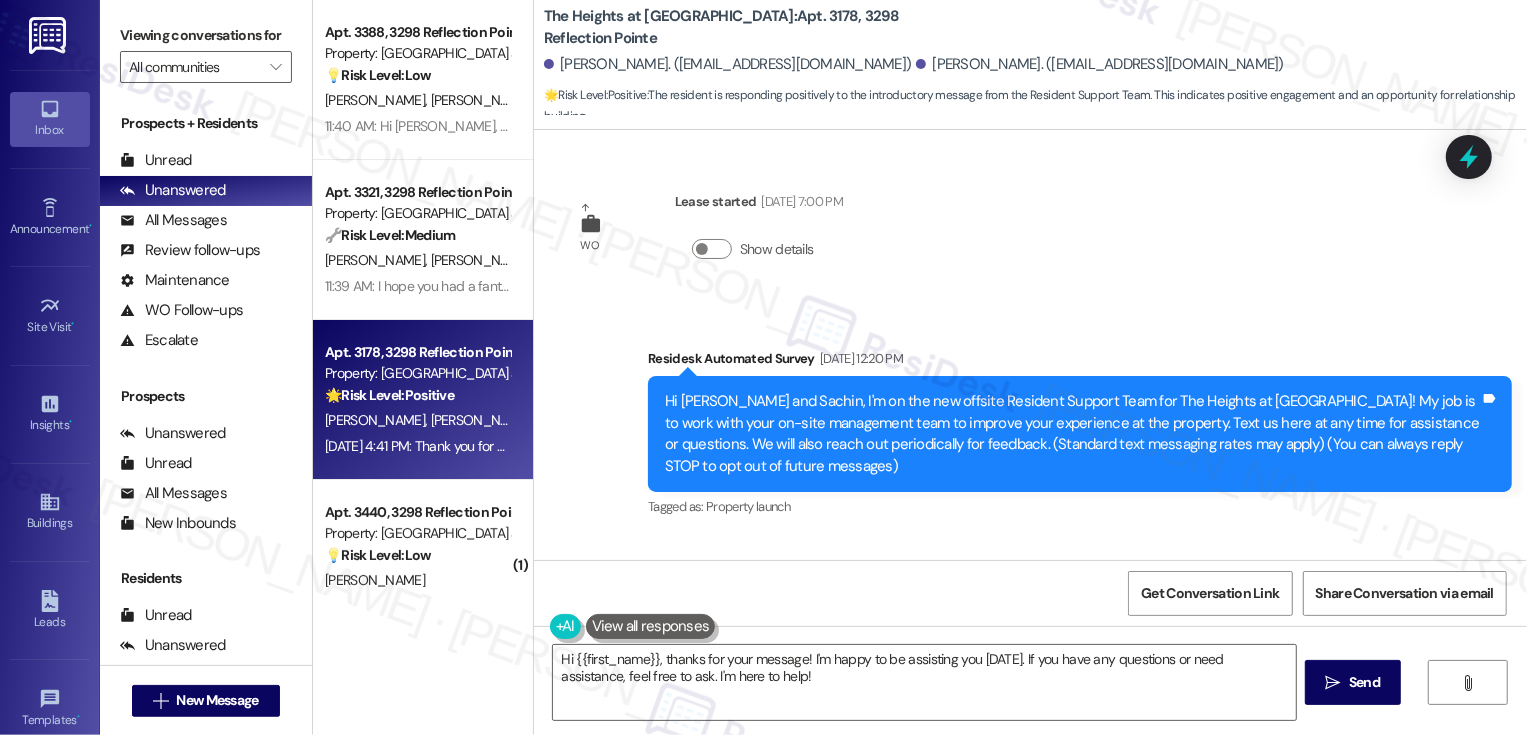 scroll, scrollTop: 547, scrollLeft: 0, axis: vertical 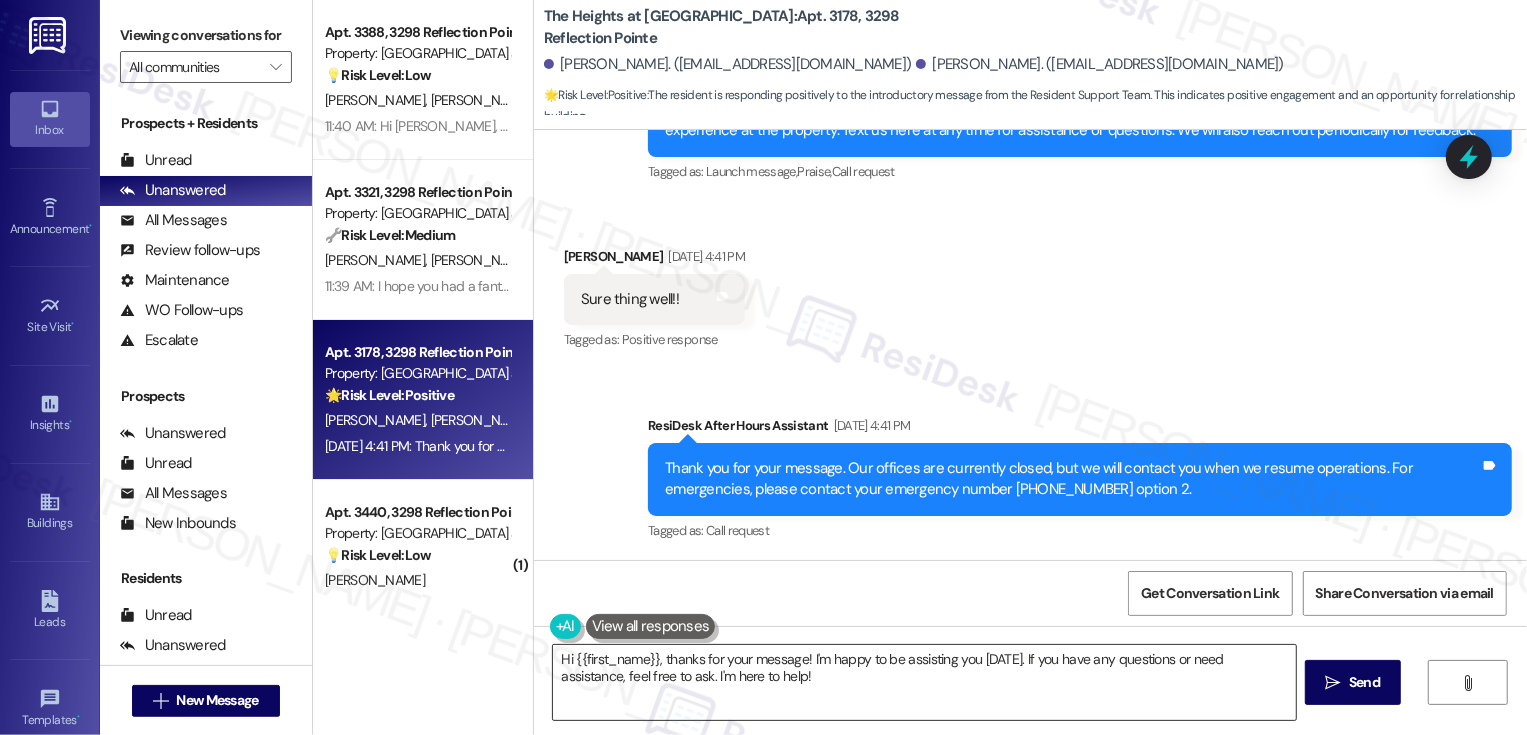 click on "Hi {{first_name}}, thanks for your message! I'm happy to be assisting you [DATE]. If you have any questions or need assistance, feel free to ask. I'm here to help!" at bounding box center (924, 682) 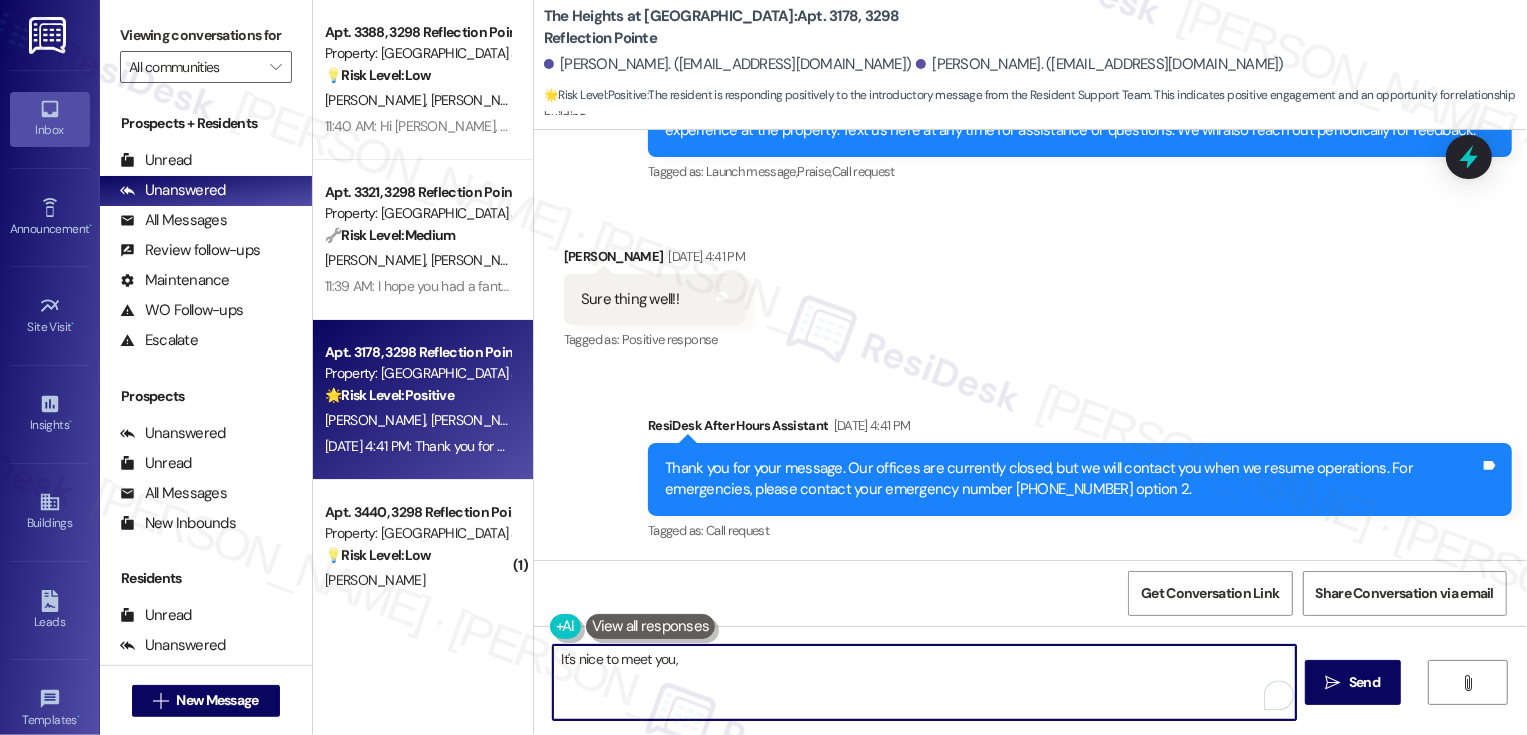 click on "[PERSON_NAME] [DATE] 4:41 PM" at bounding box center (654, 260) 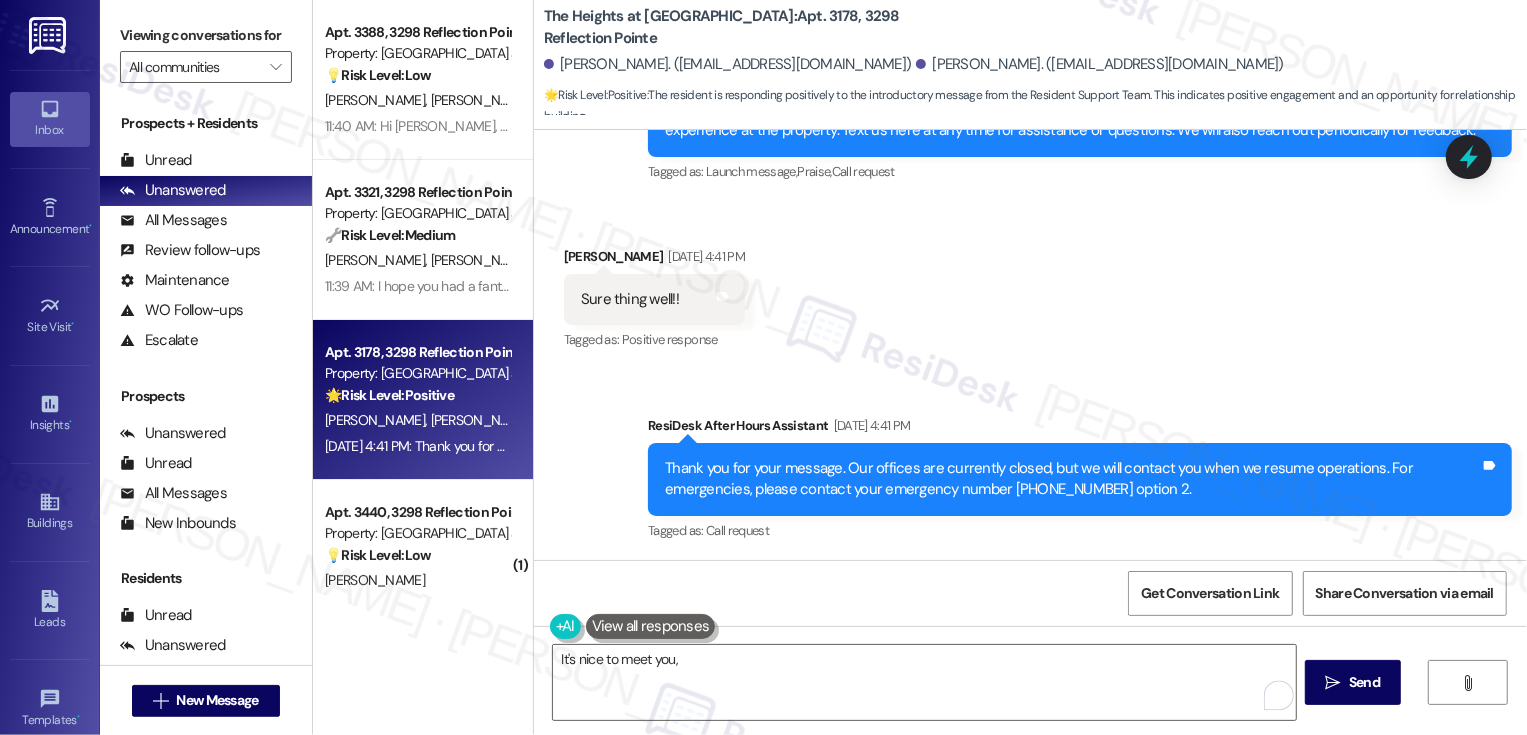 click on "[PERSON_NAME] [DATE] 4:41 PM" at bounding box center (654, 260) 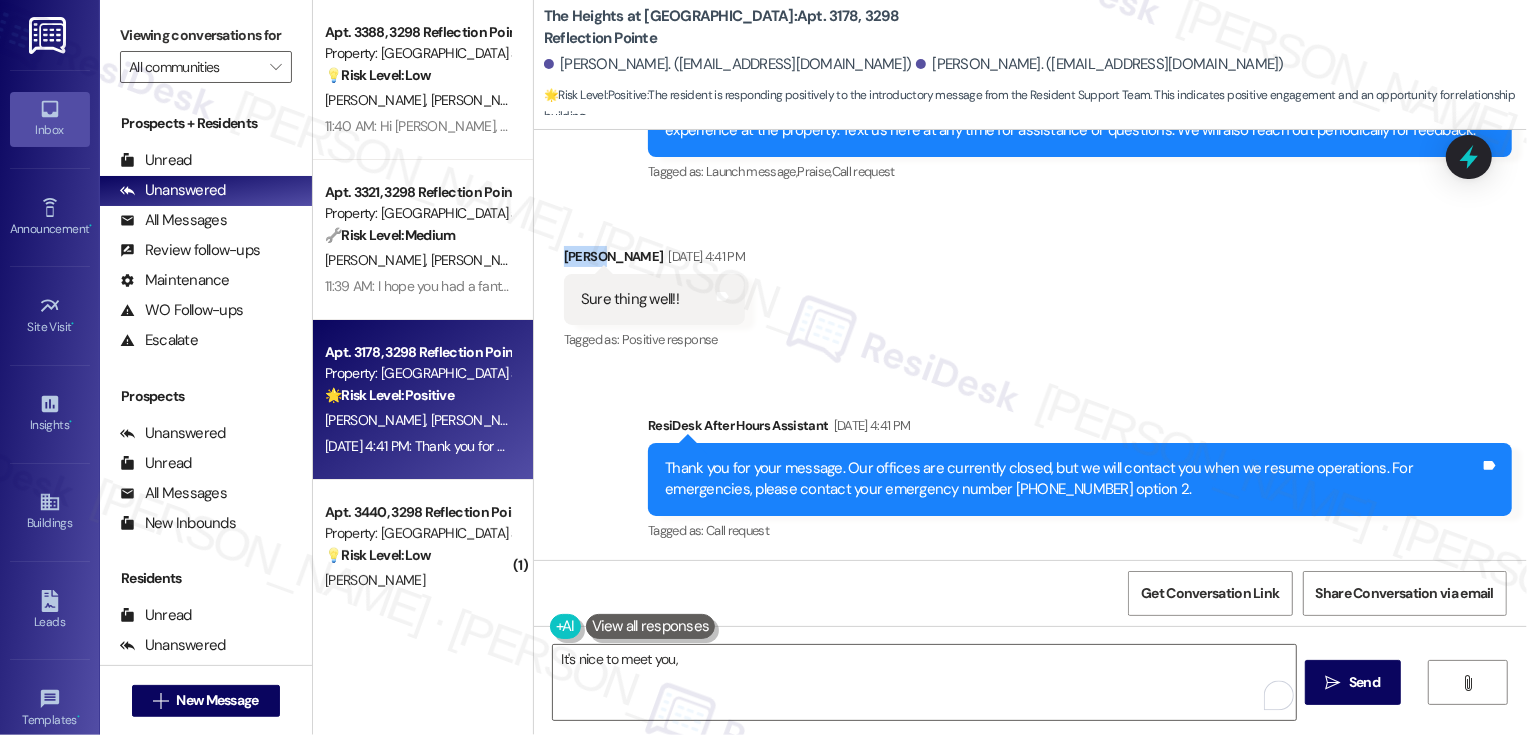copy on "Sachin" 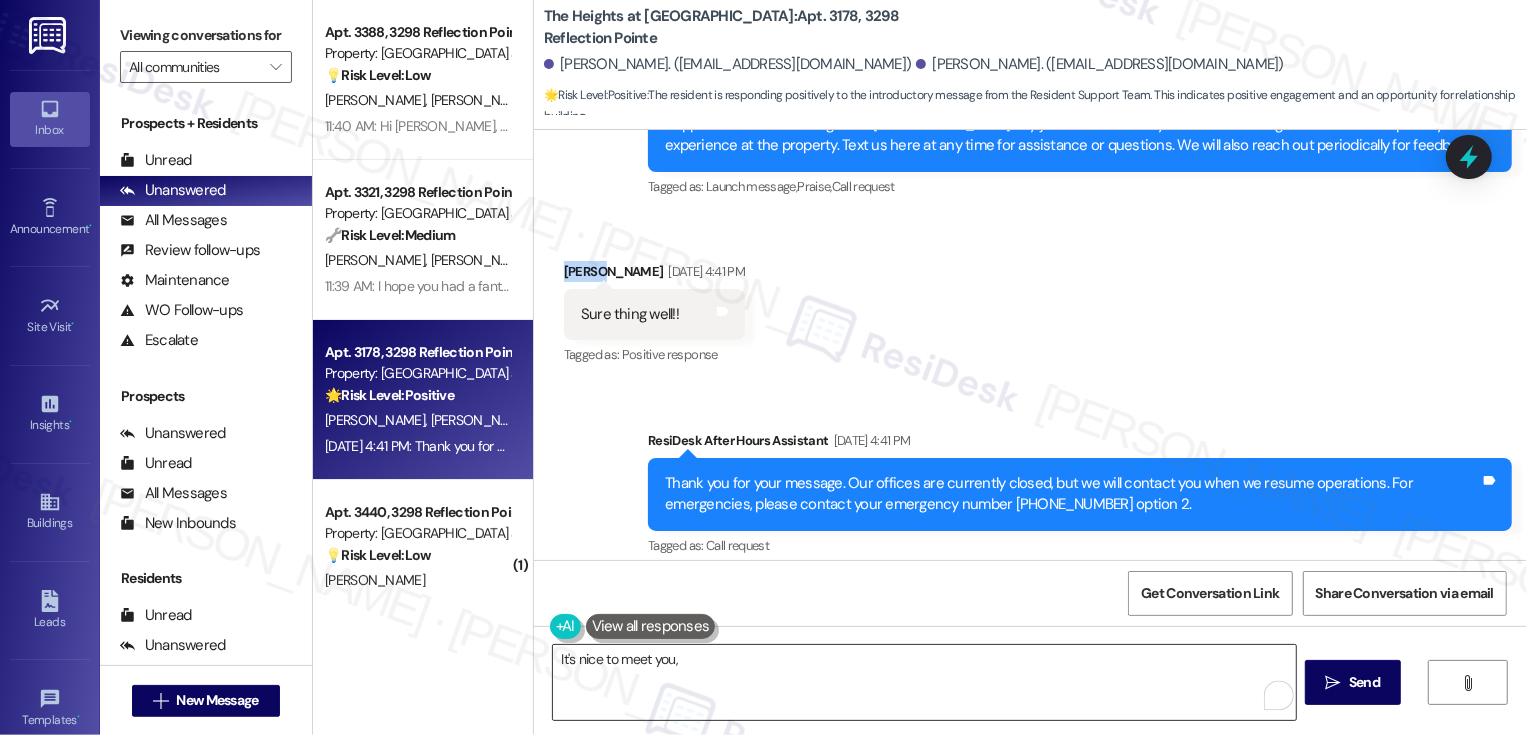 scroll, scrollTop: 547, scrollLeft: 0, axis: vertical 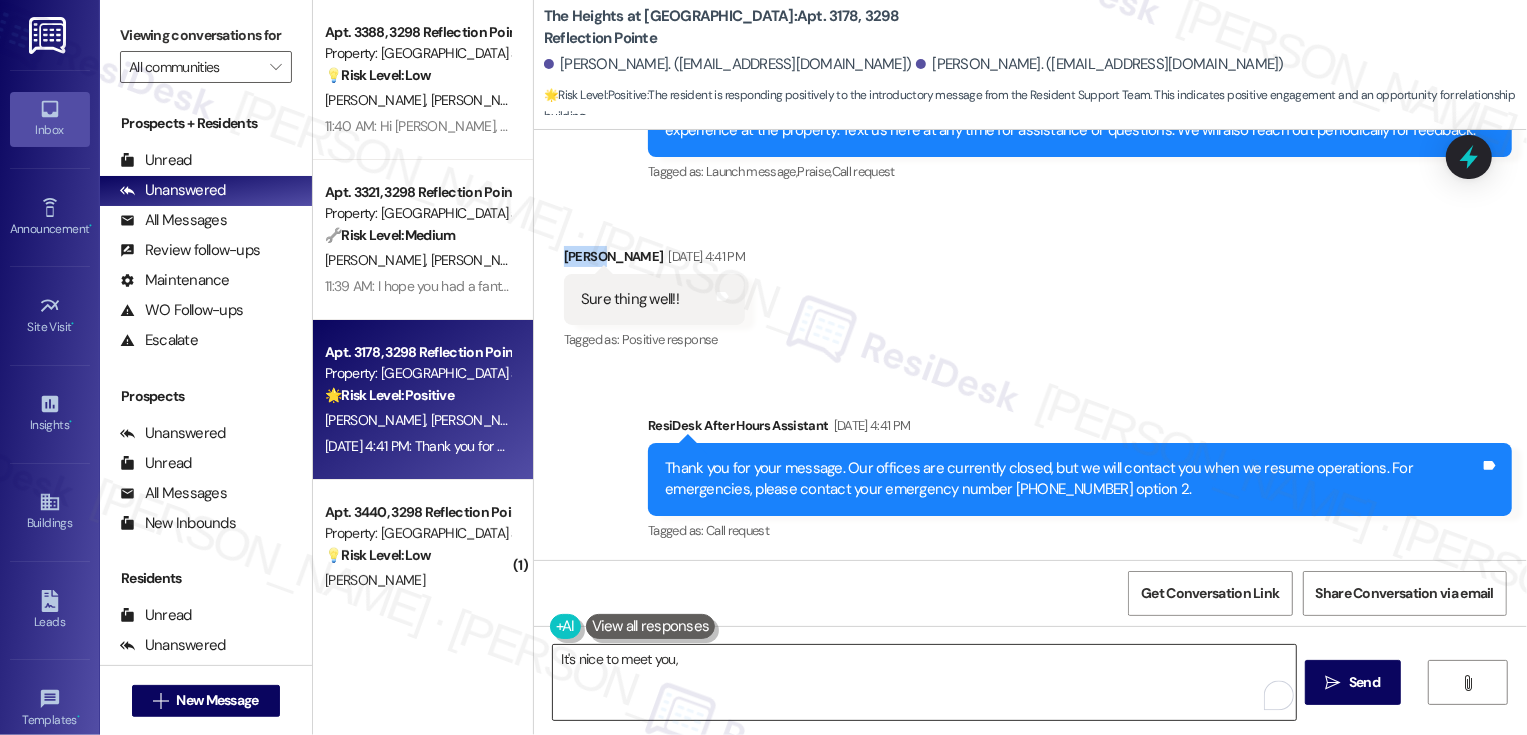 click on "It's nice to meet you," at bounding box center [924, 682] 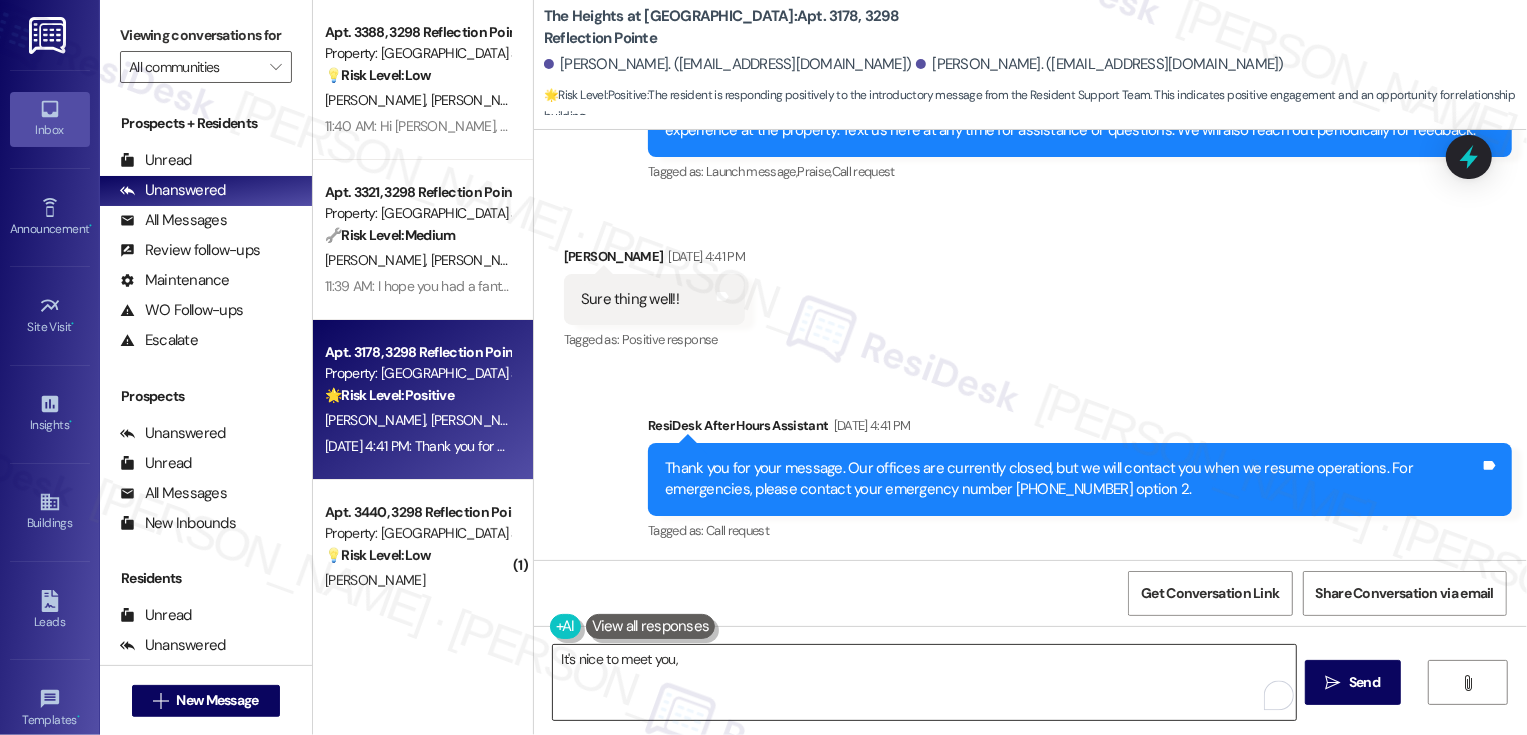 paste on "Sachin" 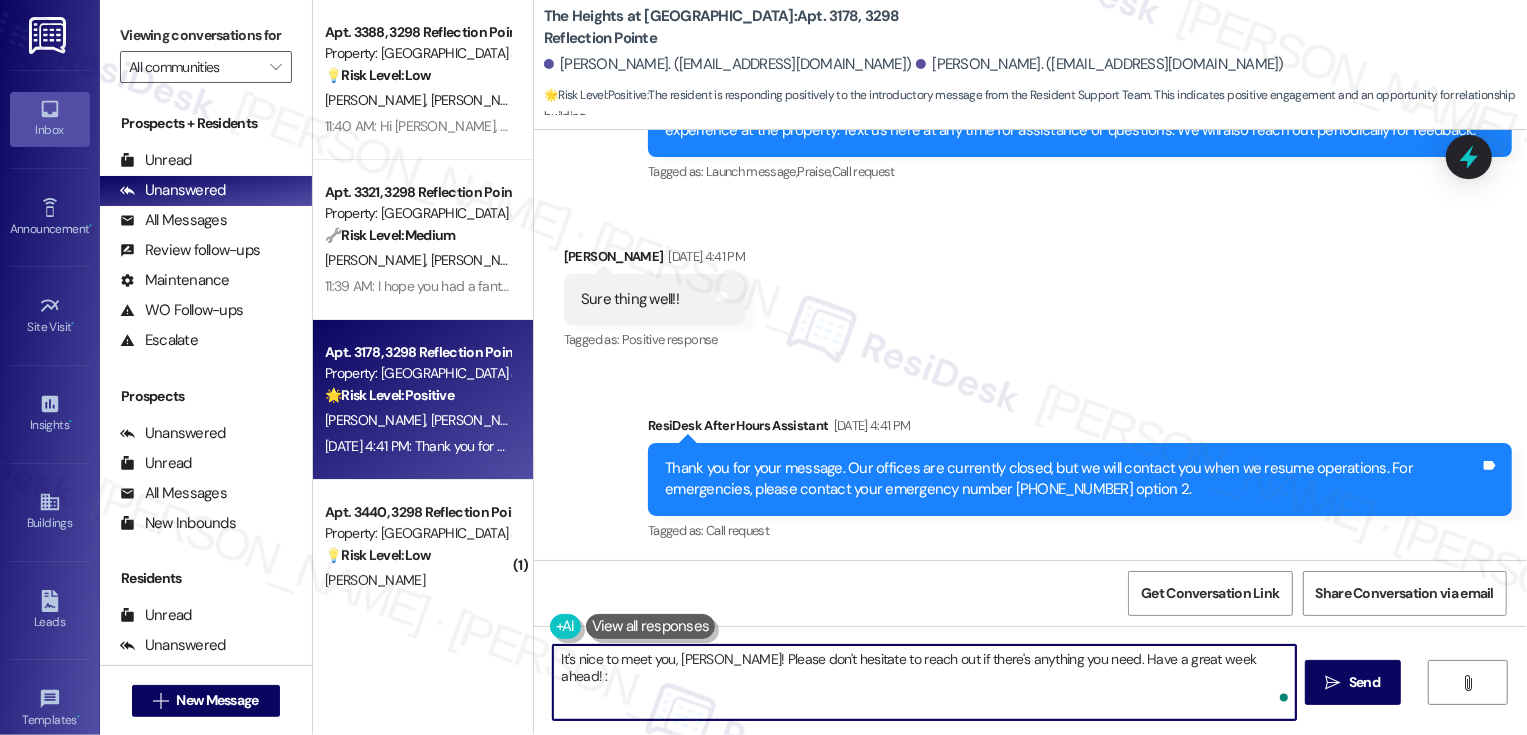 type on "It's nice to meet you, [PERSON_NAME]! Please don't hesitate to reach out if there's anything you need. Have a great week ahead! :)" 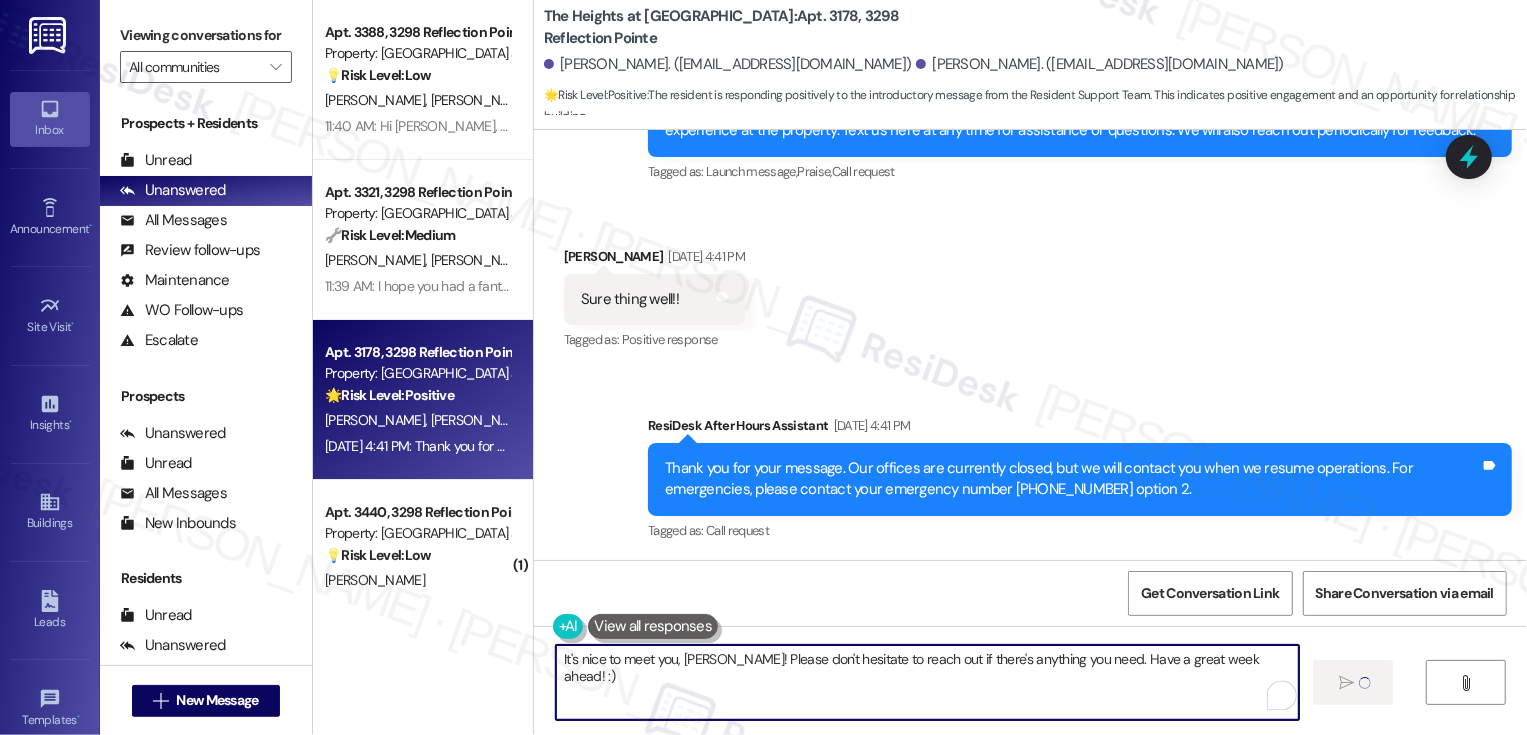 type 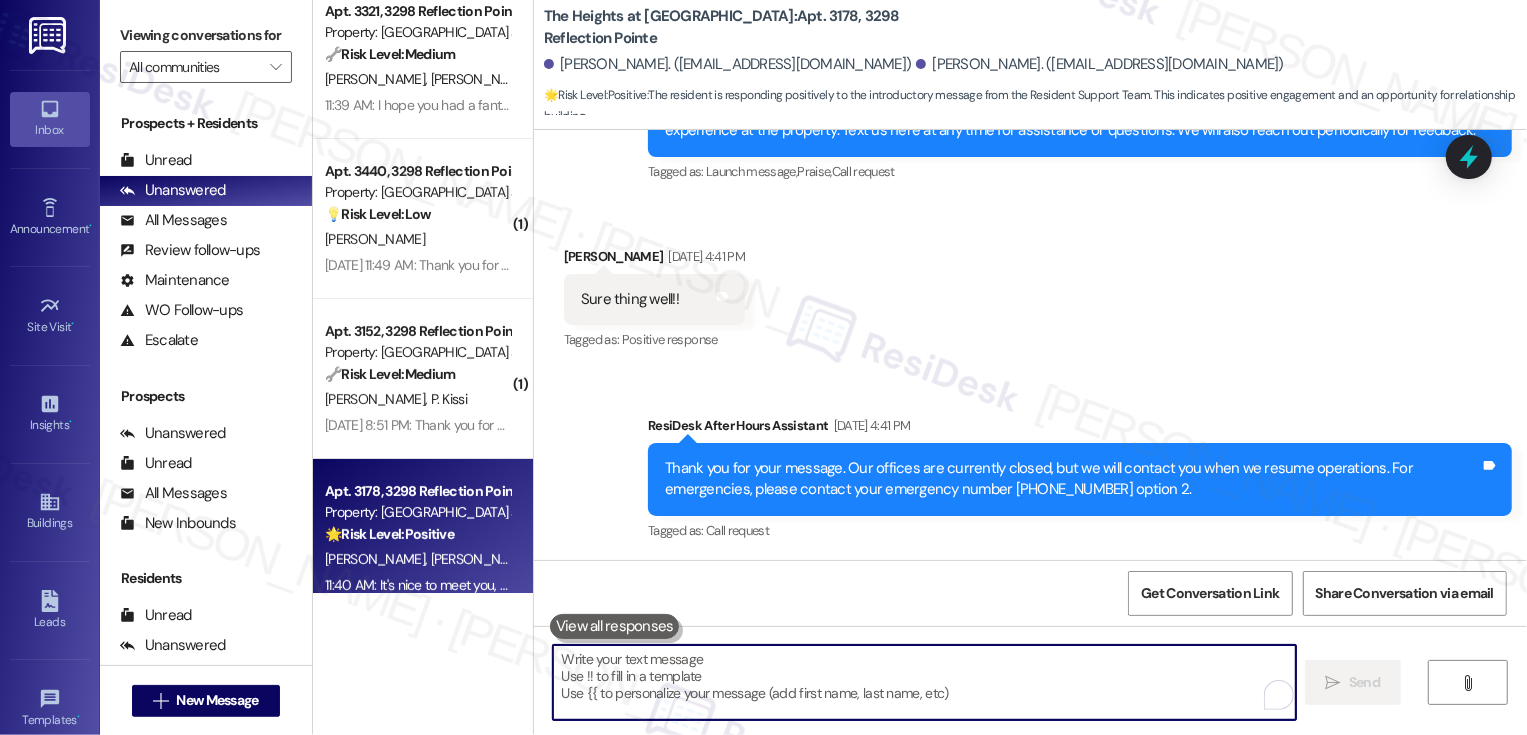 scroll, scrollTop: 202, scrollLeft: 0, axis: vertical 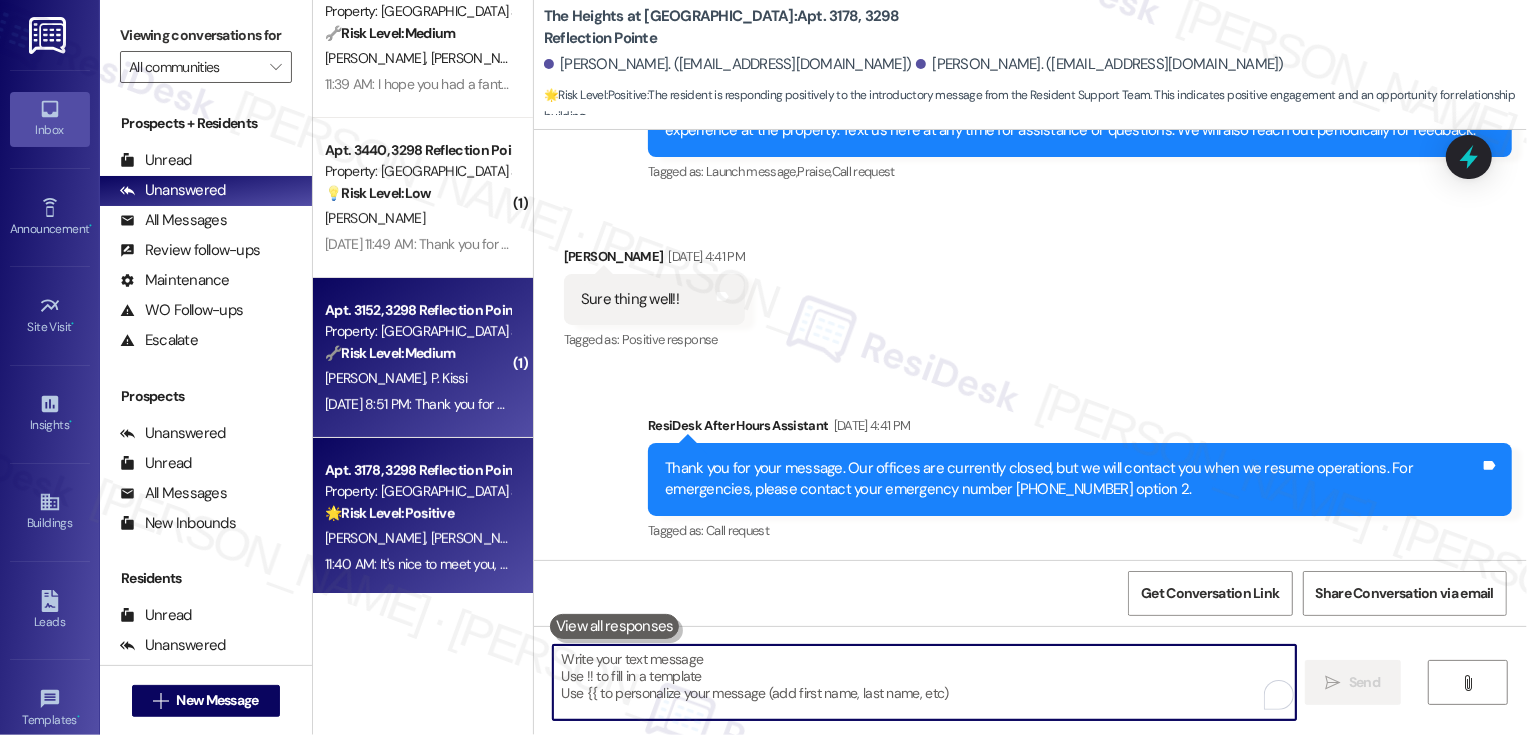 click on "[PERSON_NAME] [PERSON_NAME]" at bounding box center (417, 378) 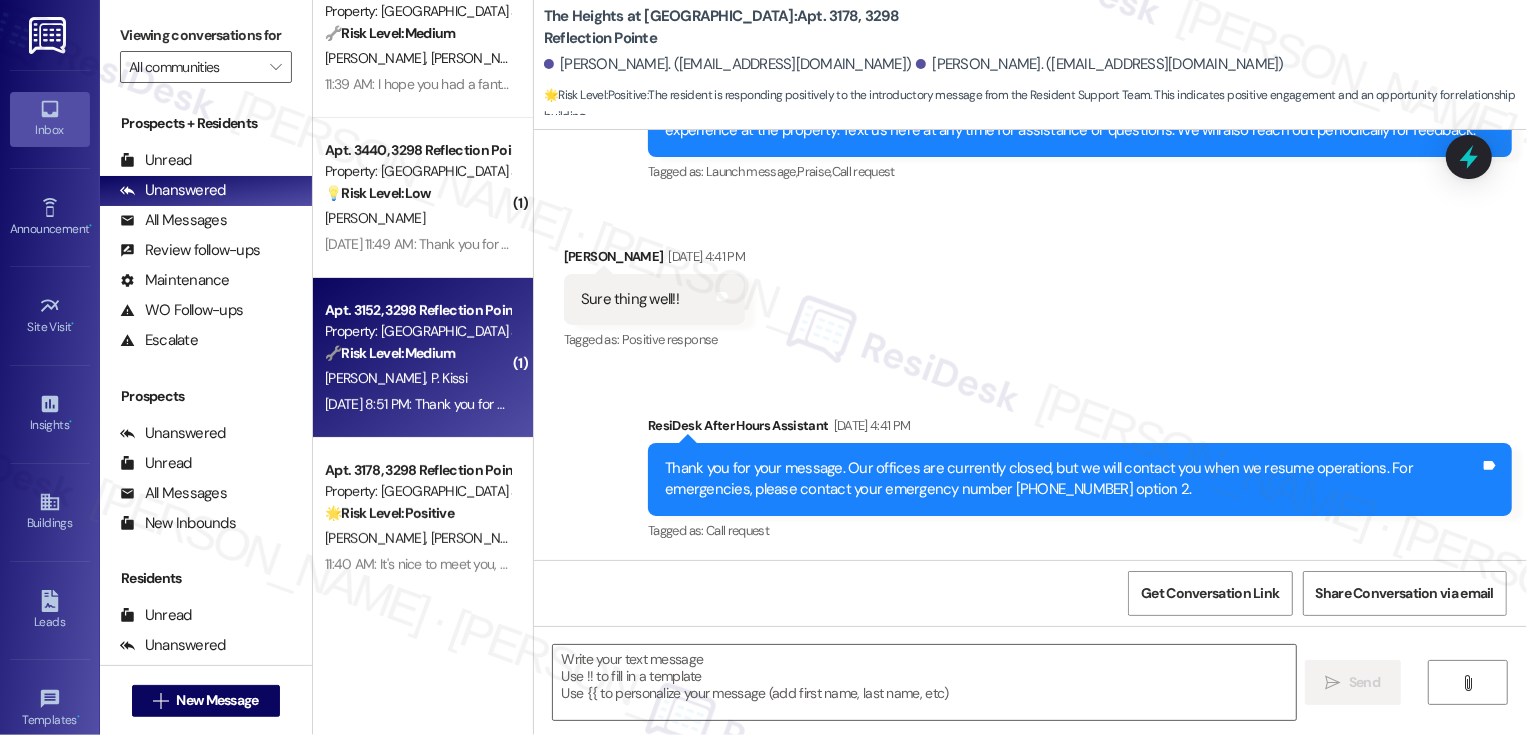 type on "Fetching suggested responses. Please feel free to read through the conversation in the meantime." 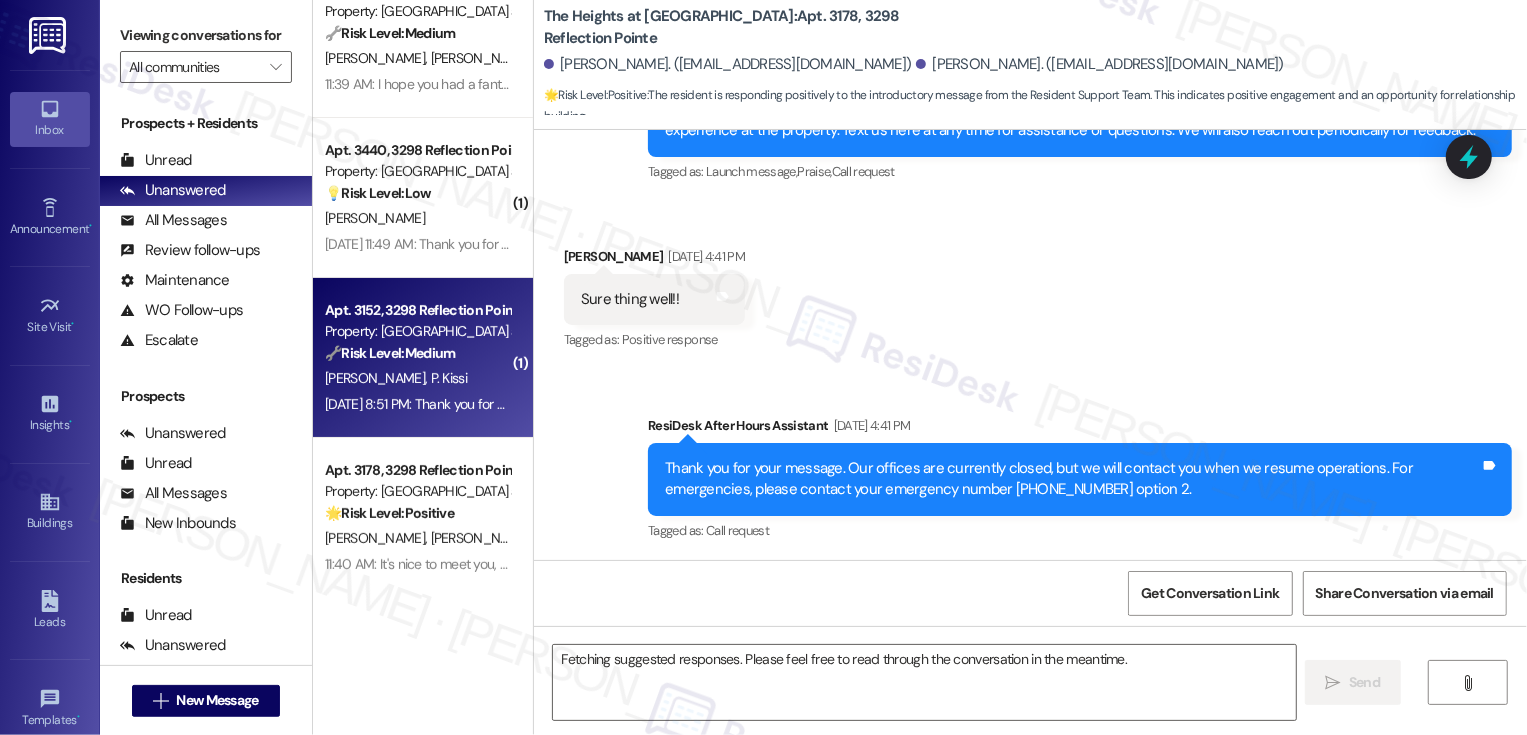 scroll, scrollTop: 206, scrollLeft: 0, axis: vertical 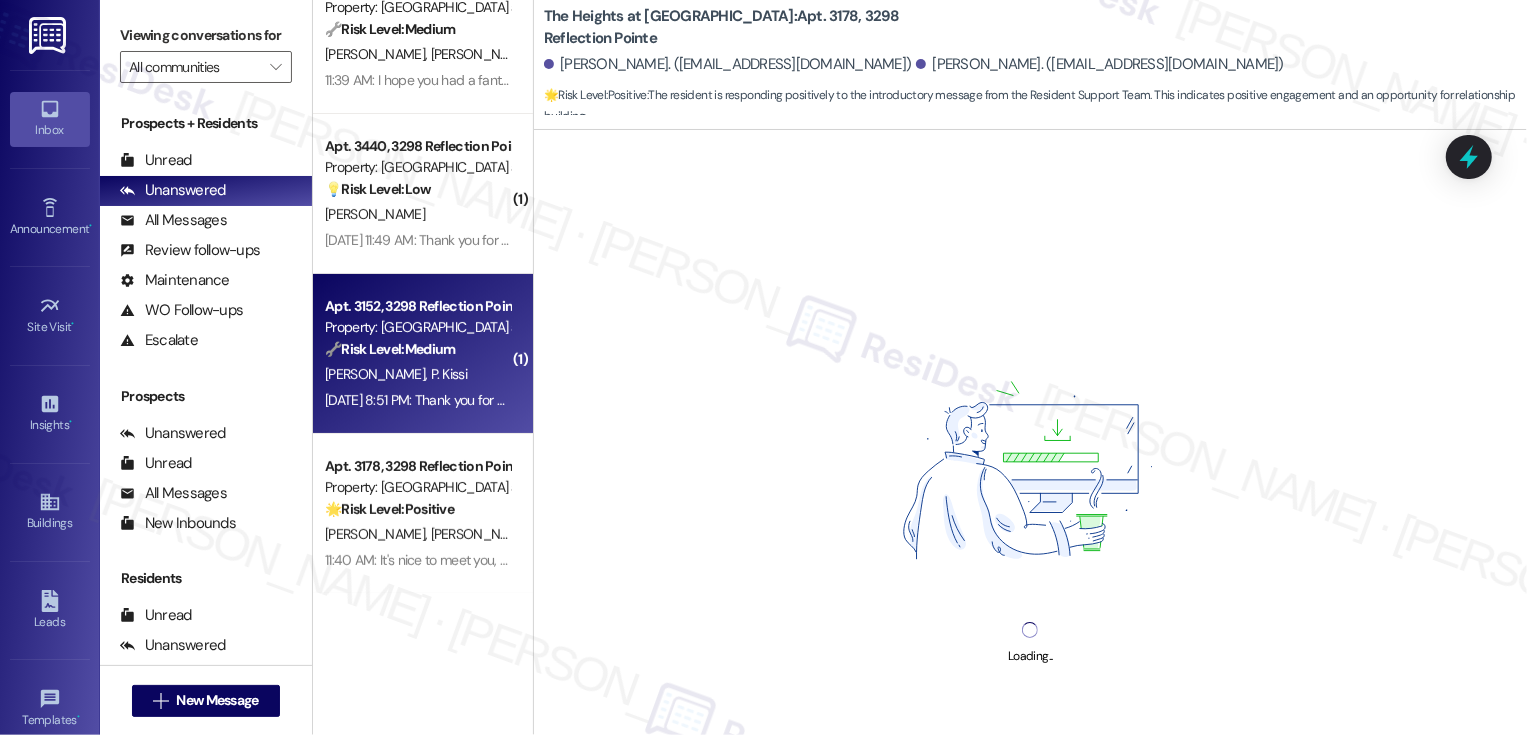 click on "[PERSON_NAME] [PERSON_NAME]" at bounding box center [417, 374] 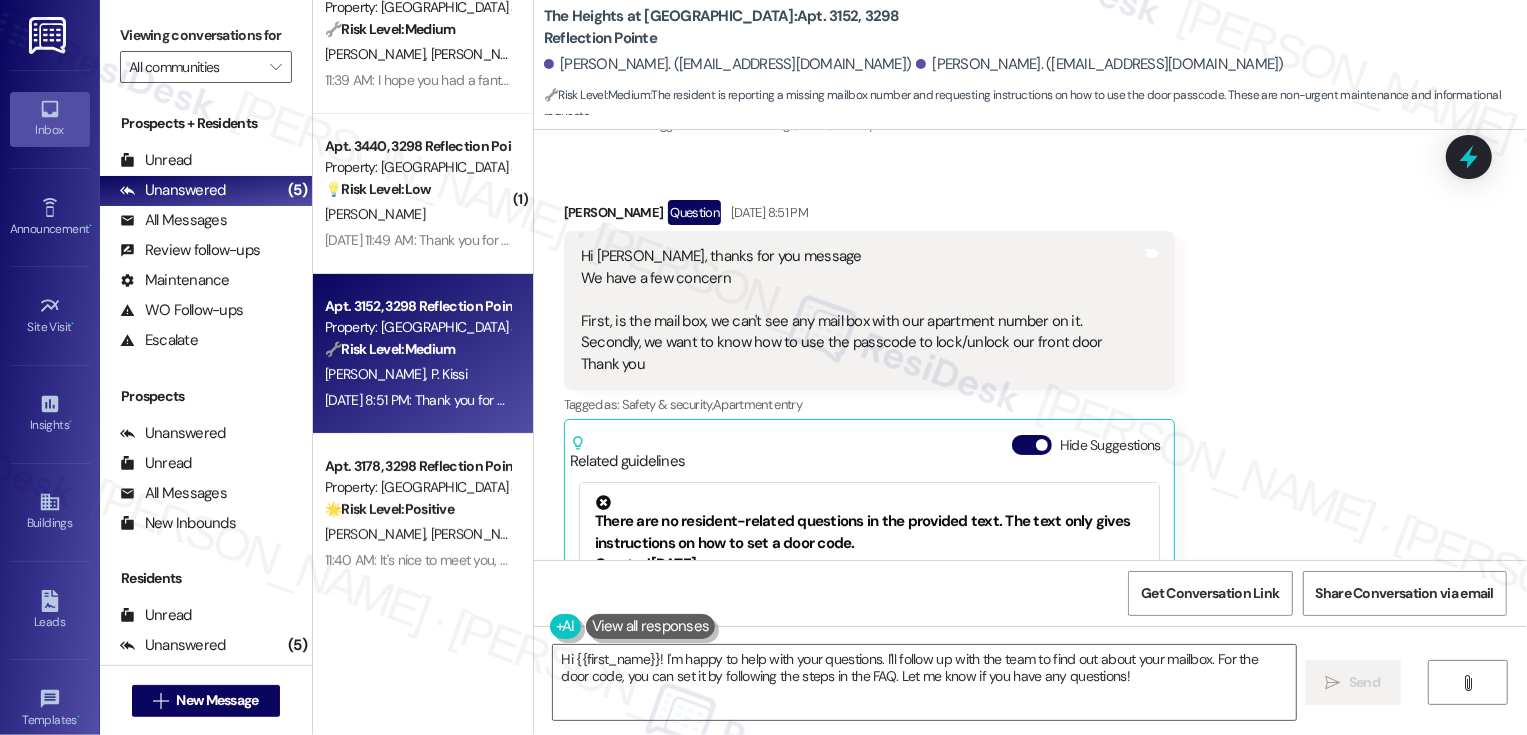 scroll, scrollTop: 671, scrollLeft: 0, axis: vertical 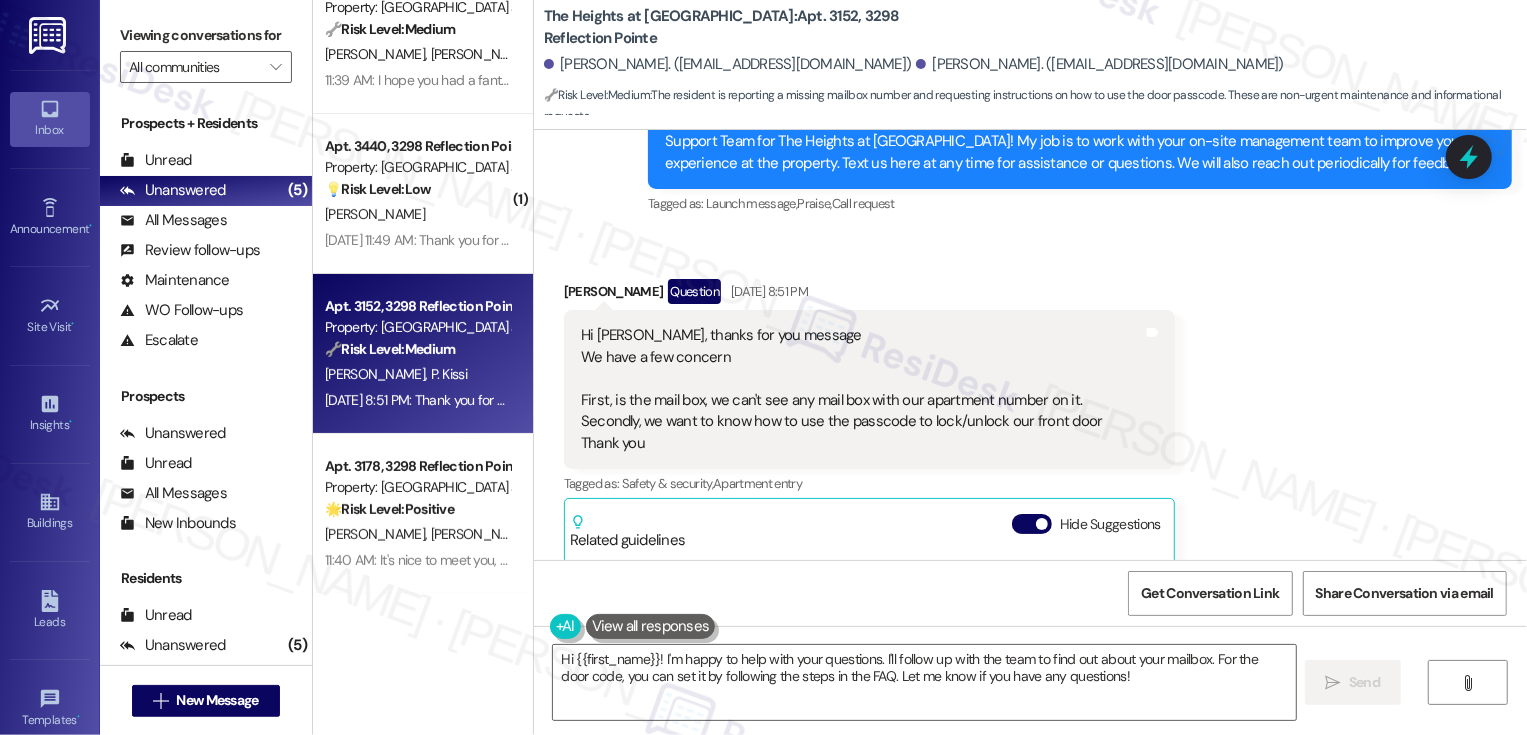 click on "[PERSON_NAME] Question [DATE] 8:51 PM" at bounding box center (869, 295) 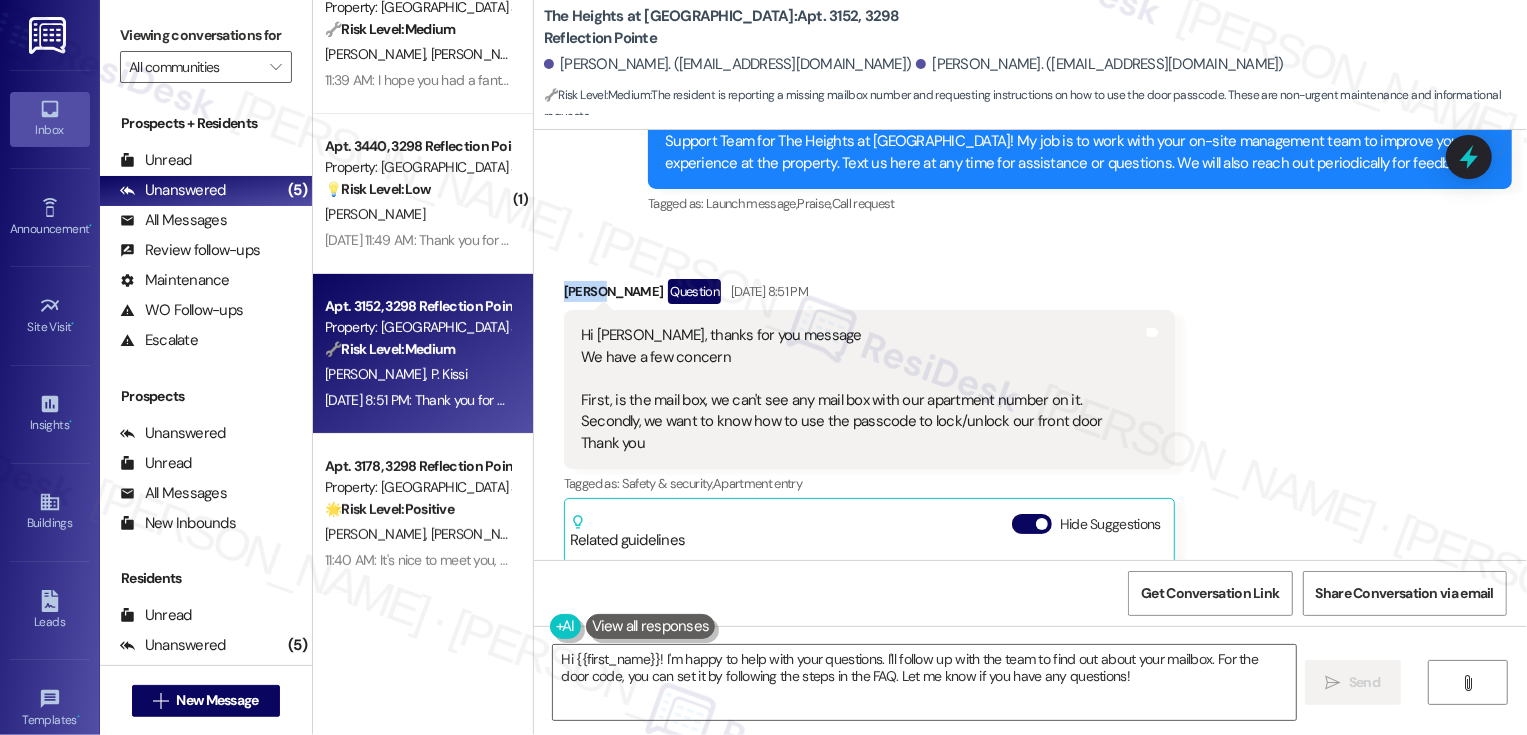 copy on "[PERSON_NAME]" 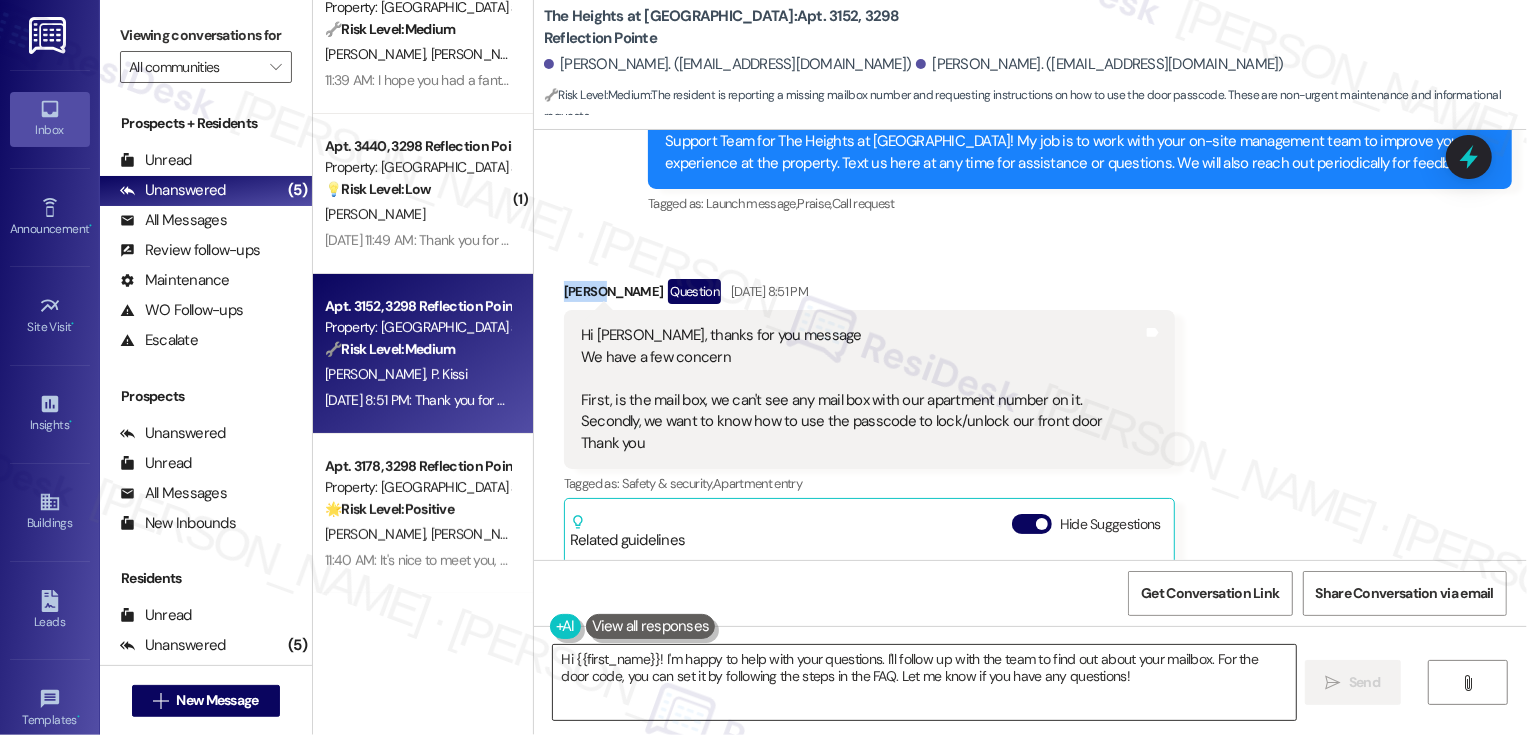 click on "Hi {{first_name}}! I'm happy to help with your questions. I'll follow up with the team to find out about your mailbox. For the door code, you can set it by following the steps in the FAQ. Let me know if you have any questions!" at bounding box center (924, 682) 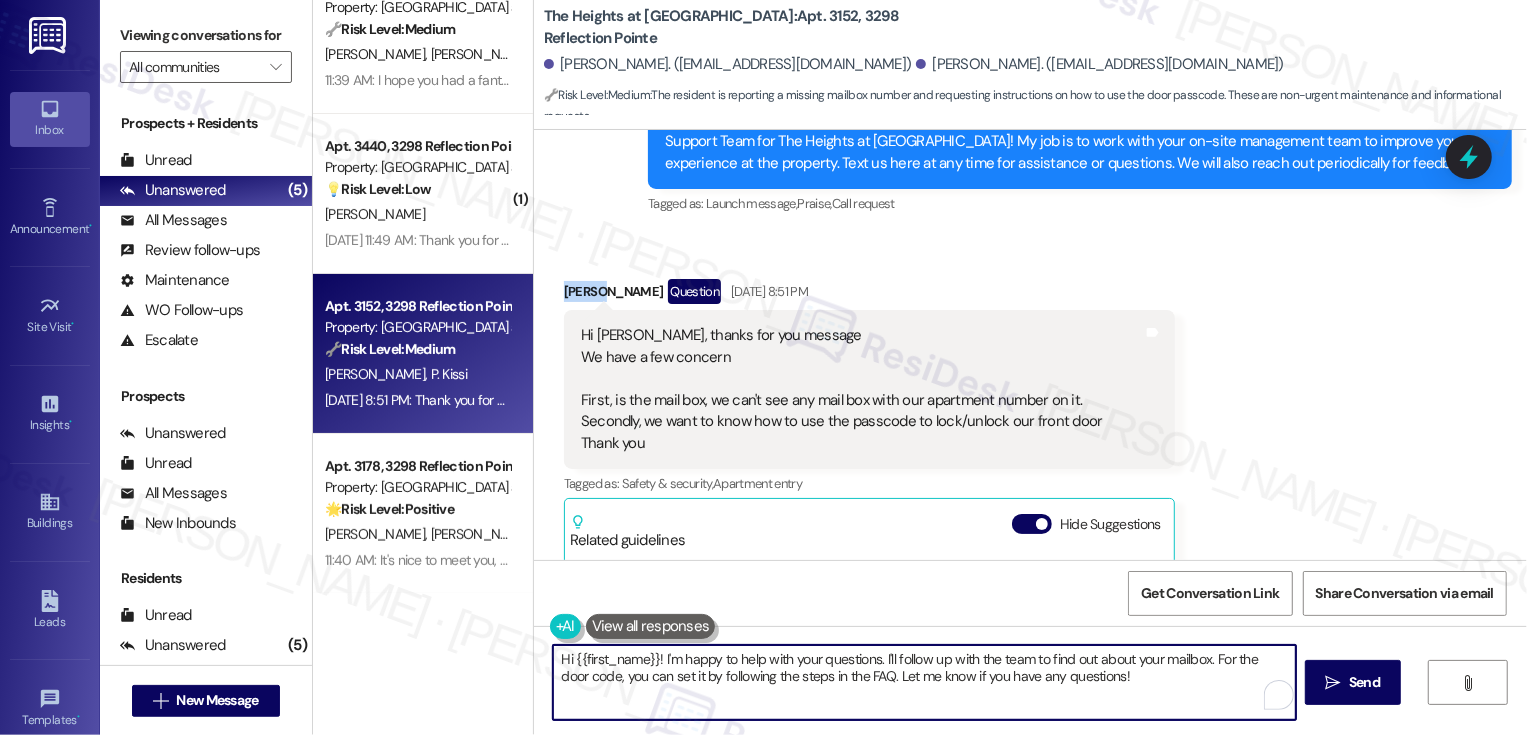 click on "Hi {{first_name}}! I'm happy to help with your questions. I'll follow up with the team to find out about your mailbox. For the door code, you can set it by following the steps in the FAQ. Let me know if you have any questions!" at bounding box center [924, 682] 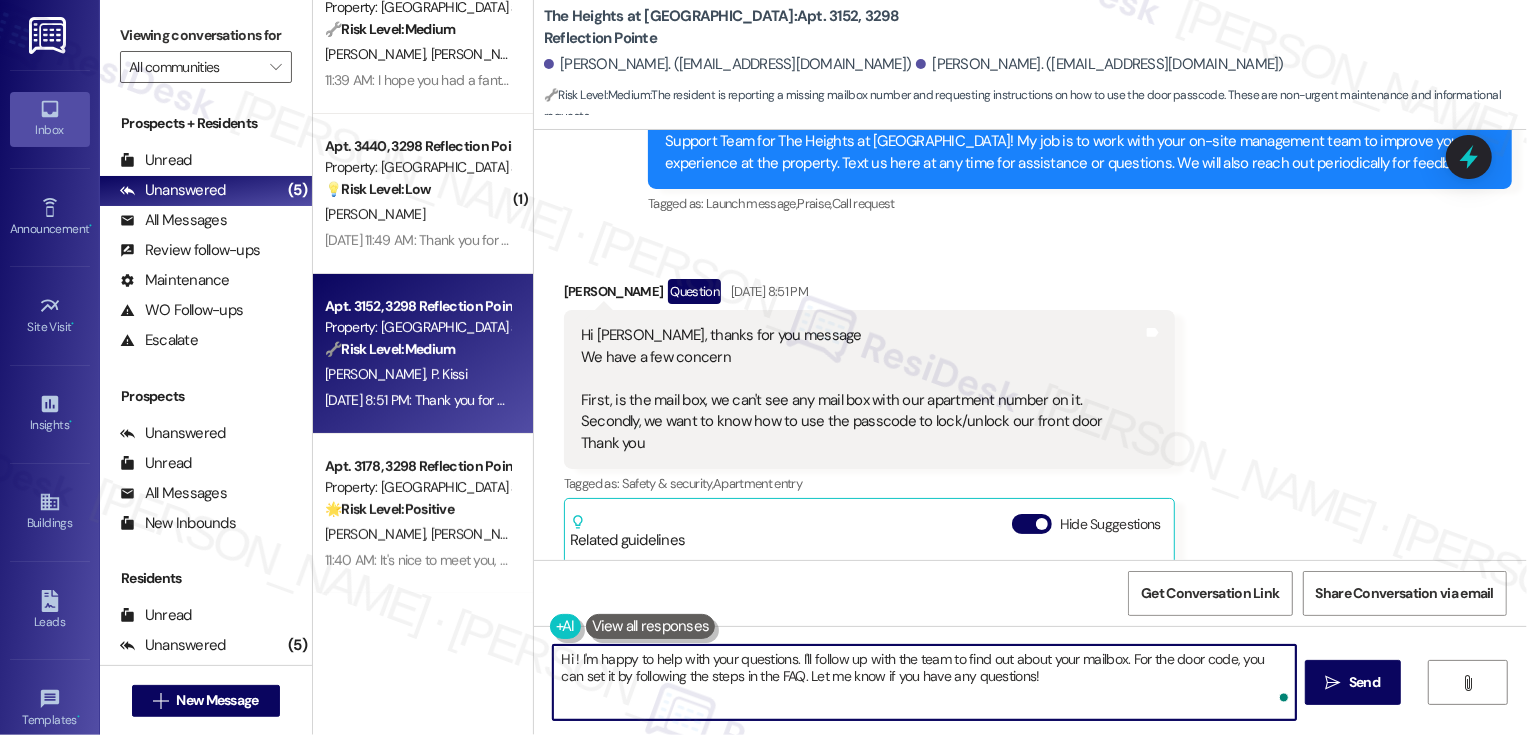 paste on "[PERSON_NAME]" 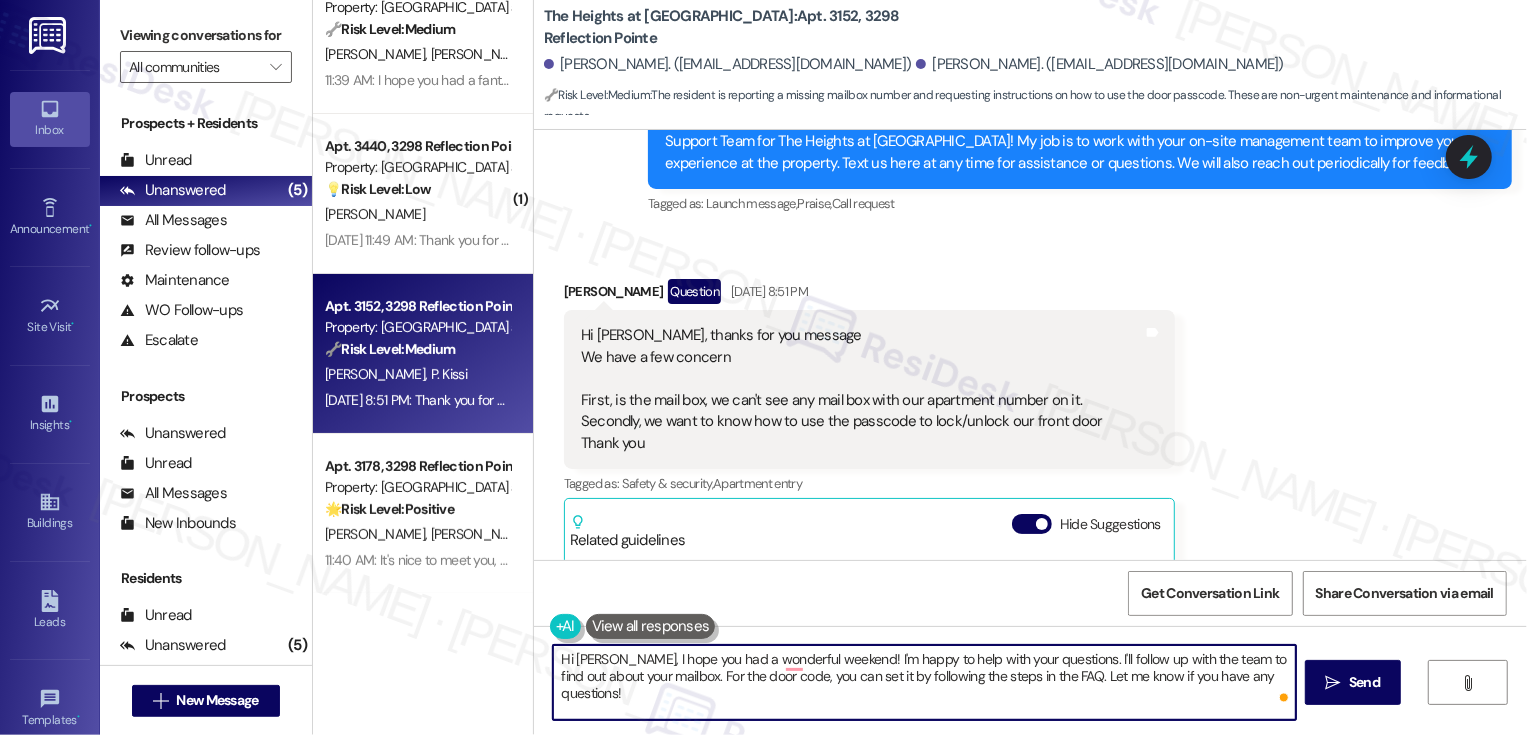 drag, startPoint x: 831, startPoint y: 659, endPoint x: 881, endPoint y: 733, distance: 89.30846 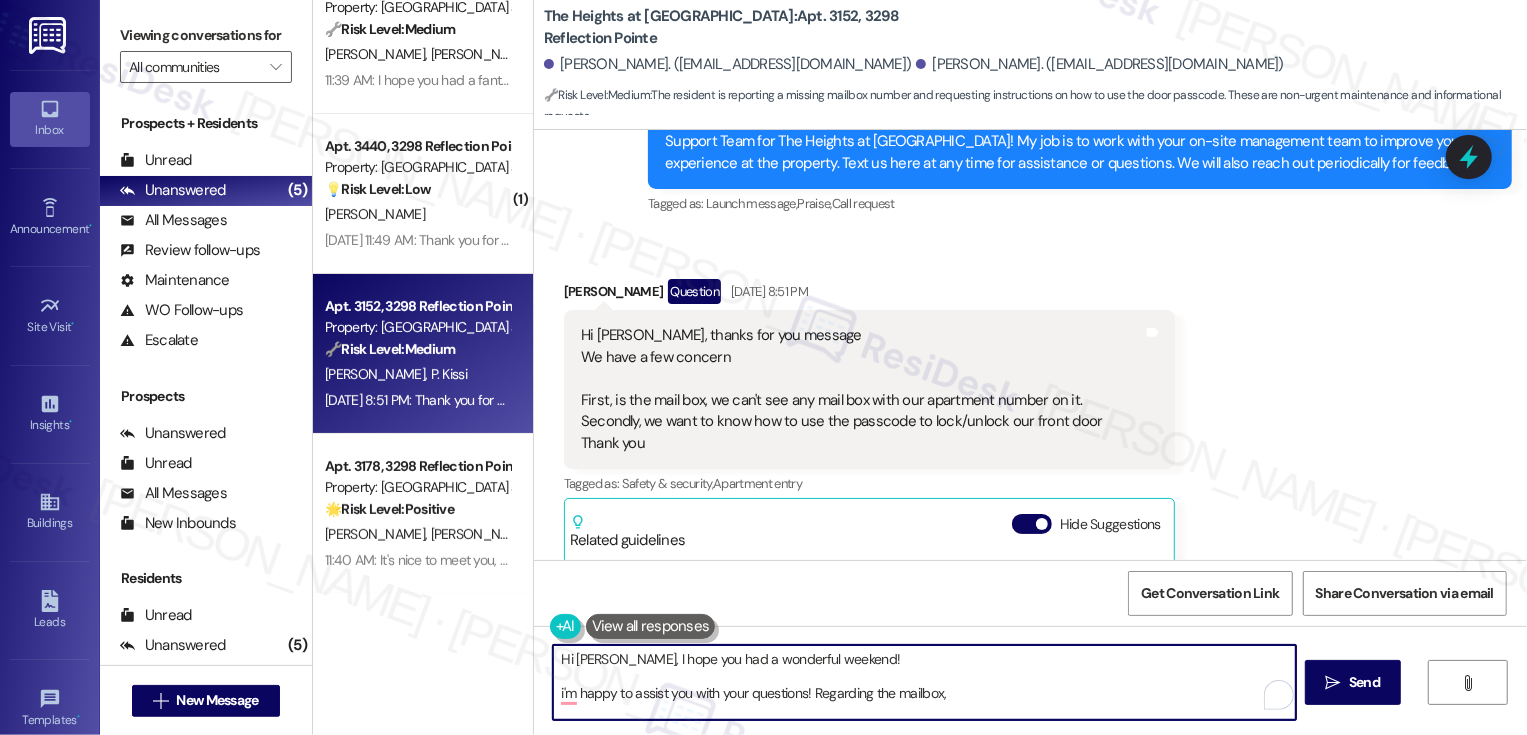 paste on "it is by apartment number" 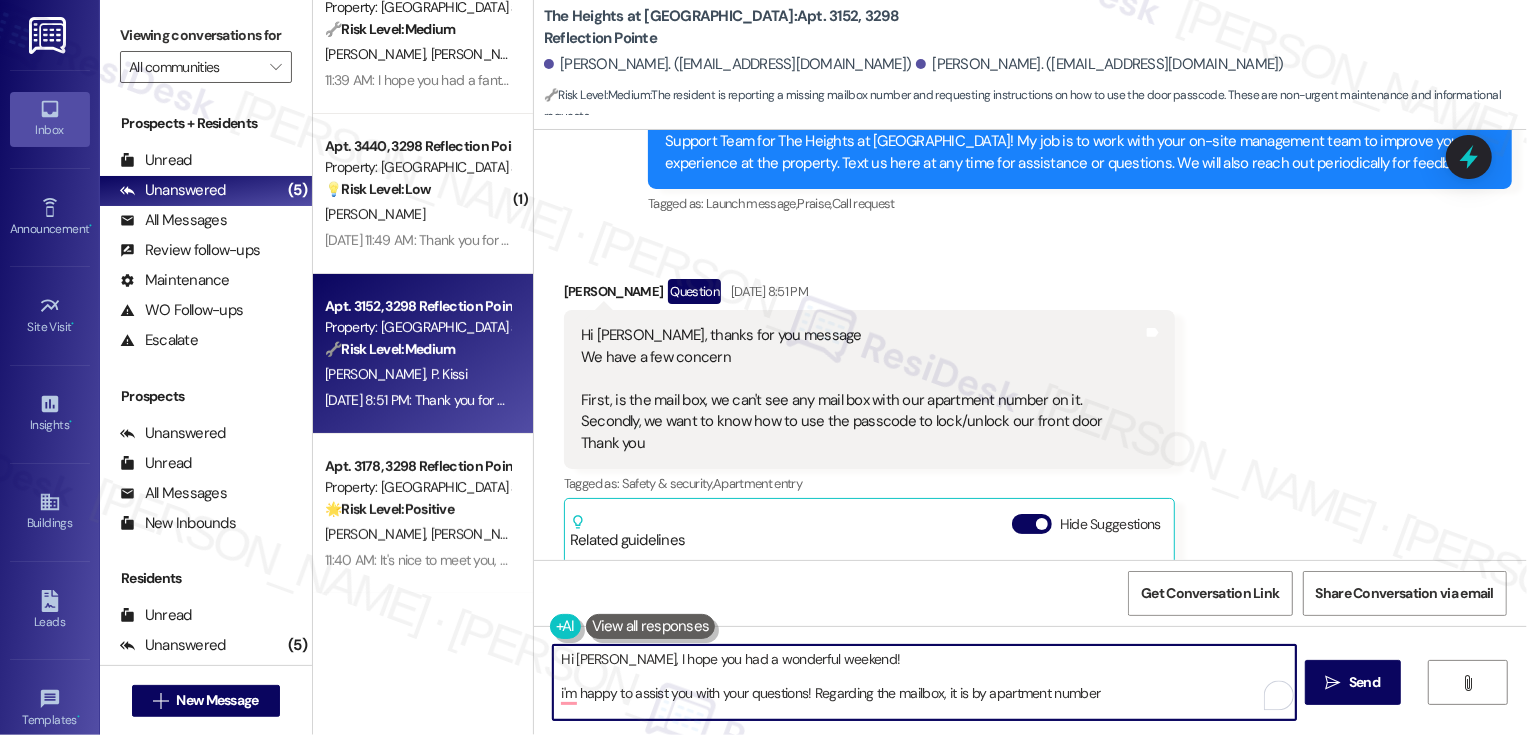 click on "Hi [PERSON_NAME], I hope you had a wonderful weekend!
i'm happy to assist you with your questions! Regarding the mailbox, it is by apartment number" at bounding box center (924, 682) 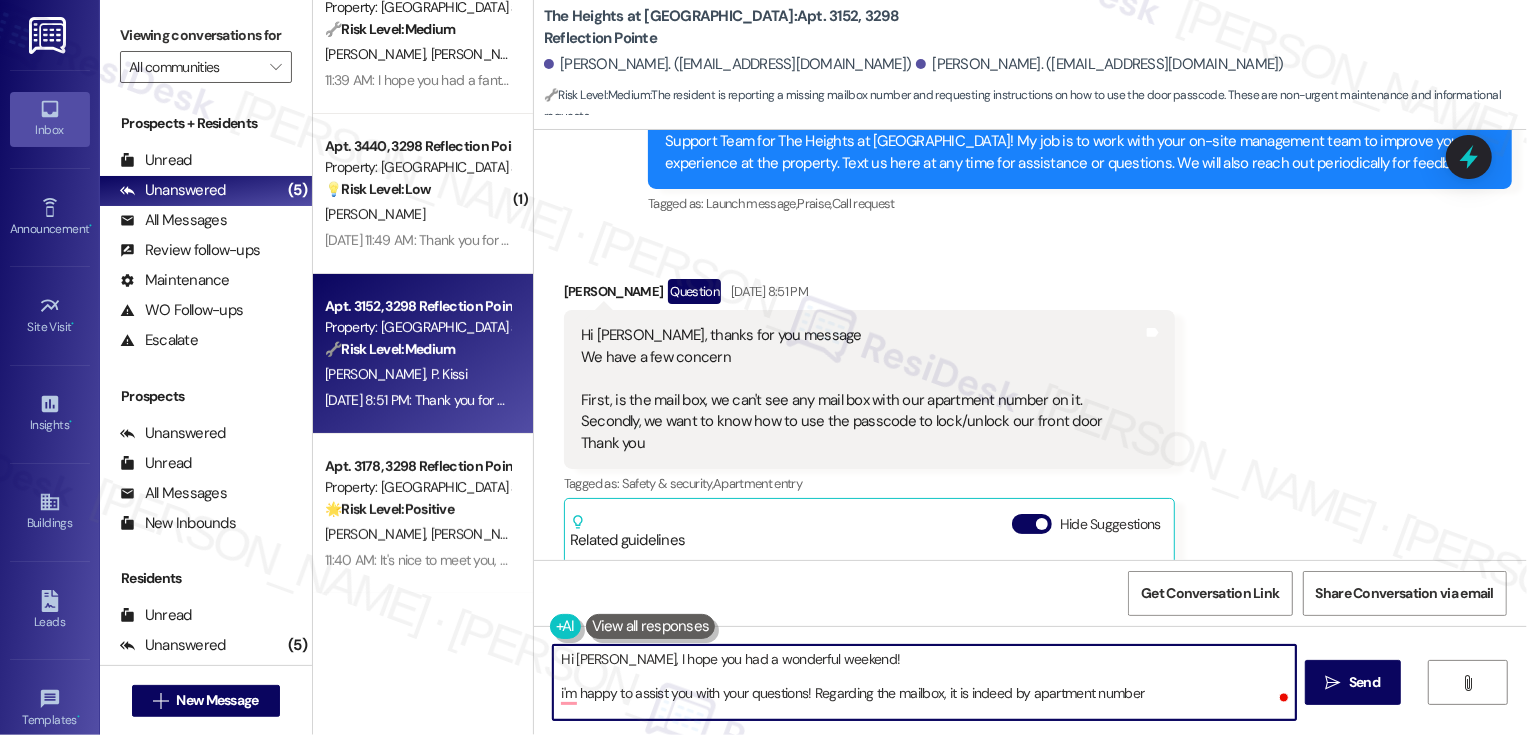 click on "Hi [PERSON_NAME], I hope you had a wonderful weekend!
i'm happy to assist you with your questions! Regarding the mailbox, it is indeed by apartment number" at bounding box center [924, 682] 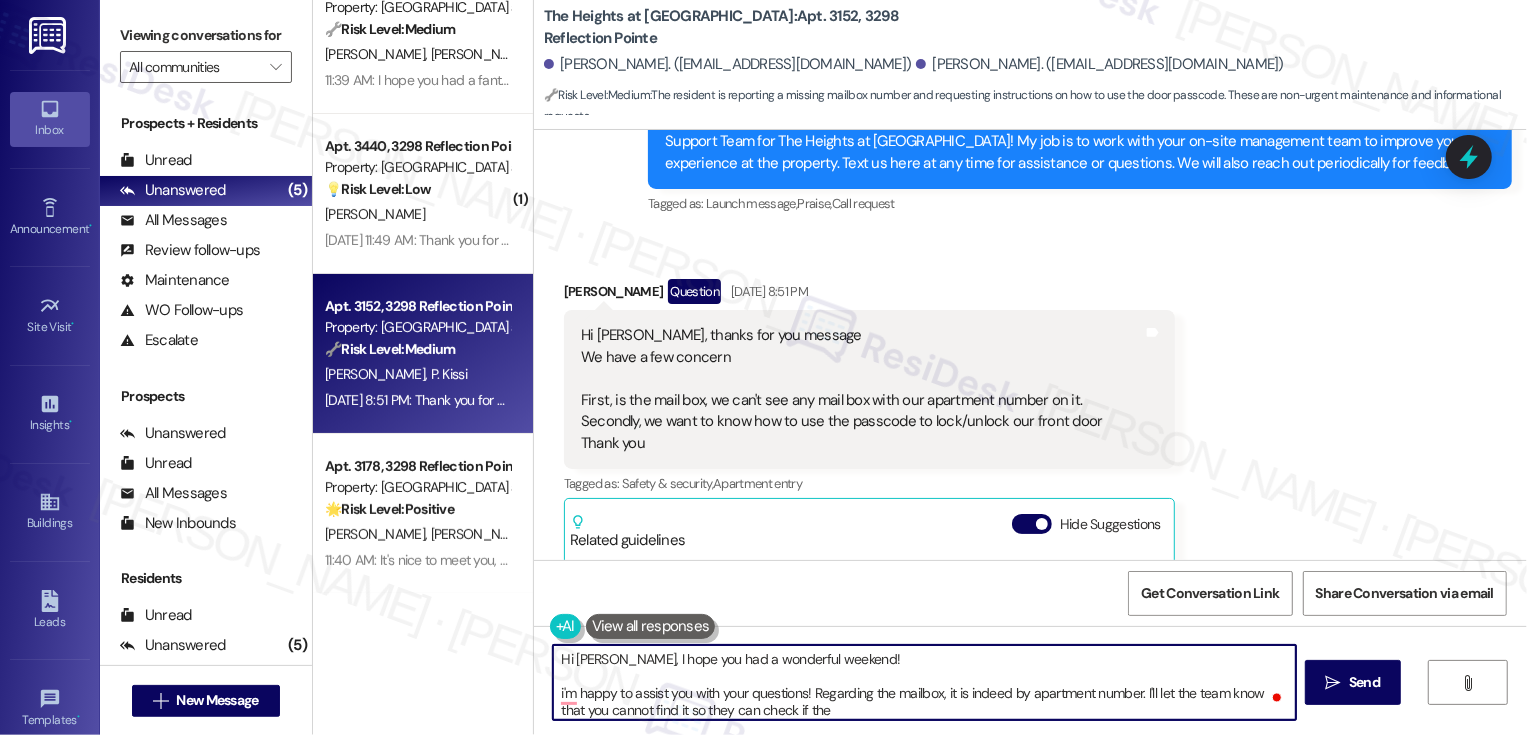 paste on "label has worn off." 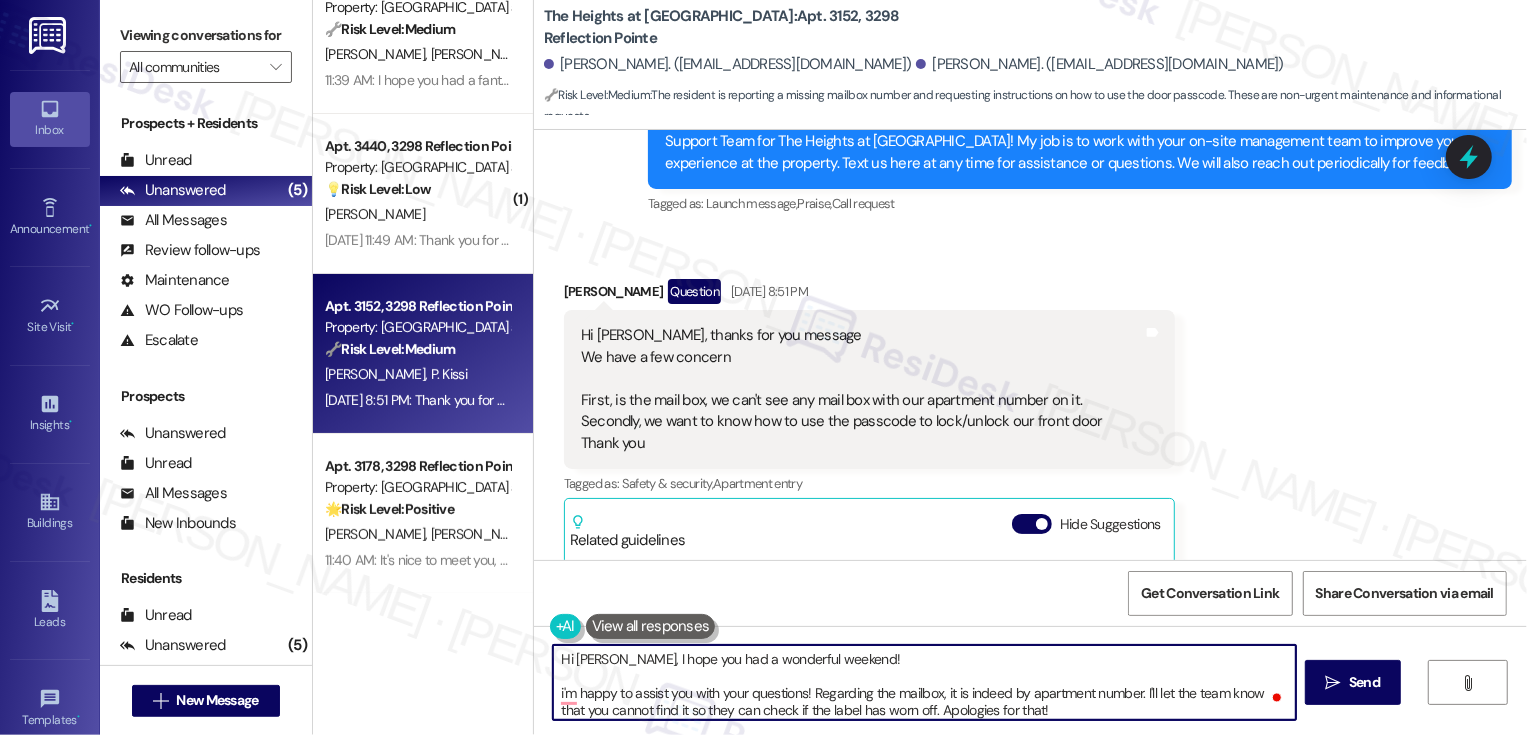 scroll, scrollTop: 17, scrollLeft: 0, axis: vertical 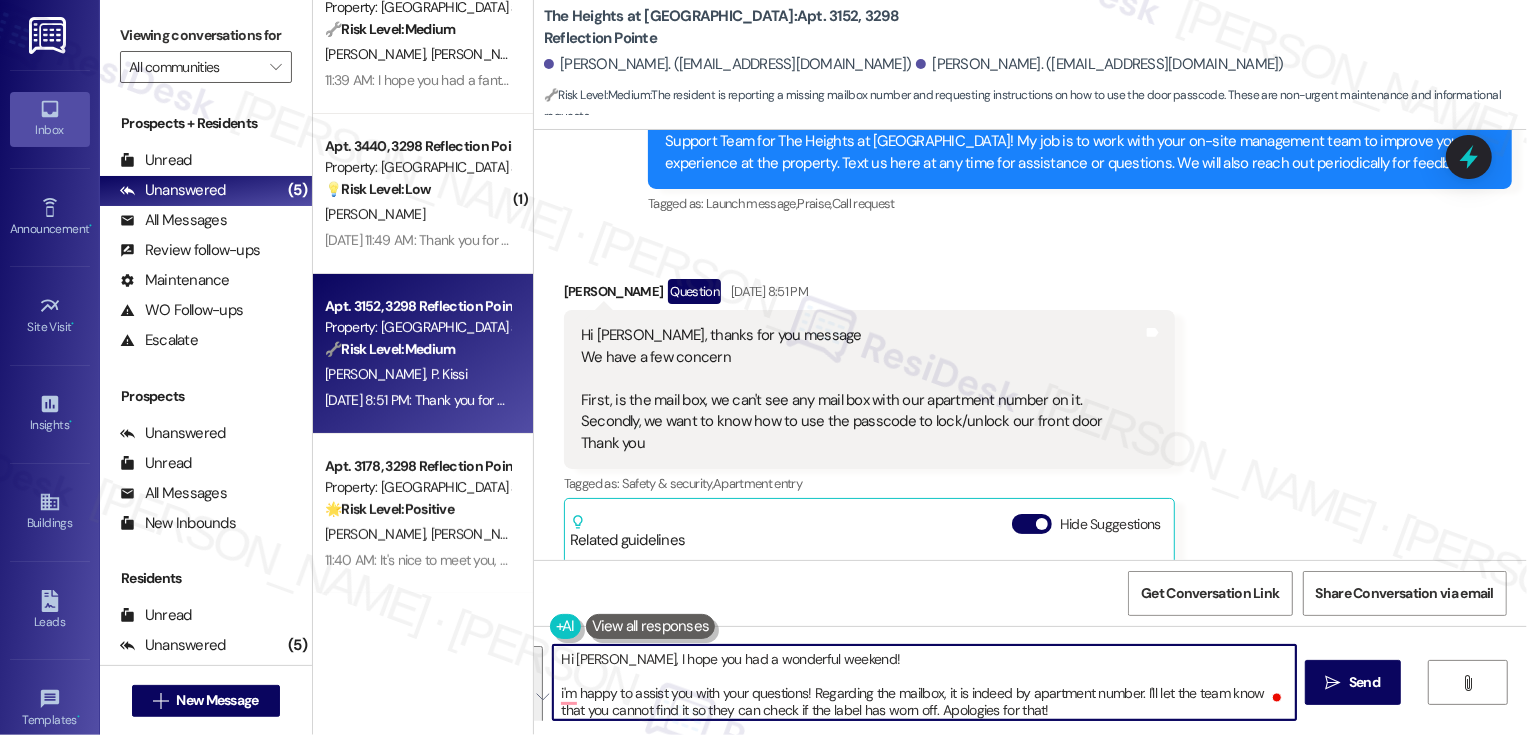 click at bounding box center [535, 698] 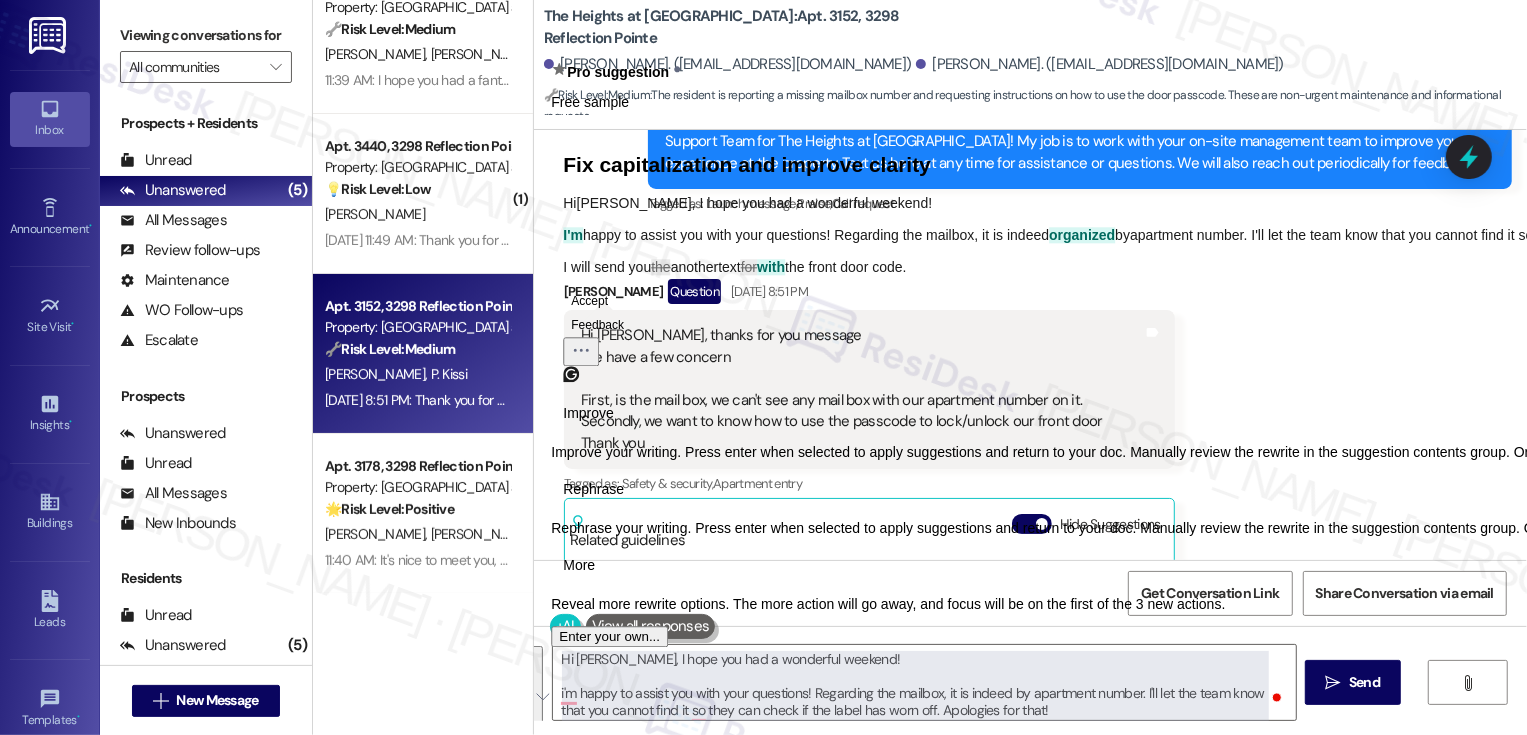 click on "Rephrase" at bounding box center (593, 489) 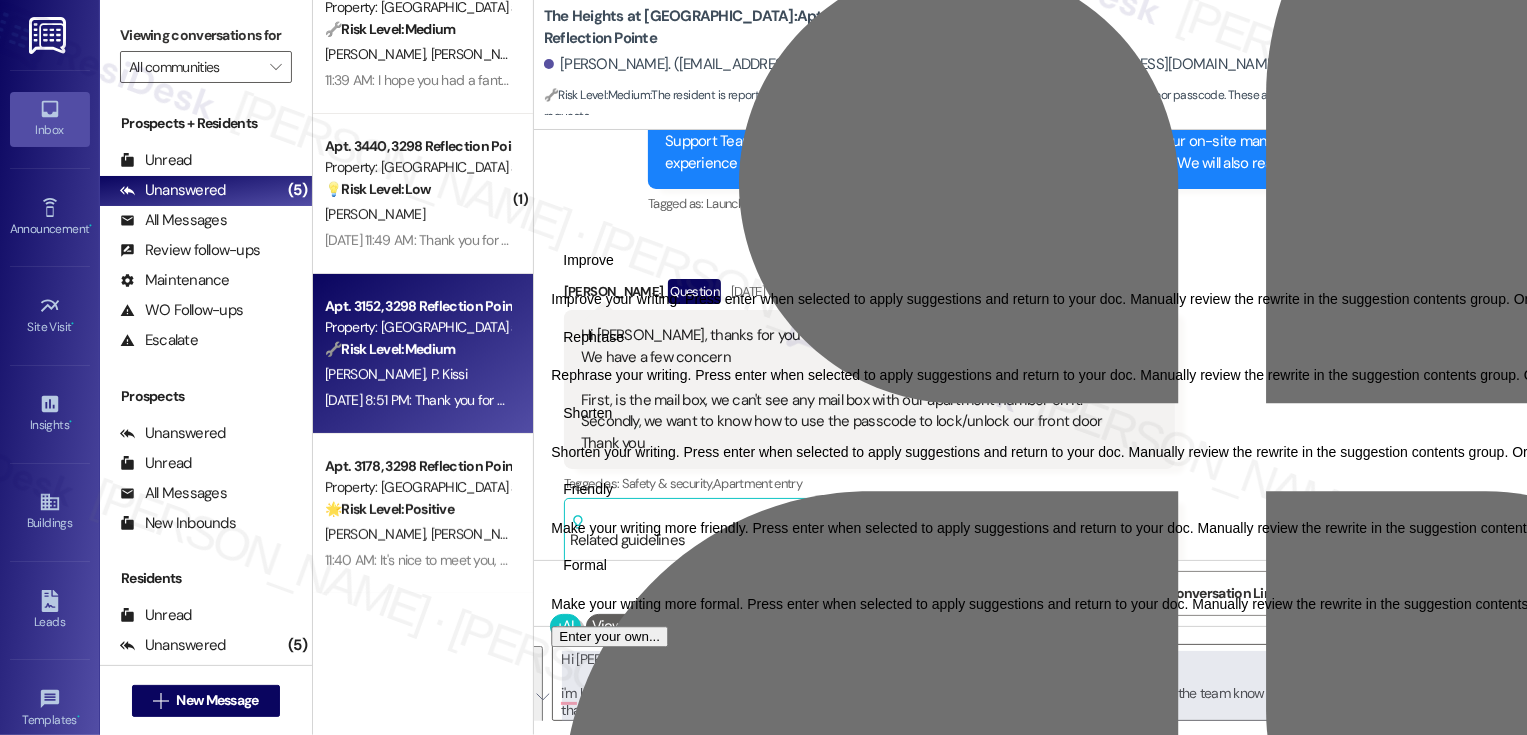 click on "Friendly" at bounding box center [588, 489] 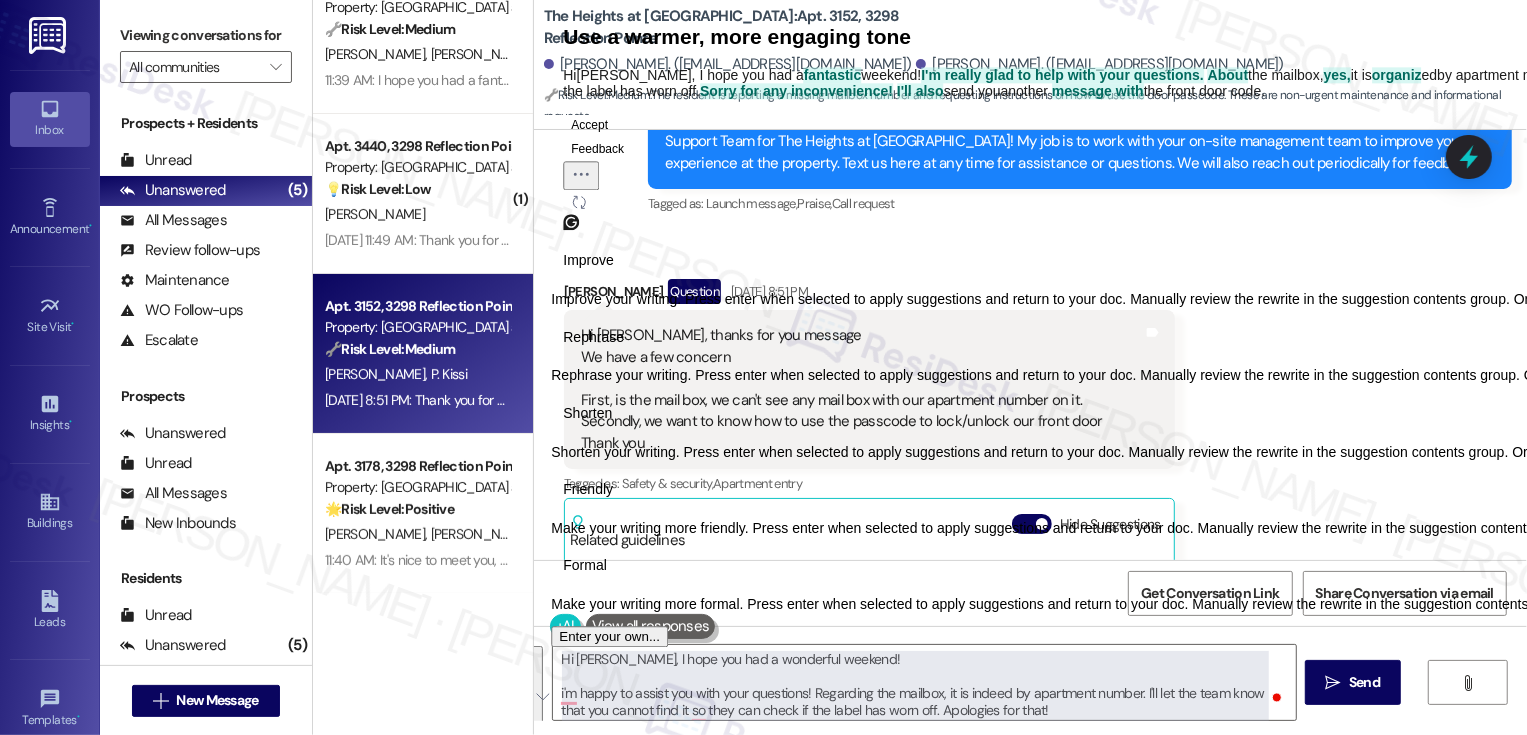 click on "Rephrase" at bounding box center (593, 337) 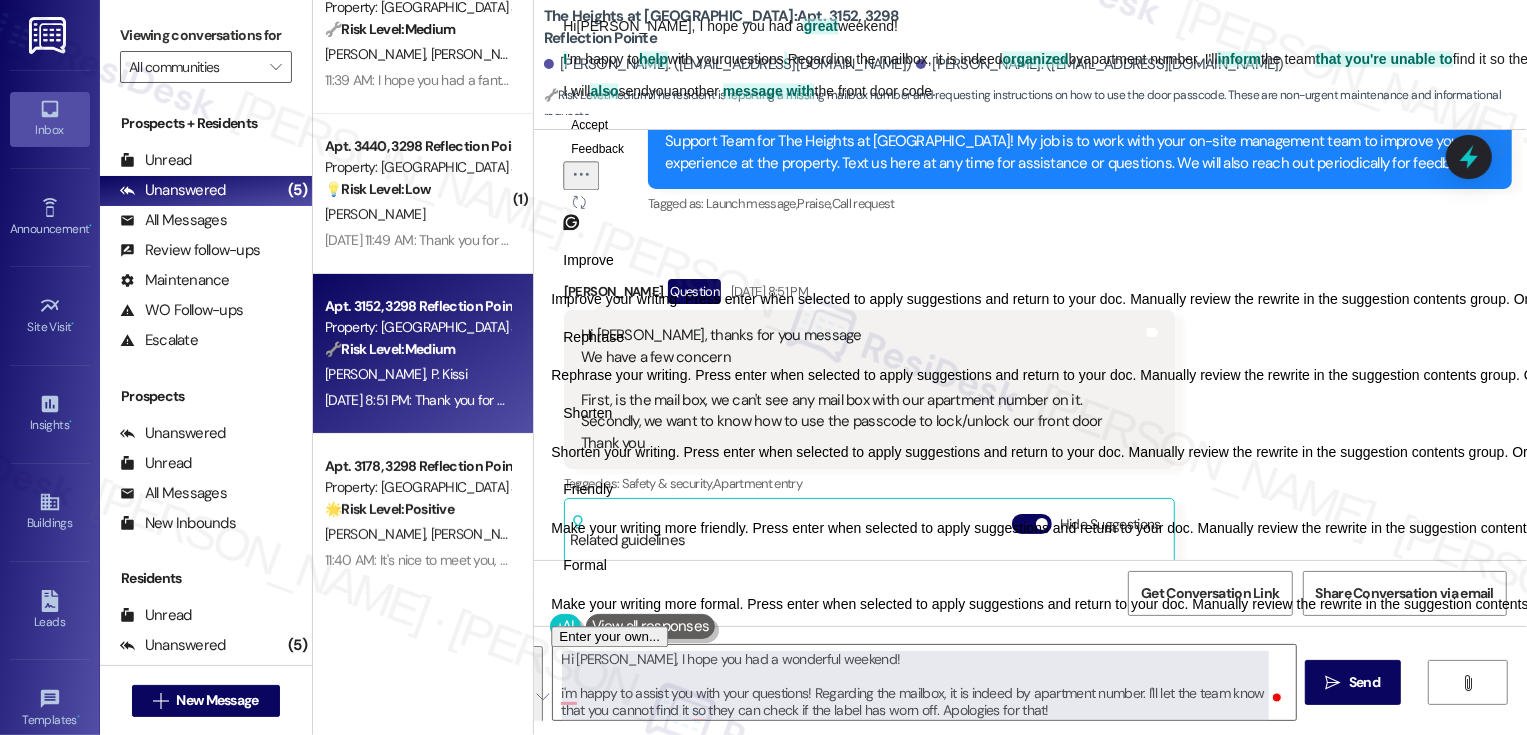 click 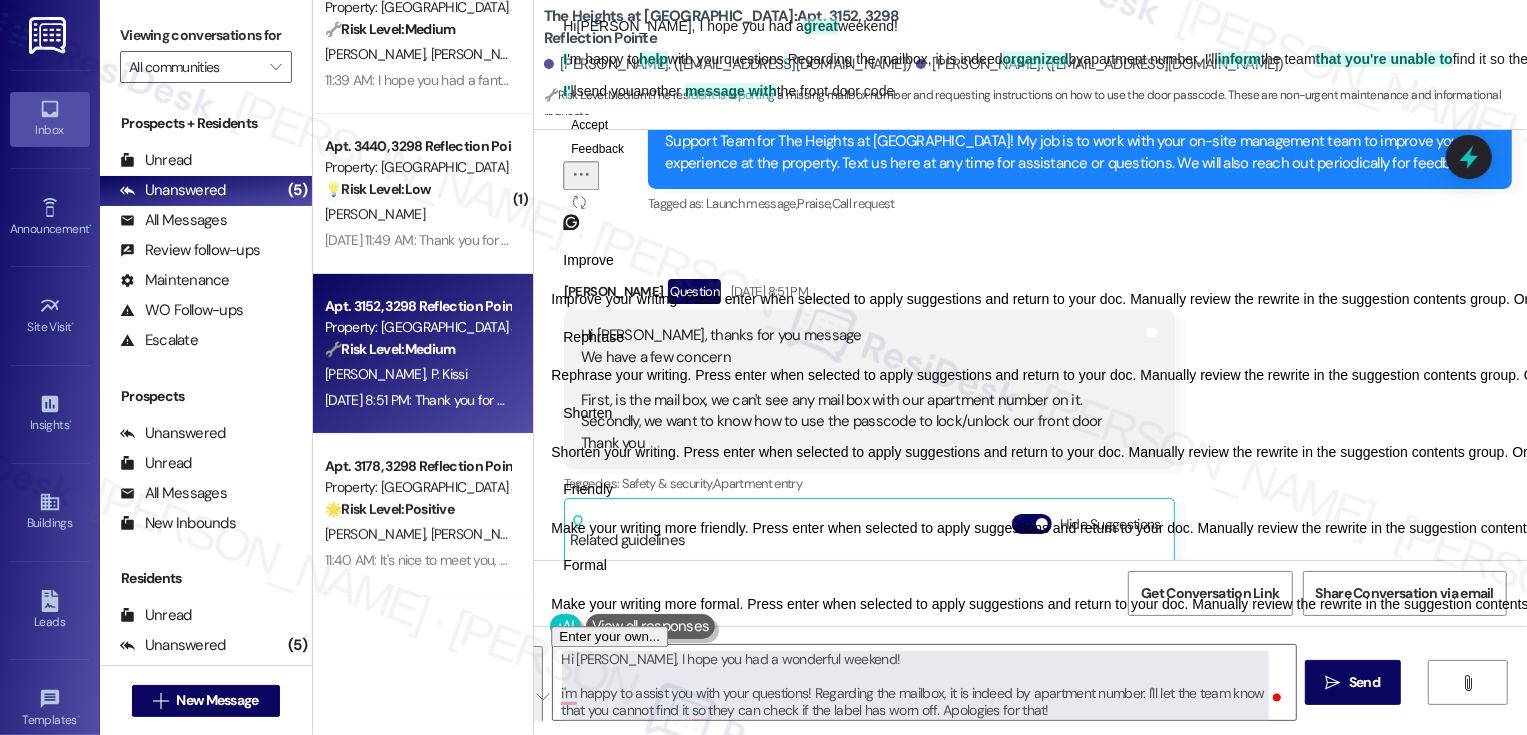 click on "Friendly" at bounding box center (588, 489) 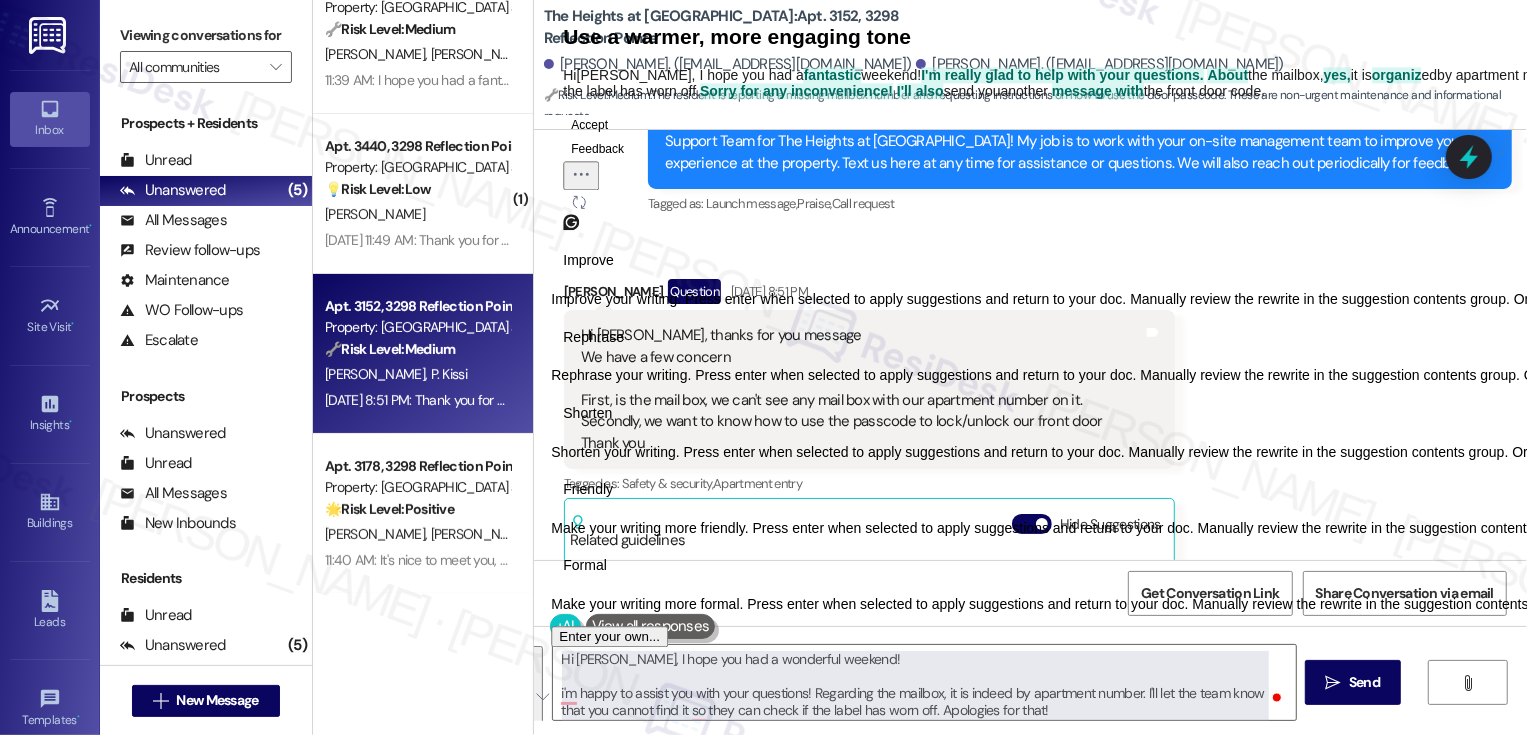 click 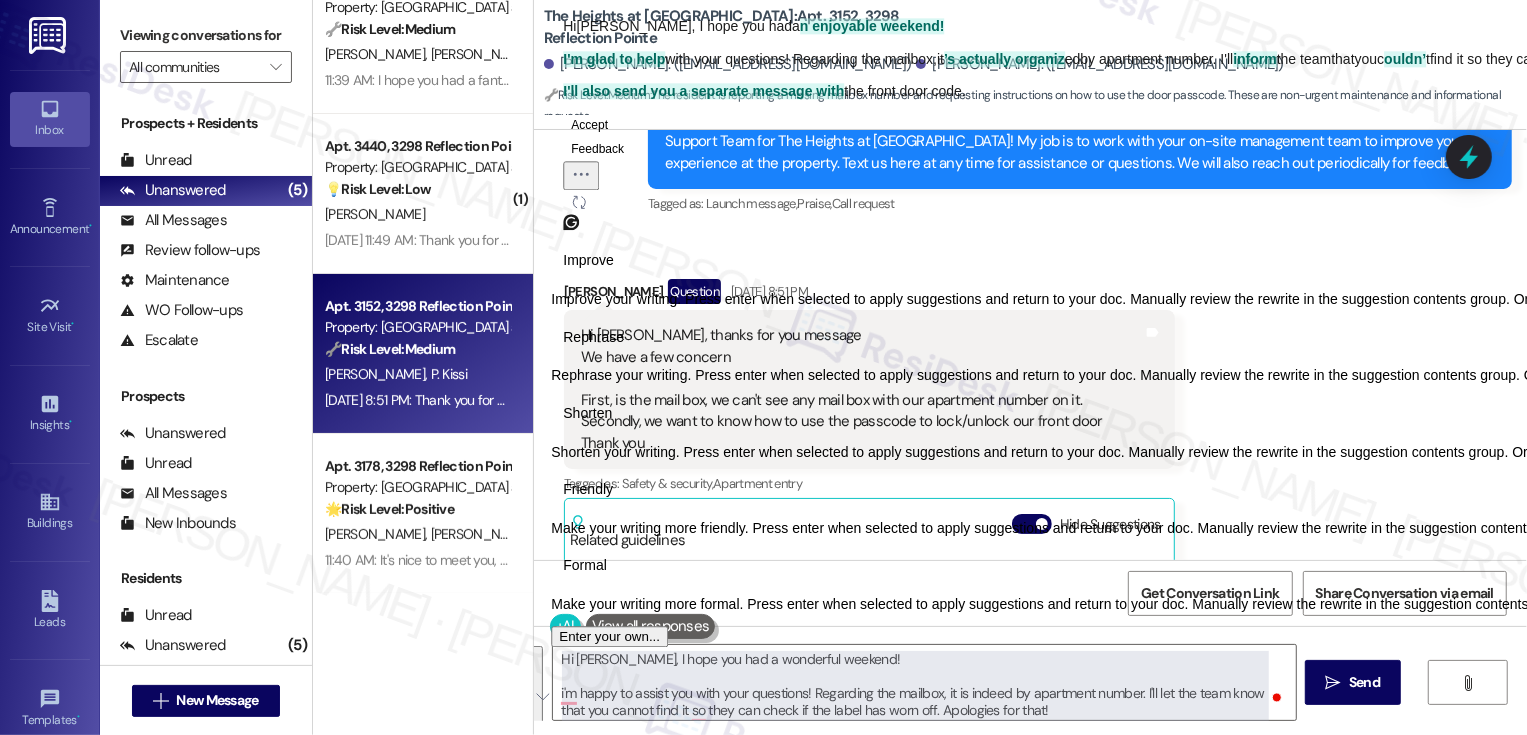 click 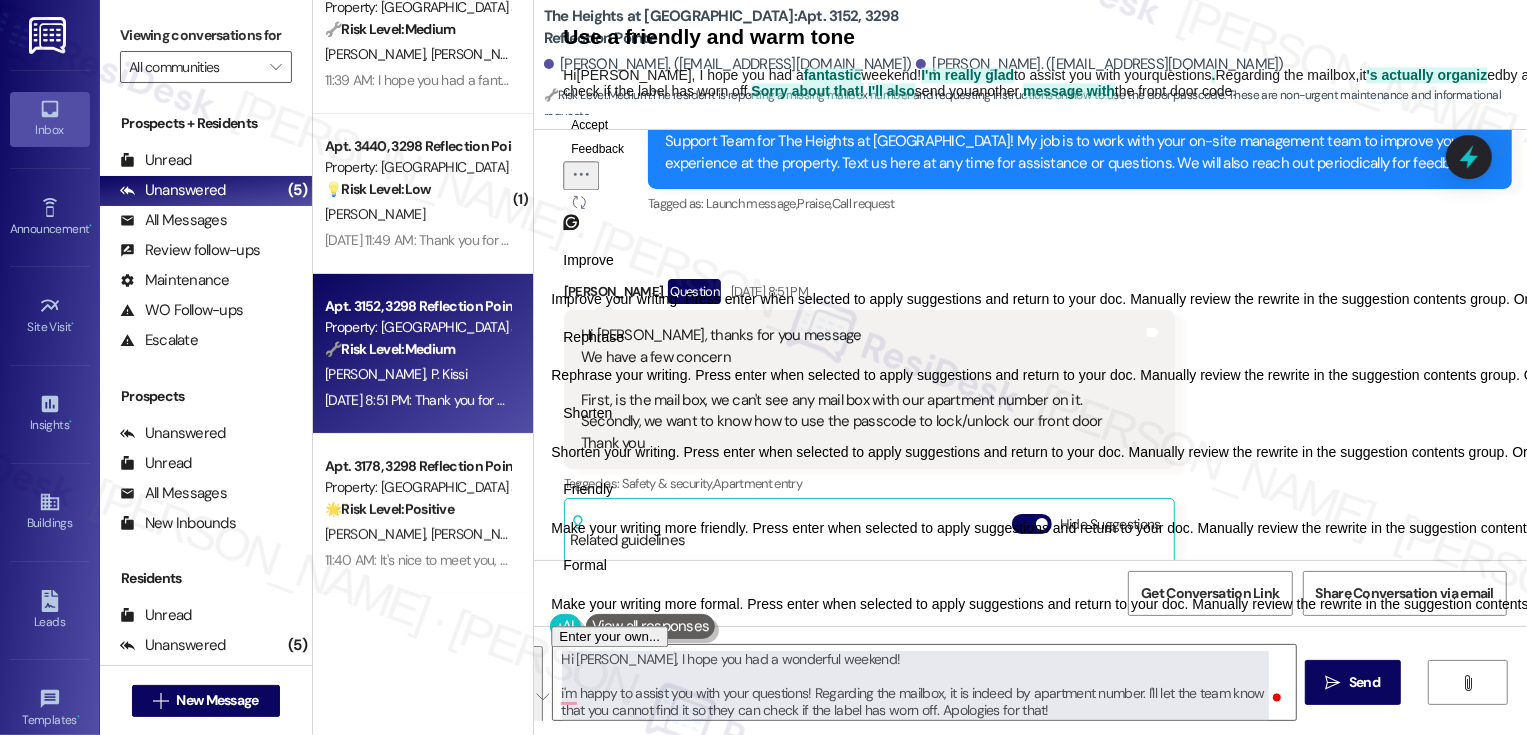 click 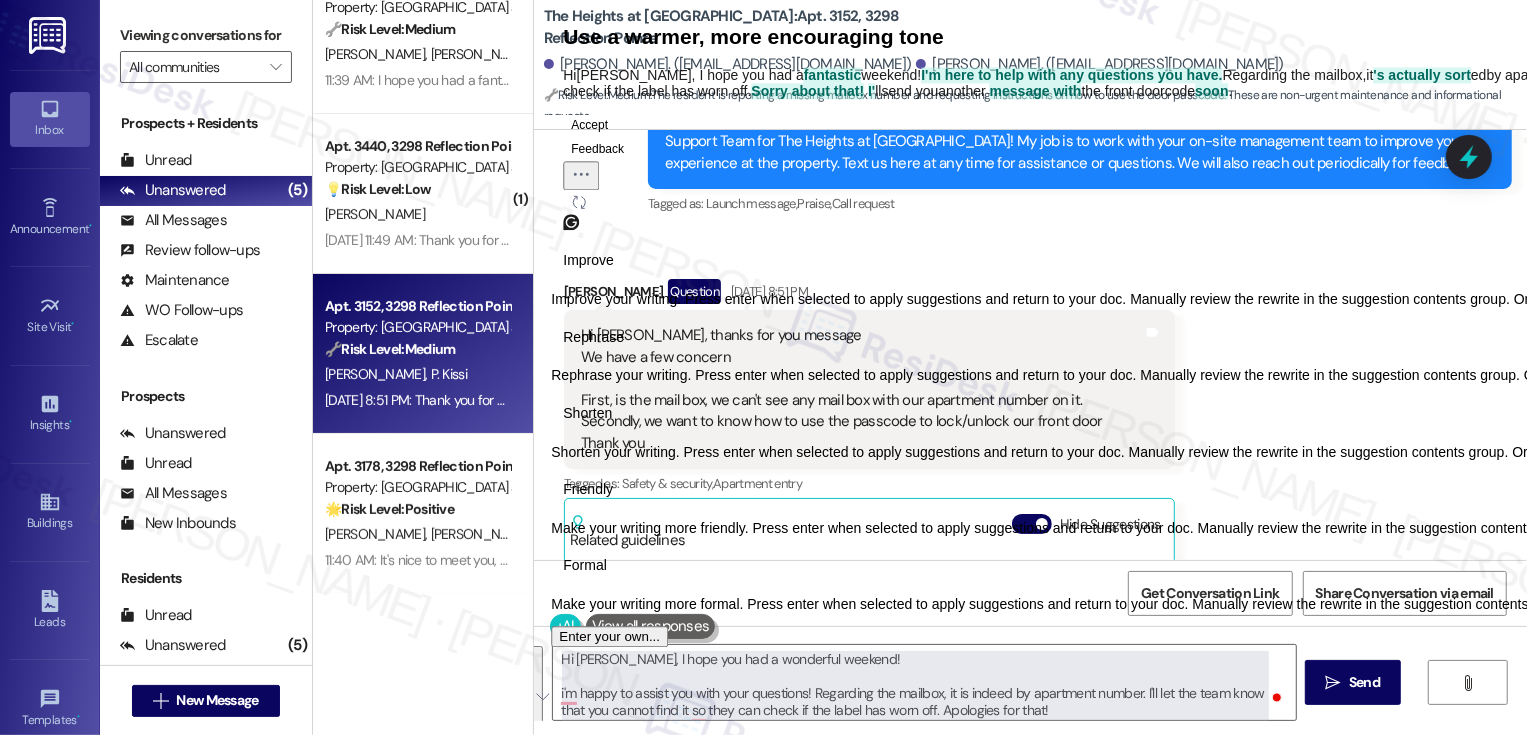 click 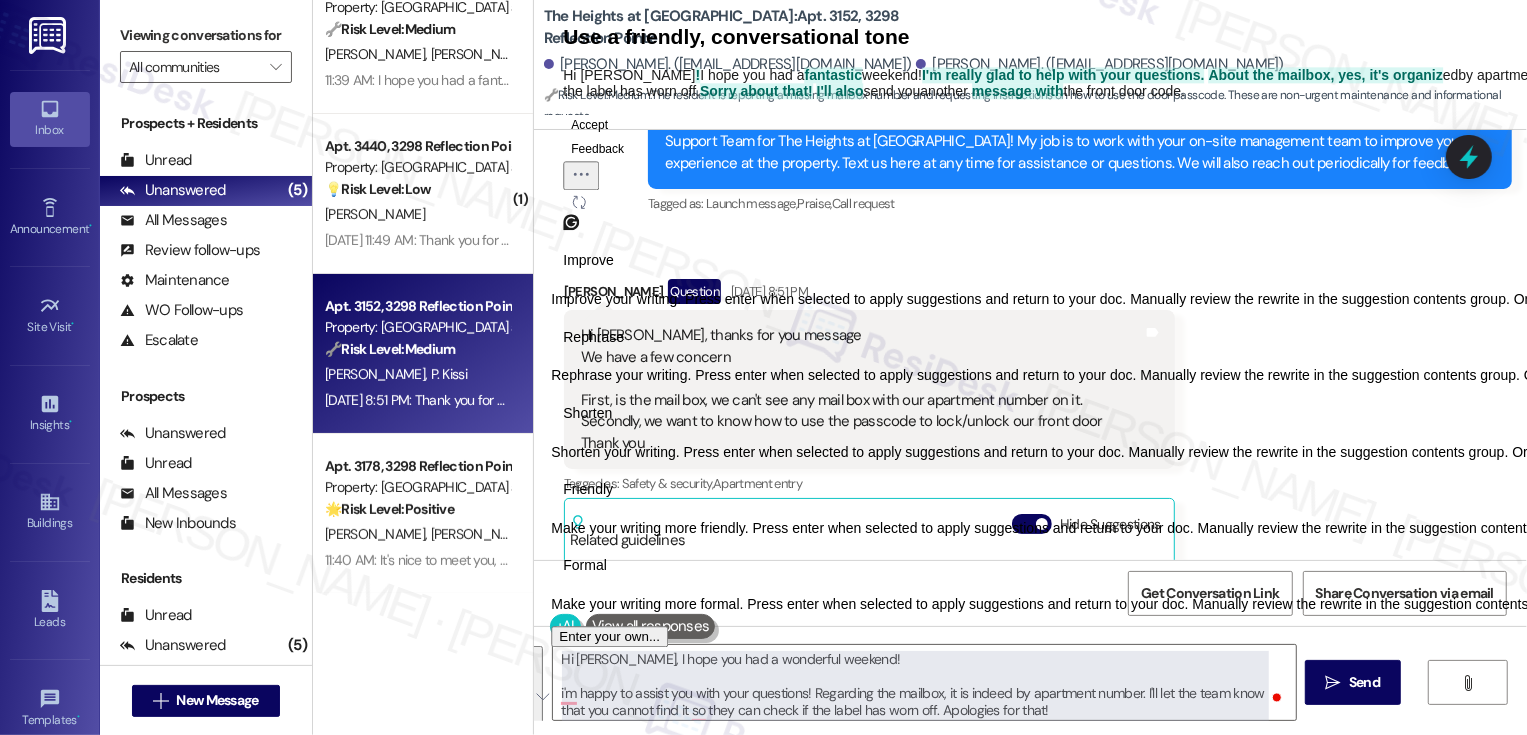 click on "Accept" 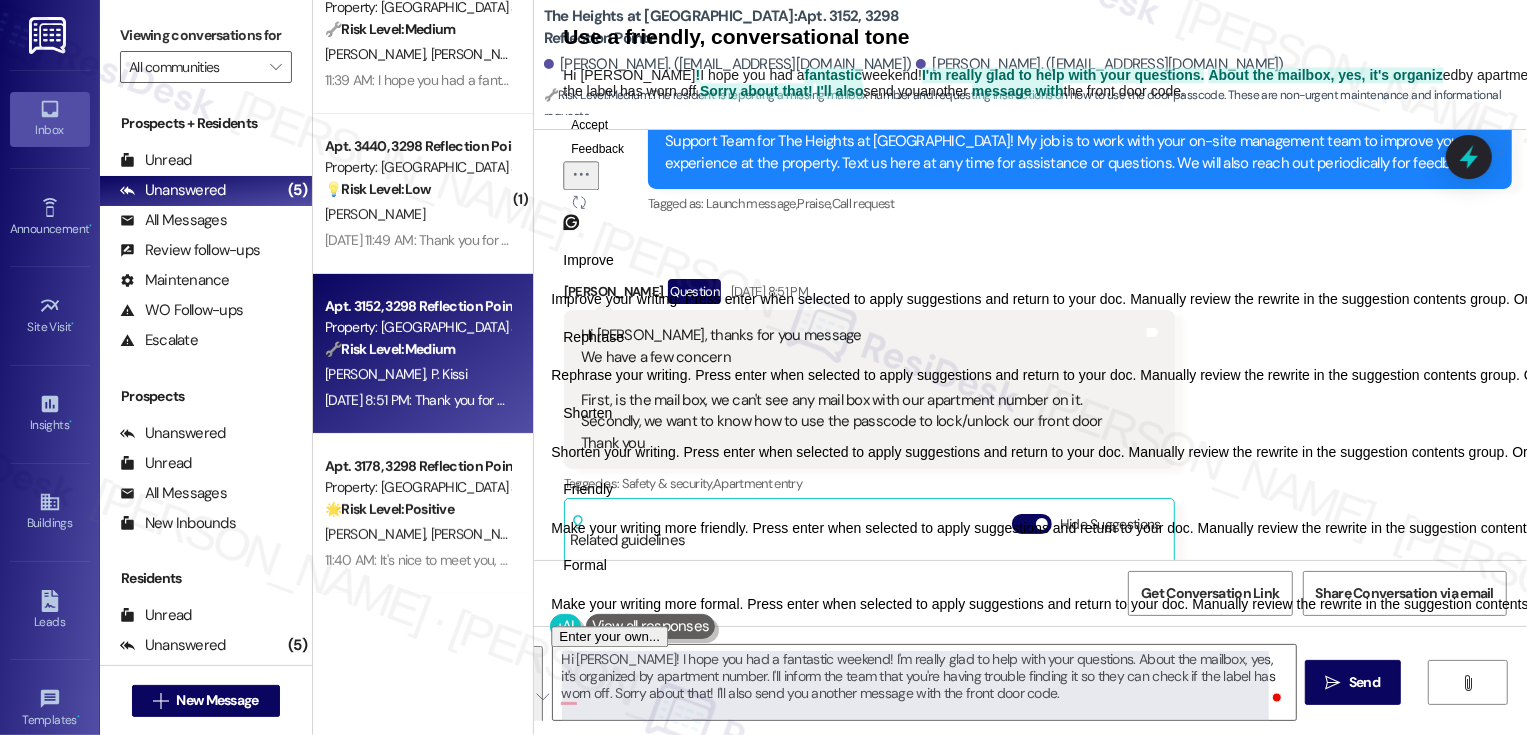 scroll, scrollTop: 0, scrollLeft: 0, axis: both 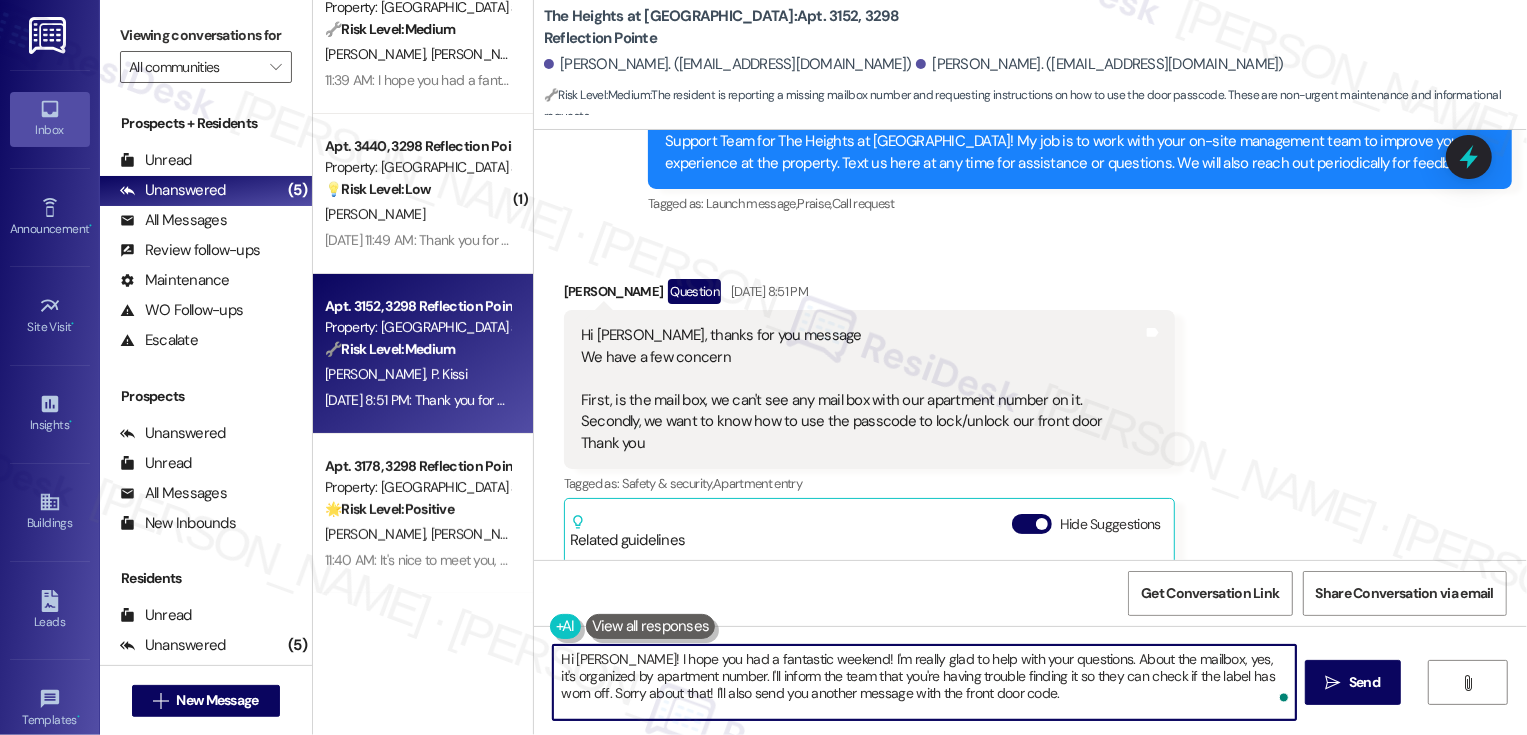 click on "Hi [PERSON_NAME]! I hope you had a fantastic weekend! I'm really glad to help with your questions. About the mailbox, yes, it's organized by apartment number. I'll inform the team that you're having trouble finding it so they can check if the label has worn off. Sorry about that! I'll also send you another message with the front door code." at bounding box center [924, 682] 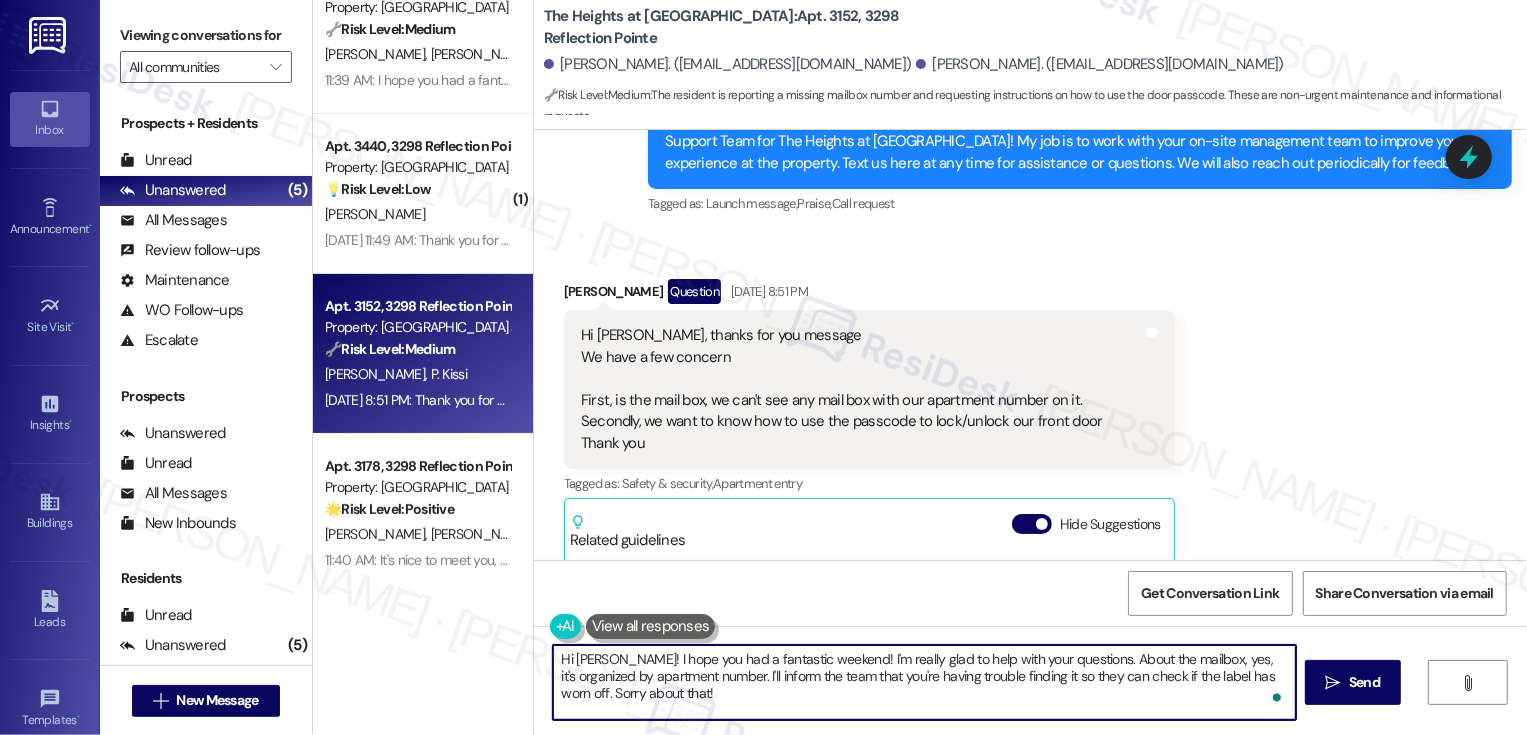 scroll, scrollTop: 17, scrollLeft: 0, axis: vertical 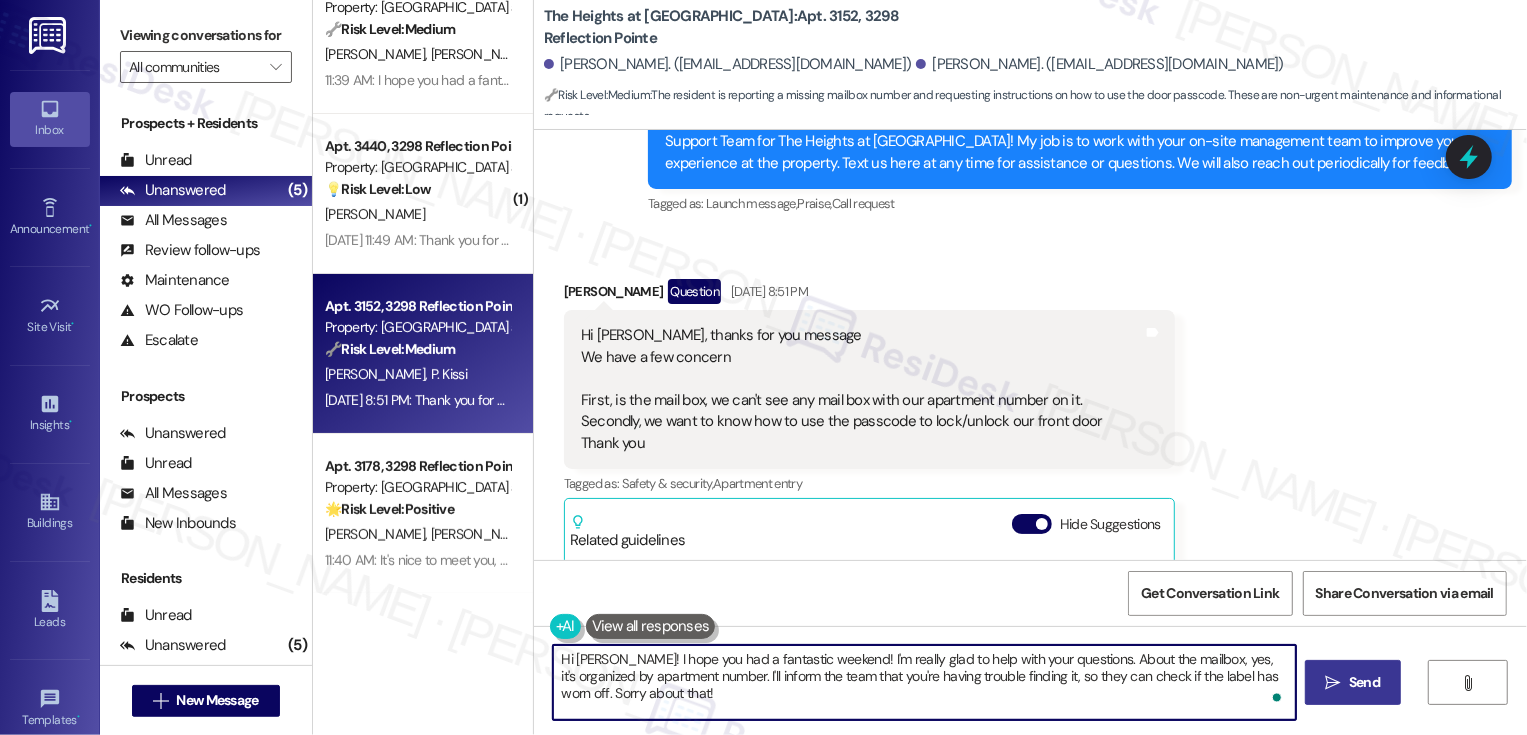 type on "Hi [PERSON_NAME]! I hope you had a fantastic weekend! I'm really glad to help with your questions. About the mailbox, yes, it's organized by apartment number. I'll inform the team that you're having trouble finding it, so they can check if the label has worn off. Sorry about that!
I'll also send you another message with the front door code." 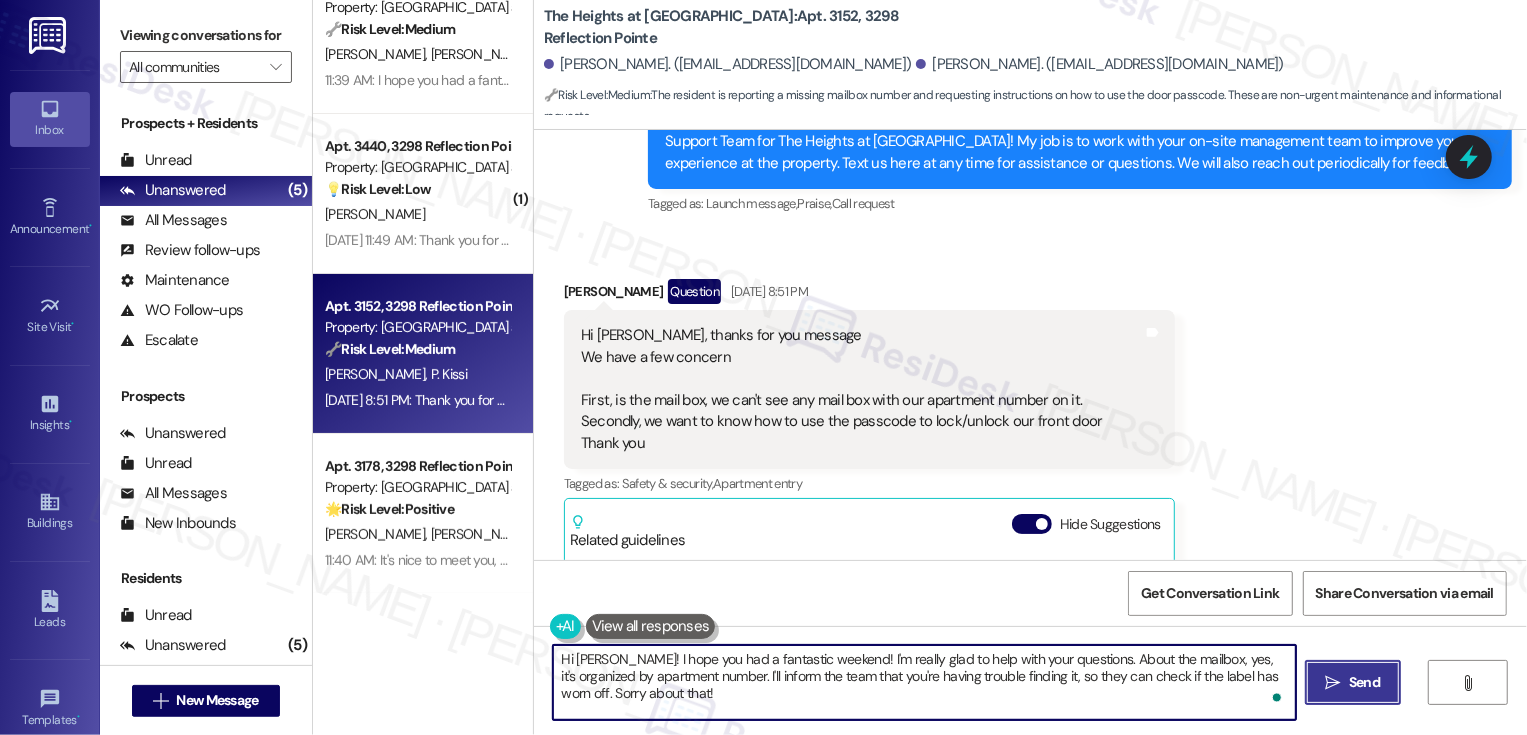 click on "" at bounding box center [1333, 683] 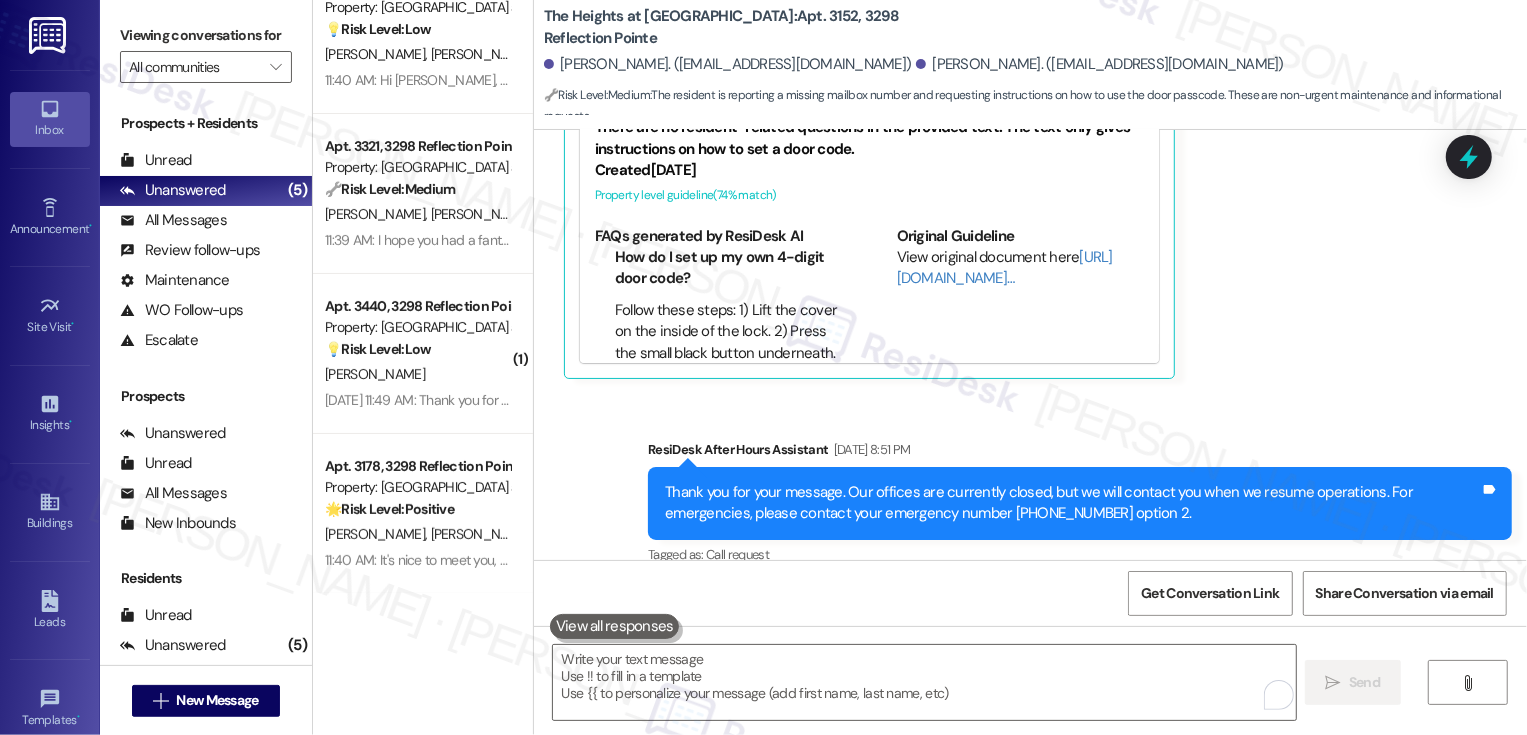 scroll, scrollTop: 945, scrollLeft: 0, axis: vertical 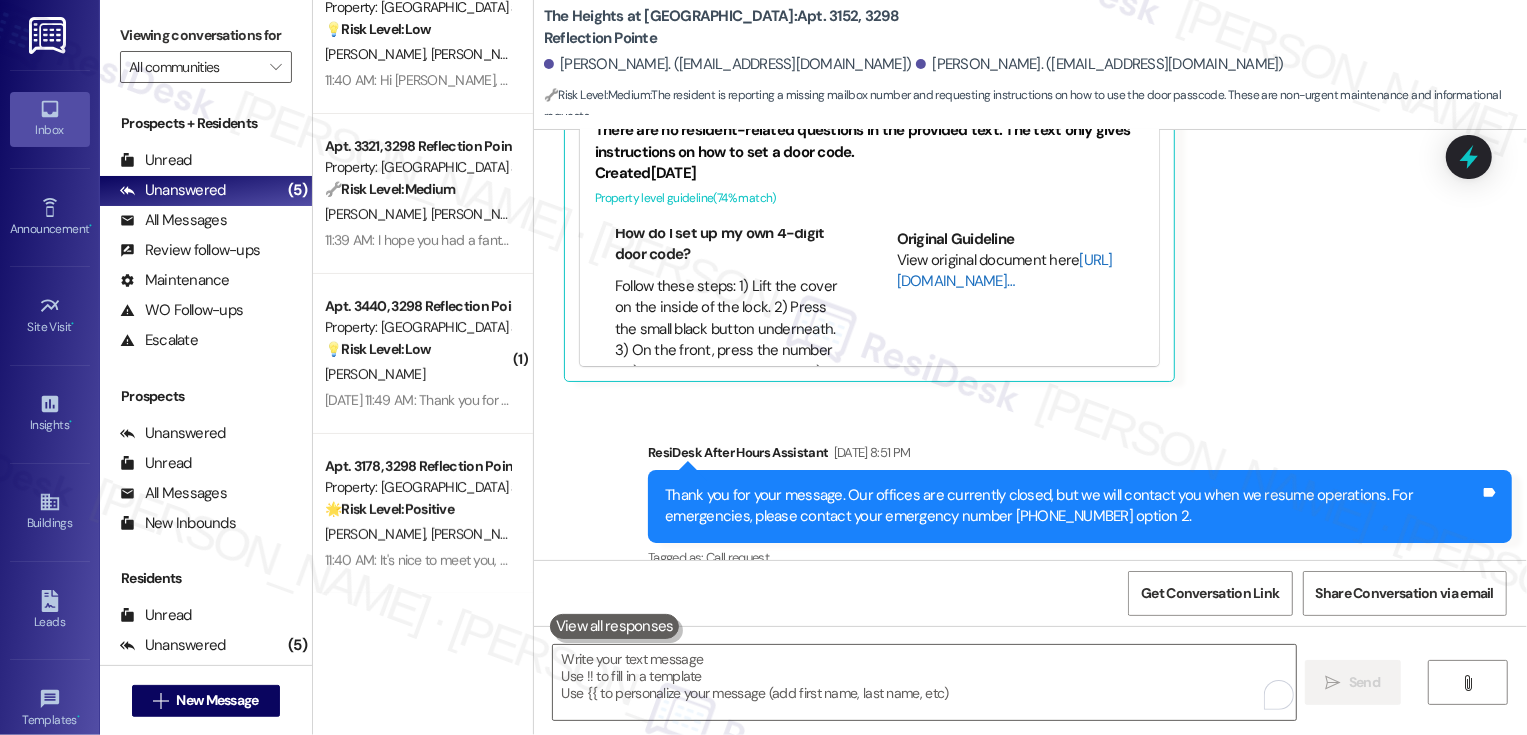 click on "[URL][DOMAIN_NAME]…" at bounding box center (1005, 270) 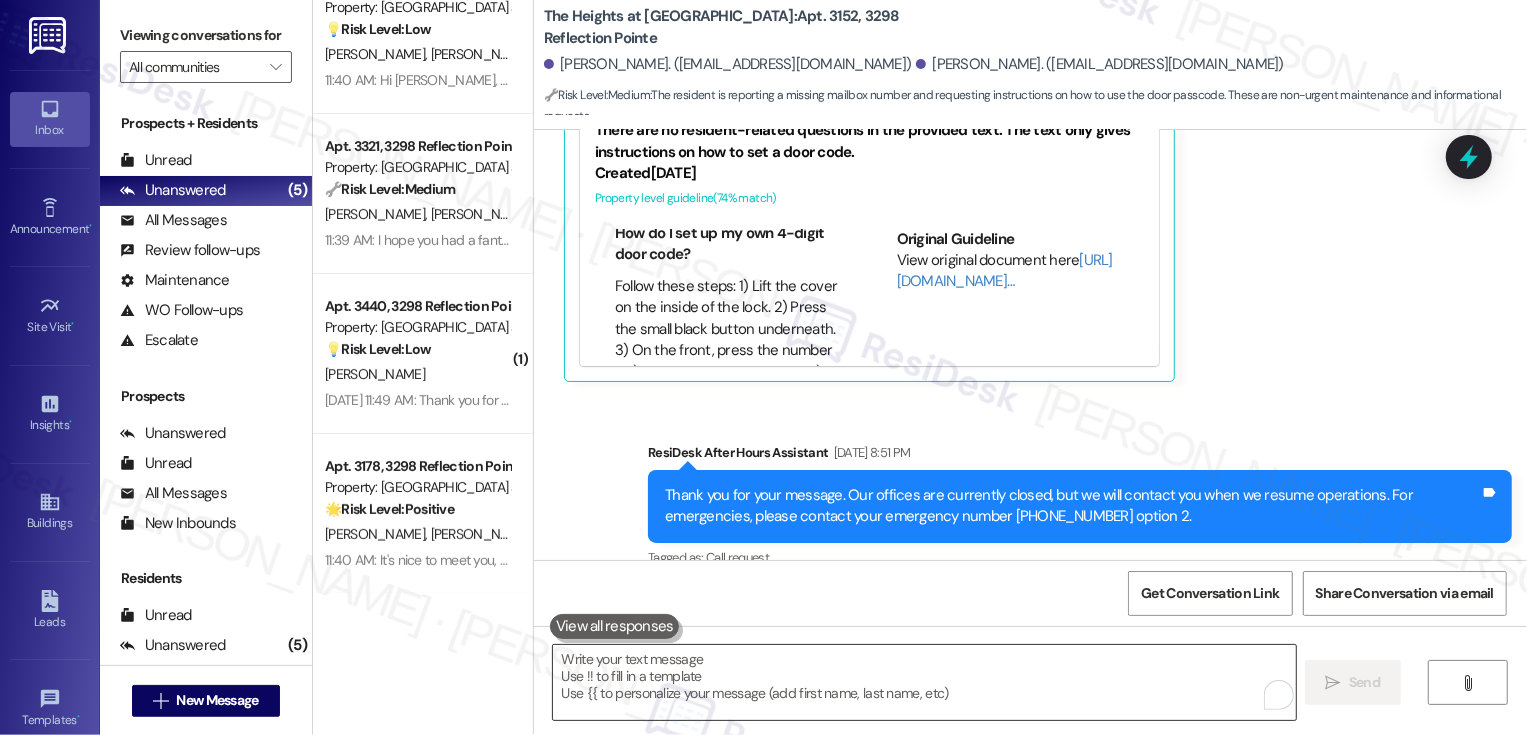 click at bounding box center [924, 682] 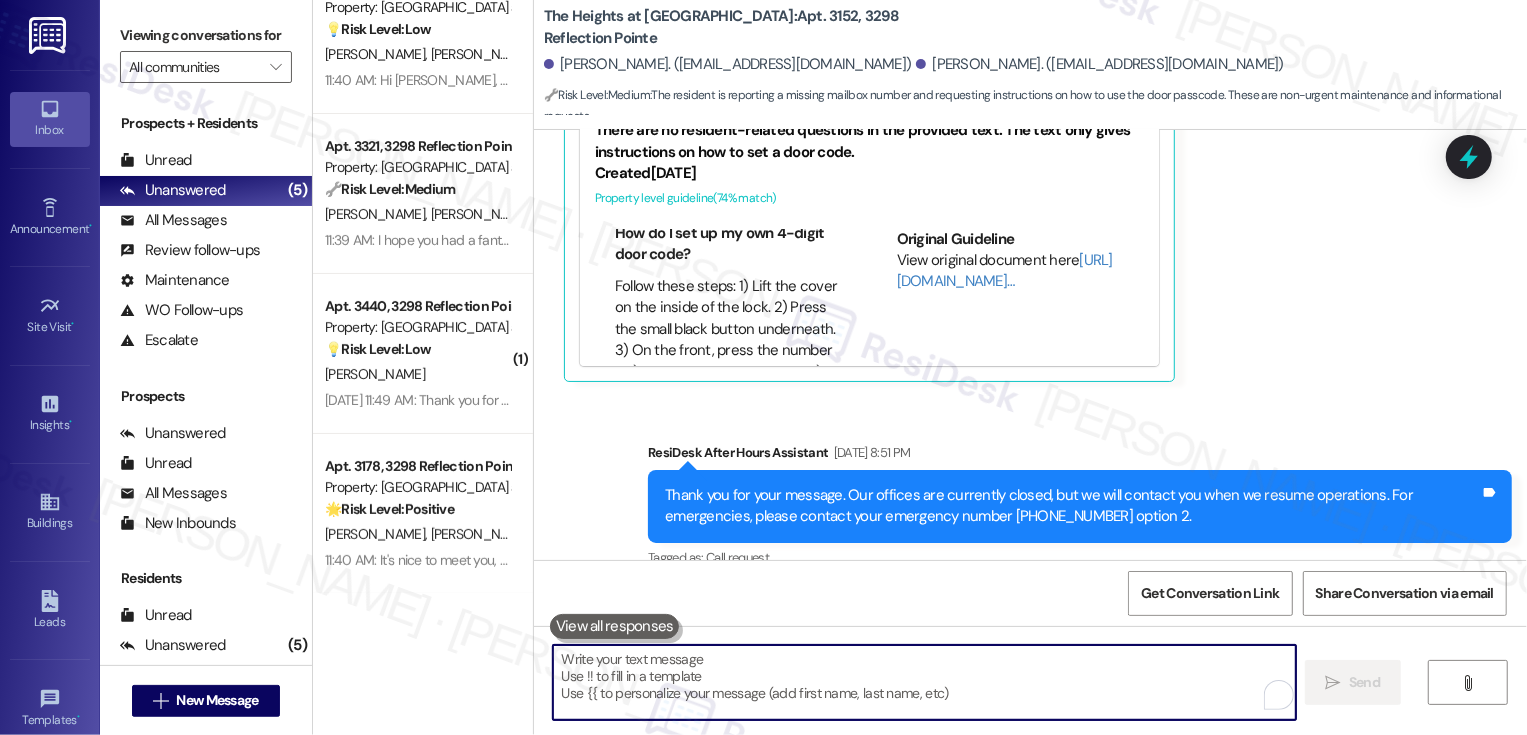 scroll, scrollTop: 1197, scrollLeft: 0, axis: vertical 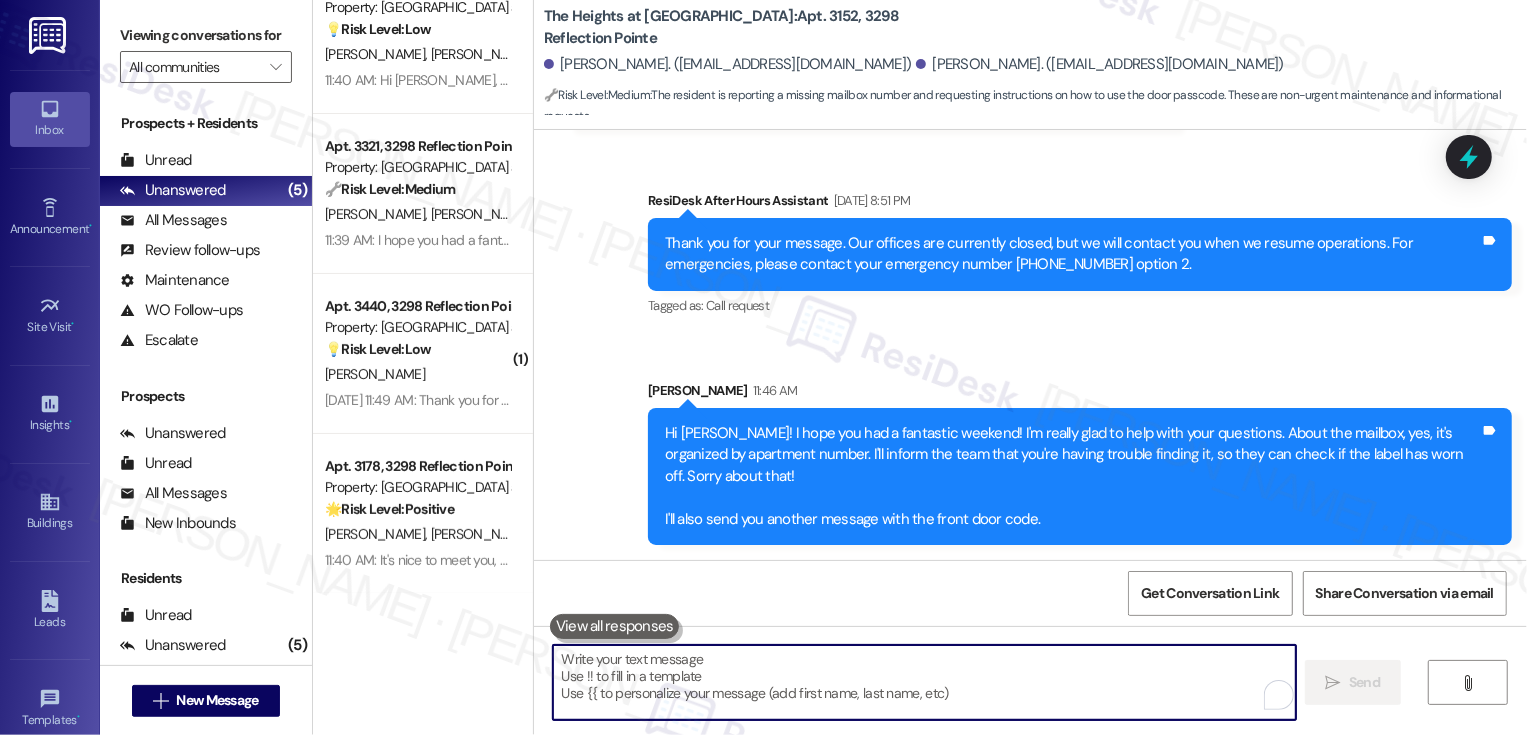 click at bounding box center (924, 682) 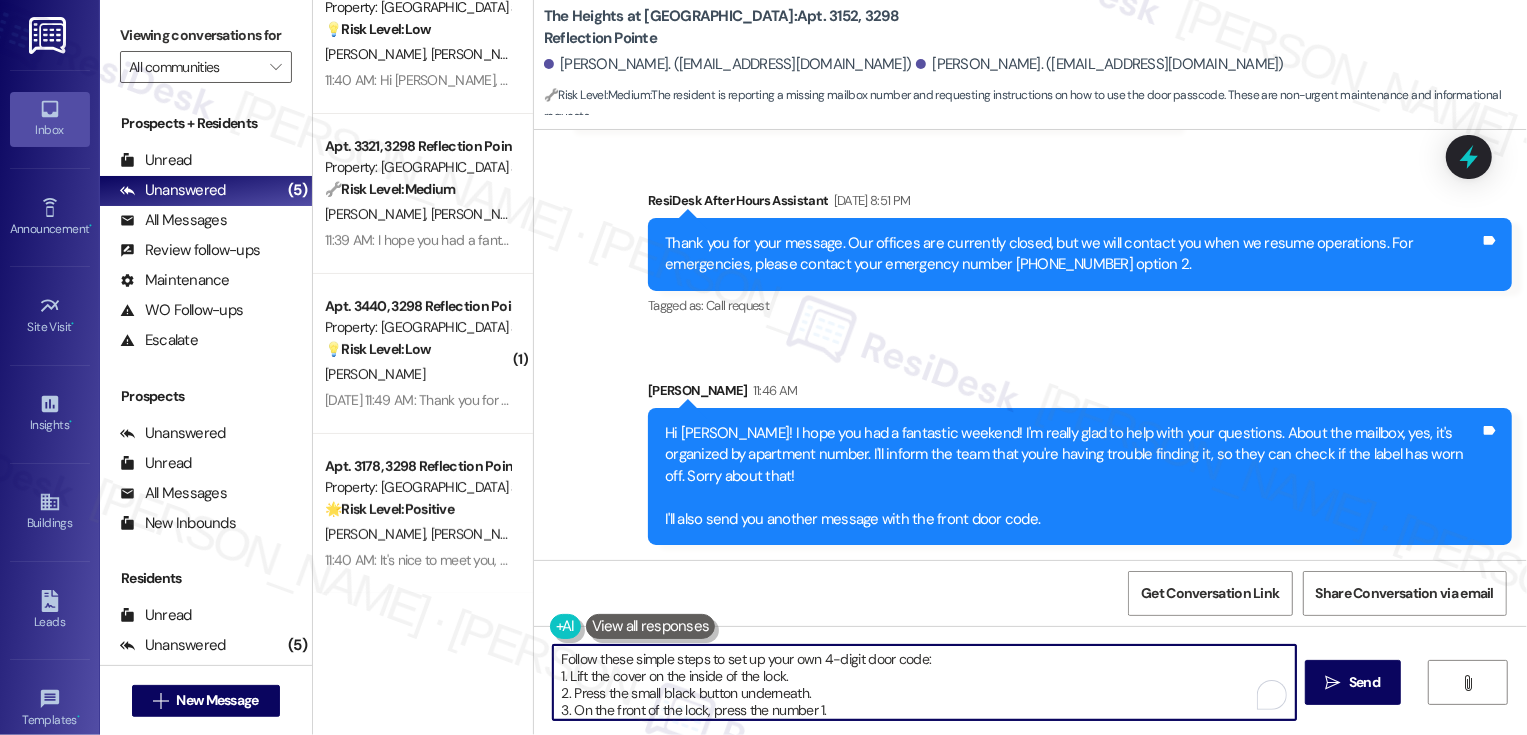 scroll, scrollTop: 119, scrollLeft: 0, axis: vertical 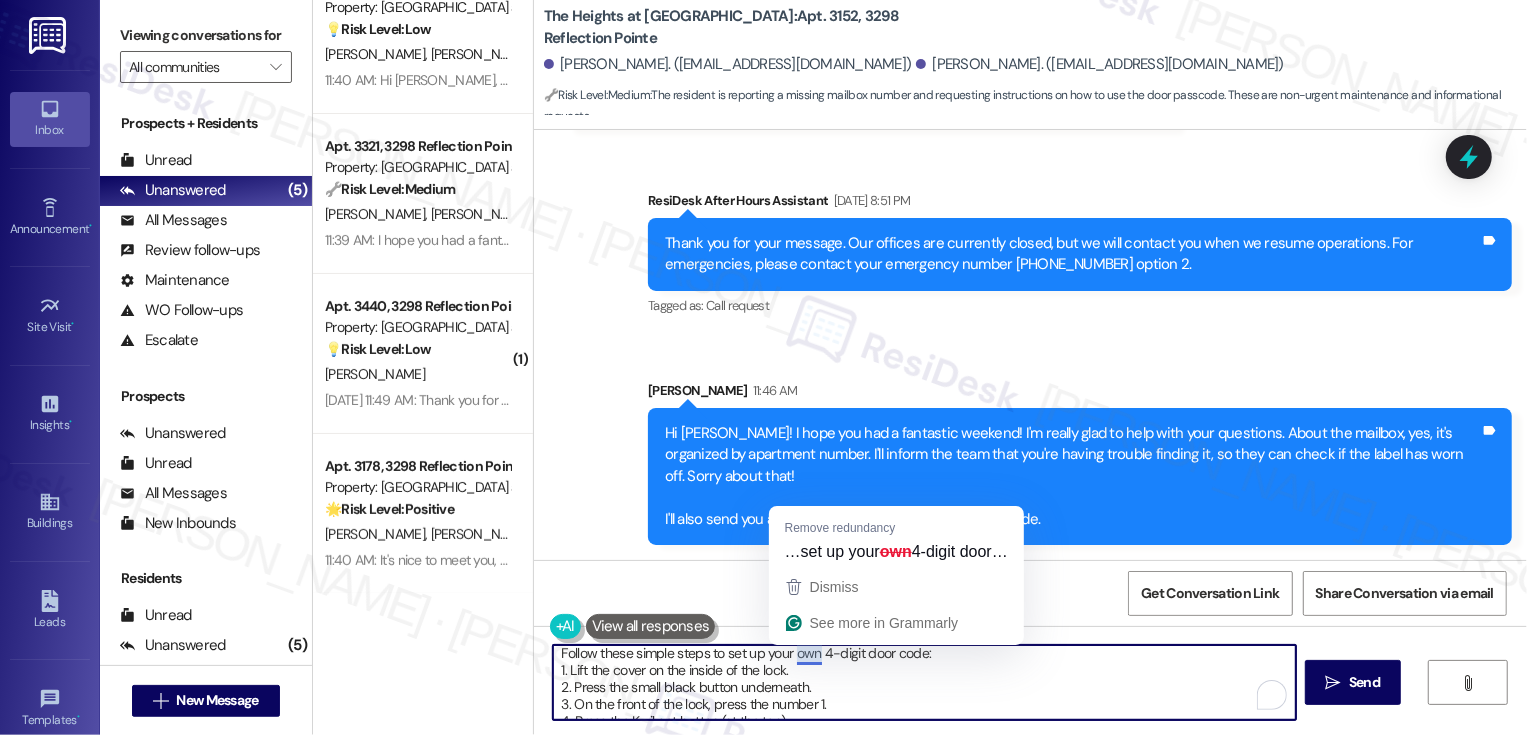 click on "Follow these simple steps to set up your own 4-digit door code:
1. Lift the cover on the inside of the lock.
2. Press the small black button underneath.
3. On the front of the lock, press the number 1.
4. Press the Kwikset button (at the top).
5. Enter your 4-digit code.
6. Press the Kwikset button again.
✅ If the Kwikset button lights up green, your code has been saved successfully!
If you need assistance, feel free to reach out—we’re happy to help! 😊" at bounding box center (924, 682) 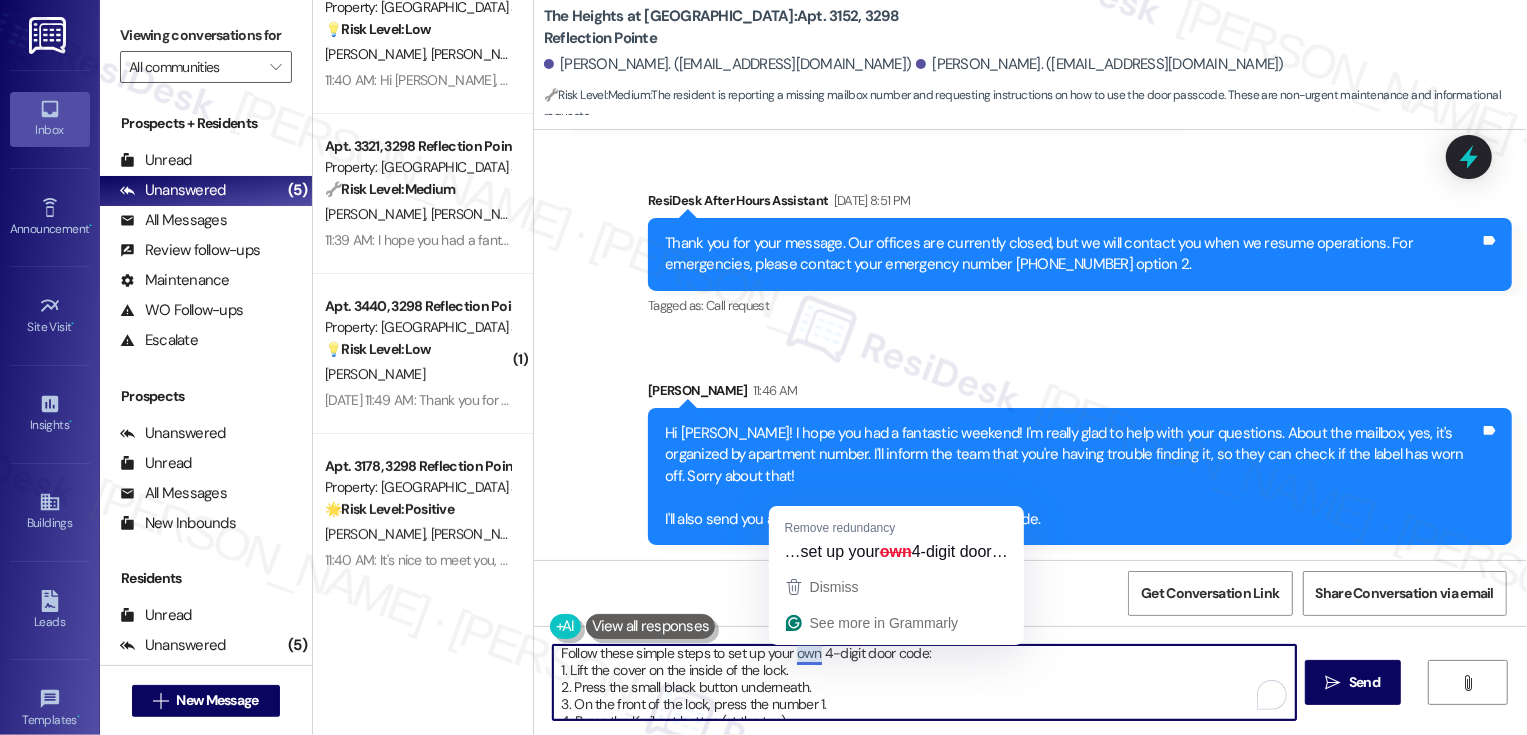 click on "Follow these simple steps to set up your own 4-digit door code:
1. Lift the cover on the inside of the lock.
2. Press the small black button underneath.
3. On the front of the lock, press the number 1.
4. Press the Kwikset button (at the top).
5. Enter your 4-digit code.
6. Press the Kwikset button again.
✅ If the Kwikset button lights up green, your code has been saved successfully!
If you need assistance, feel free to reach out—we’re happy to help! 😊" at bounding box center [924, 682] 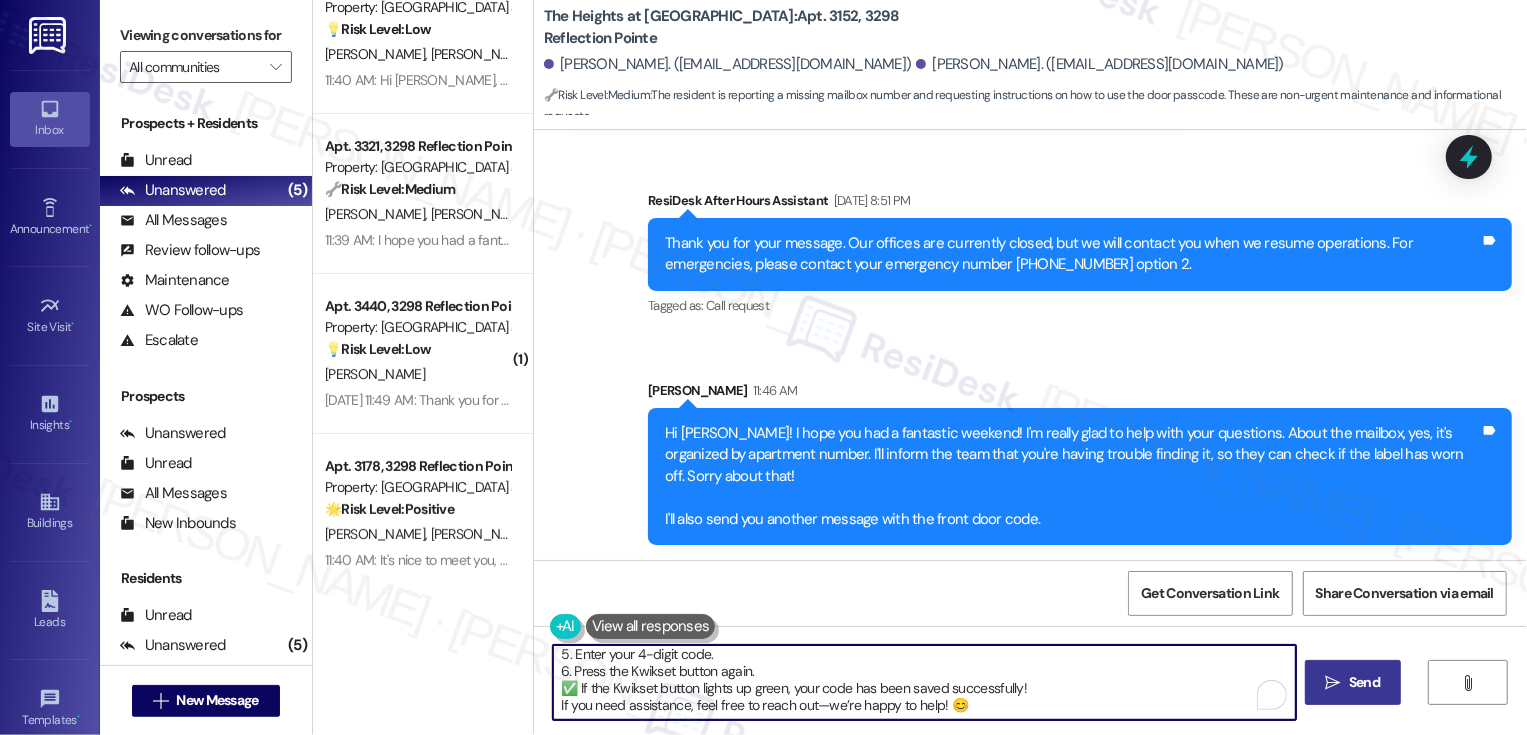 type on "Follow these simple steps to set up your own 4-digit door code:
1. Lift the cover on the inside of the lock.
2. Press the small black button underneath.
3. On the front of the lock, press the number 1.
4. Press the Kwikset button (at the top).
5. Enter your 4-digit code.
6. Press the Kwikset button again.
✅ If the Kwikset button lights up green, your code has been saved successfully!
If you need assistance, feel free to reach out—we’re happy to help! 😊" 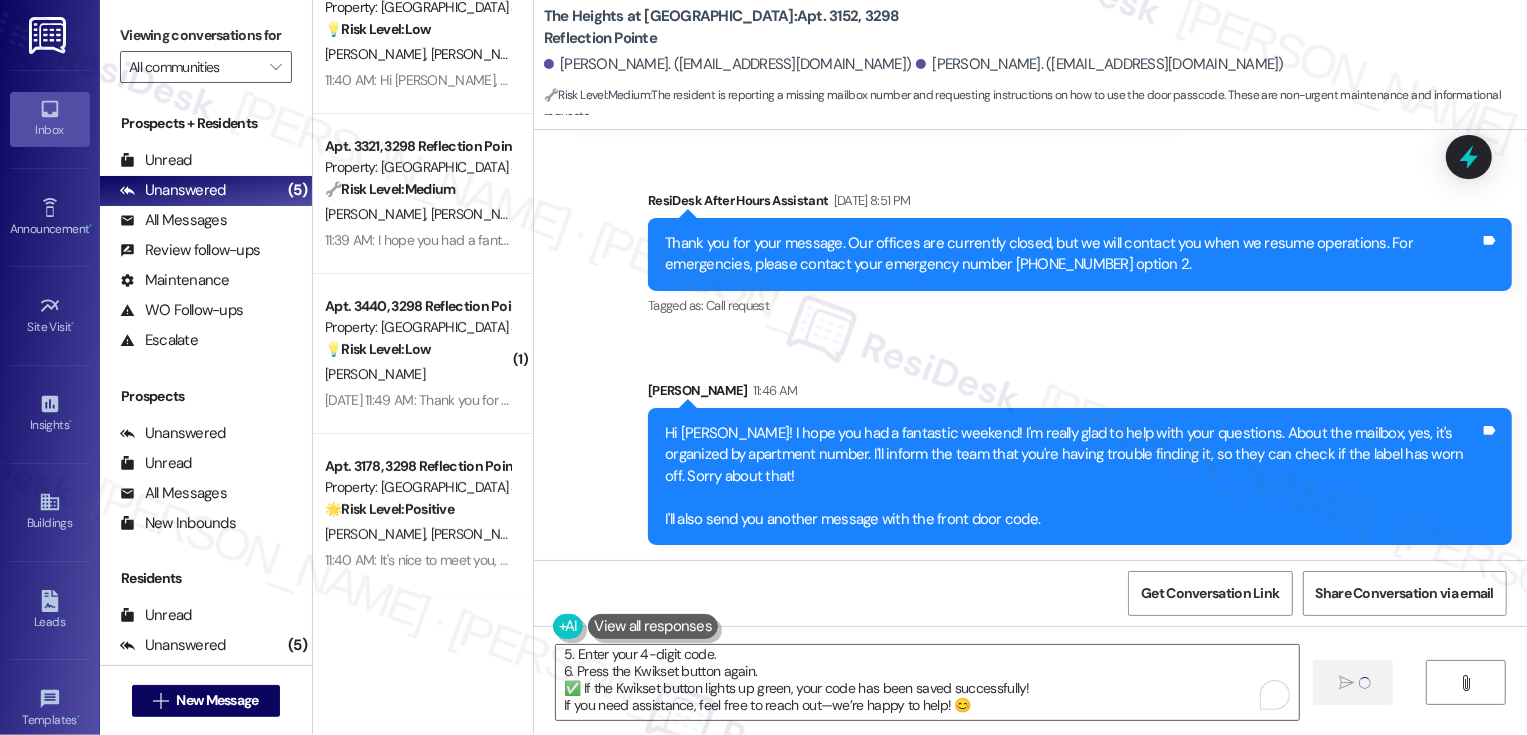 type 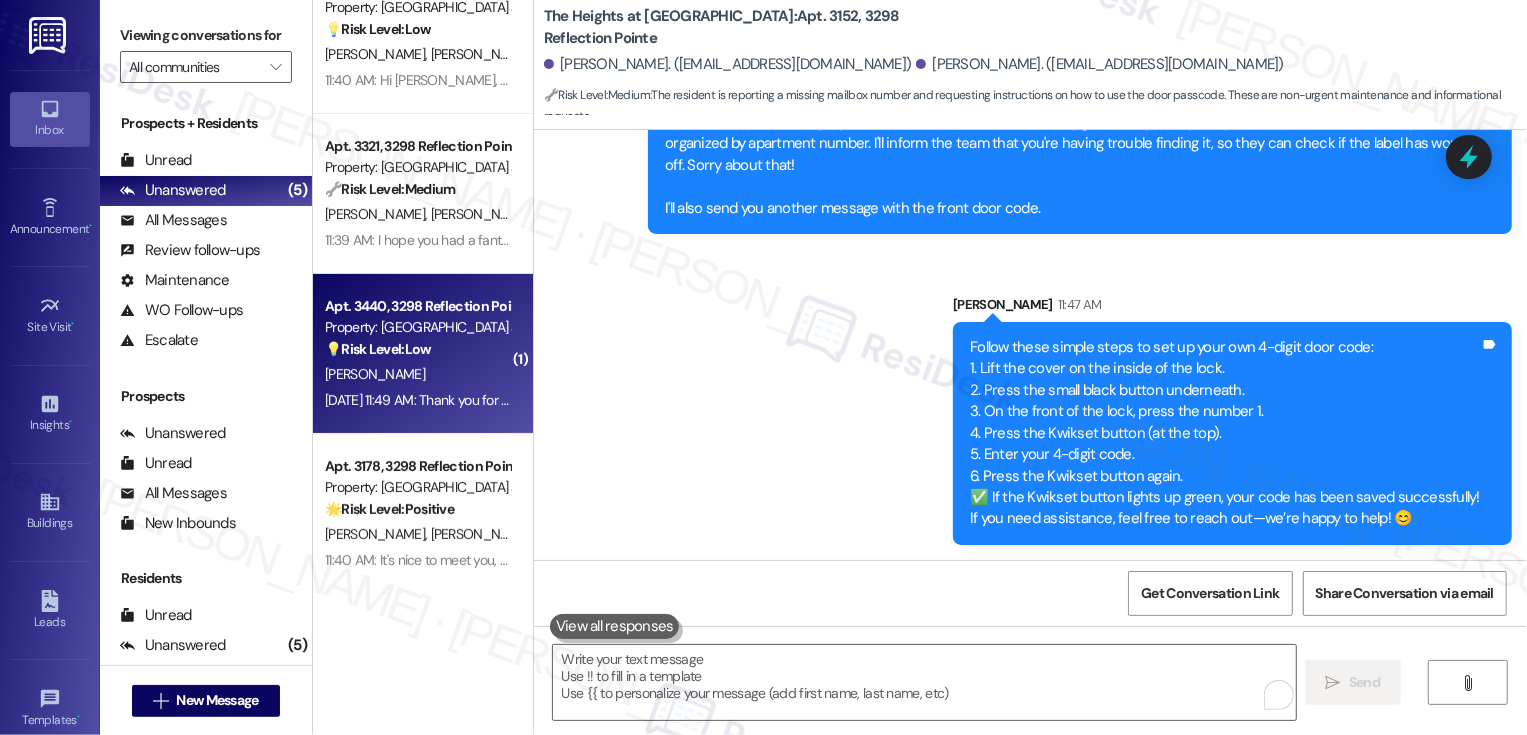 click on "[PERSON_NAME]" at bounding box center [417, 374] 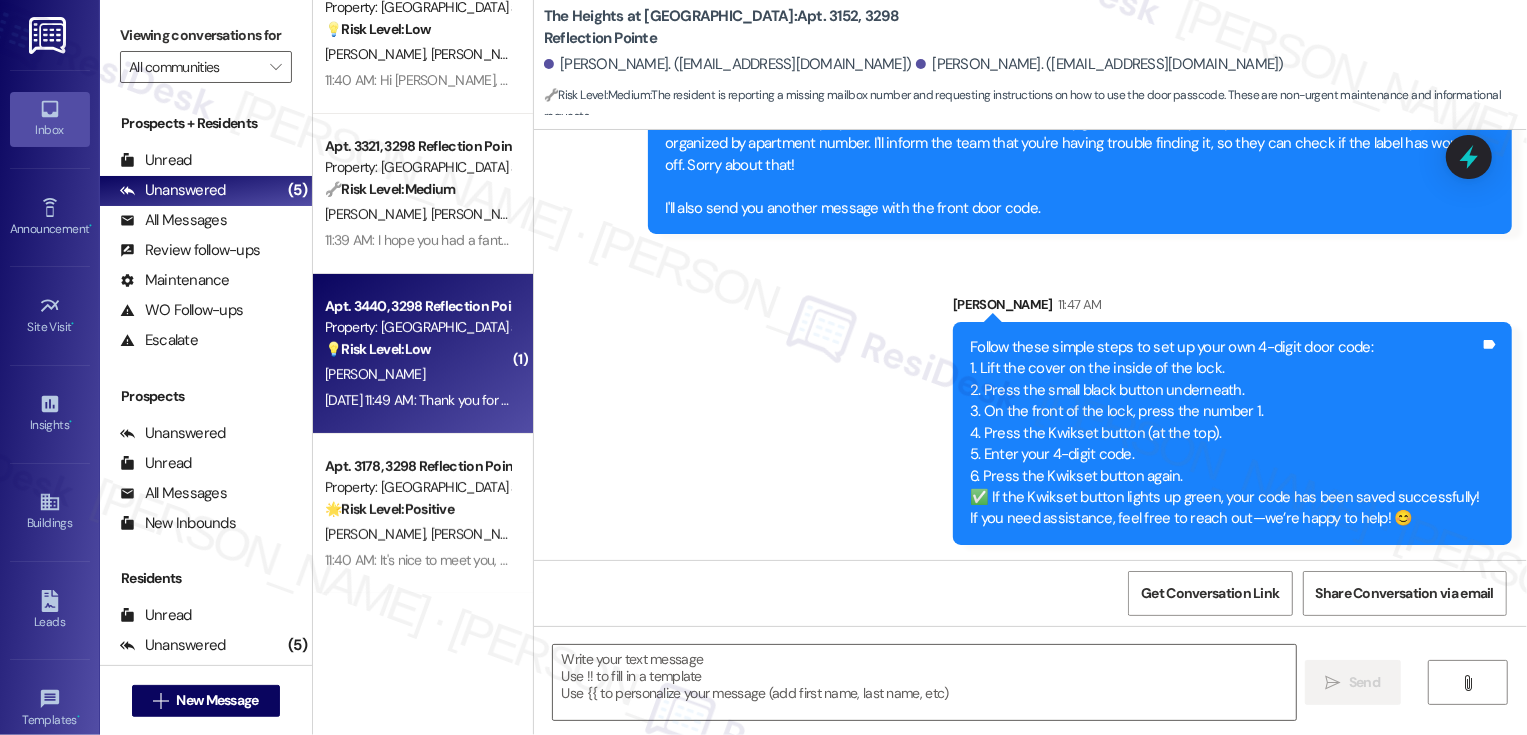 type on "Fetching suggested responses. Please feel free to read through the conversation in the meantime." 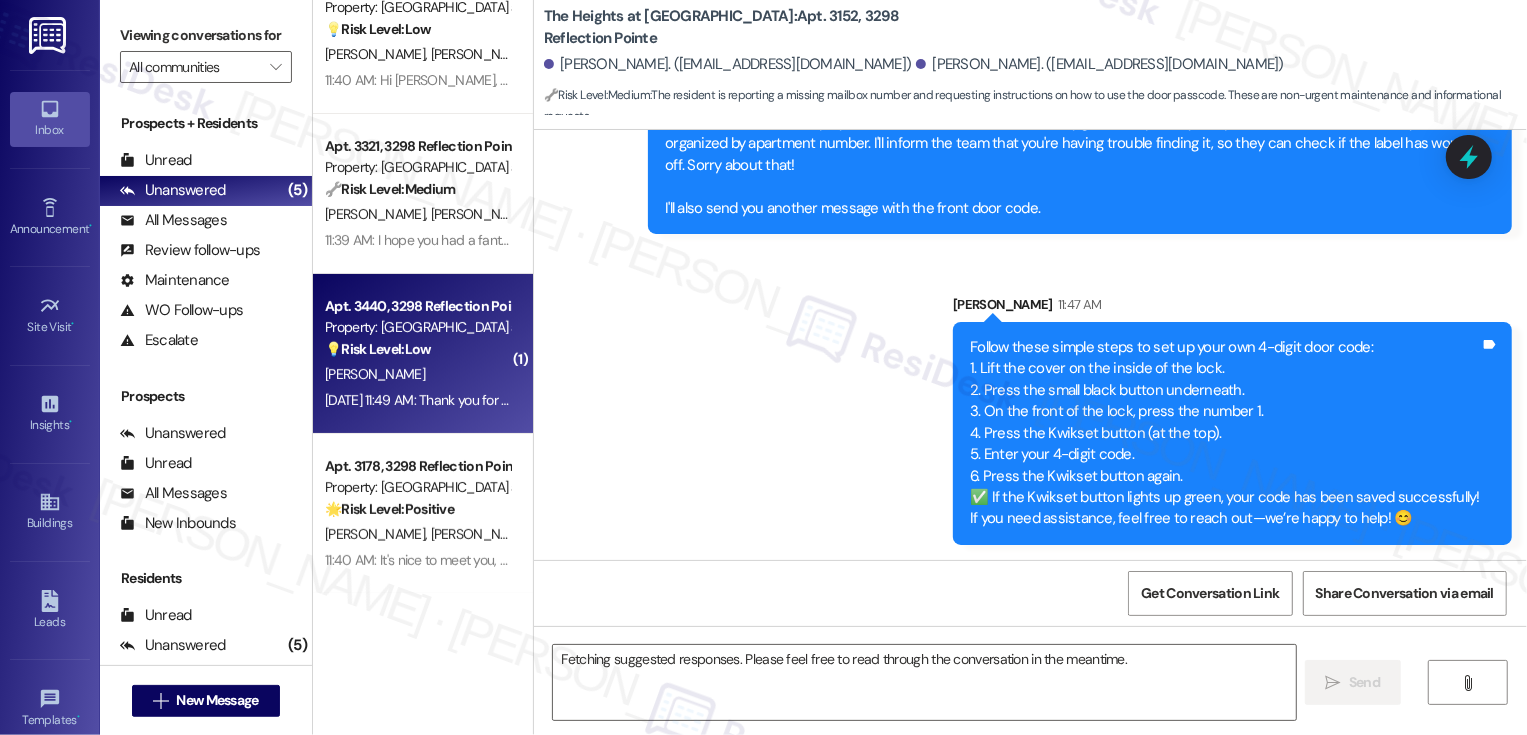 click on "[PERSON_NAME]" at bounding box center (417, 374) 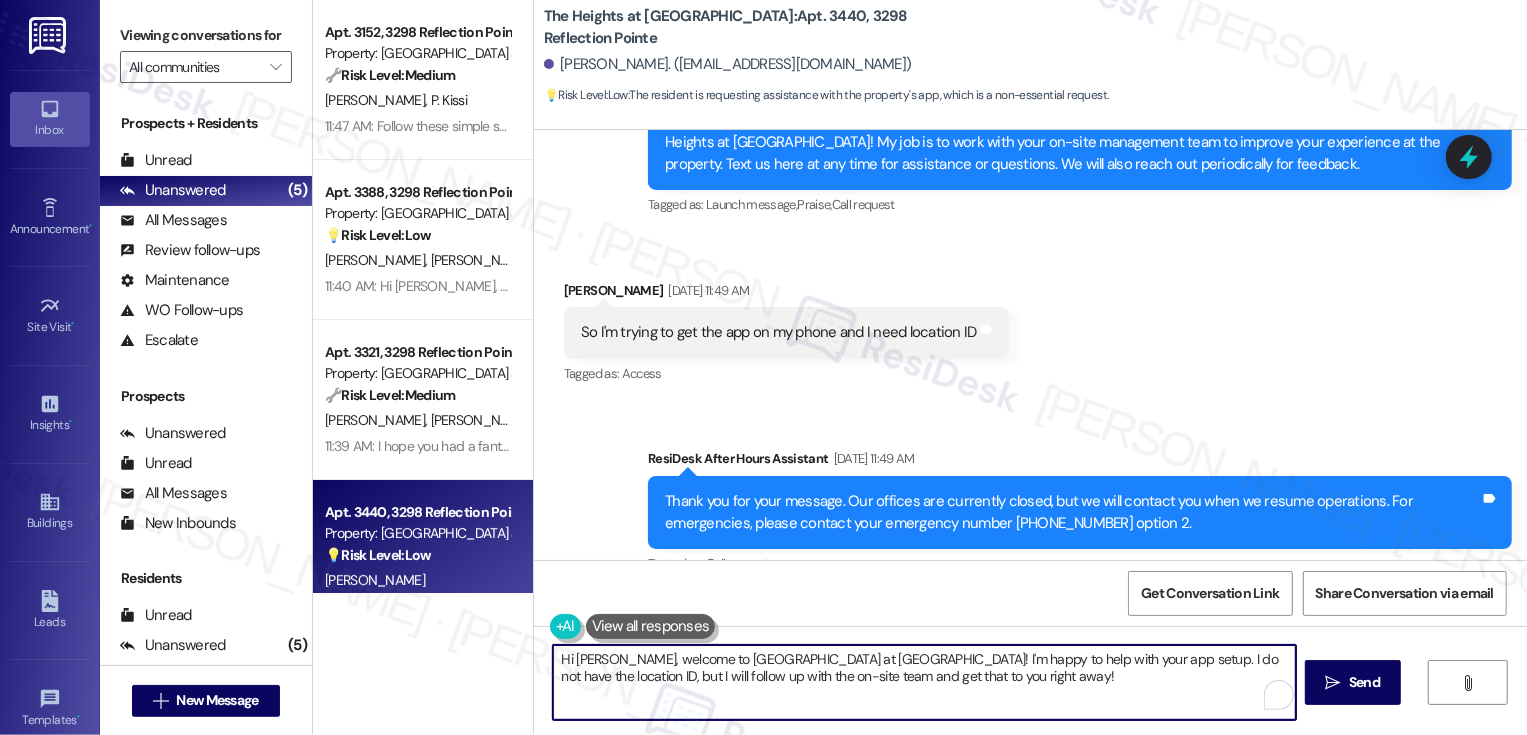 drag, startPoint x: 612, startPoint y: 650, endPoint x: 938, endPoint y: 709, distance: 331.29593 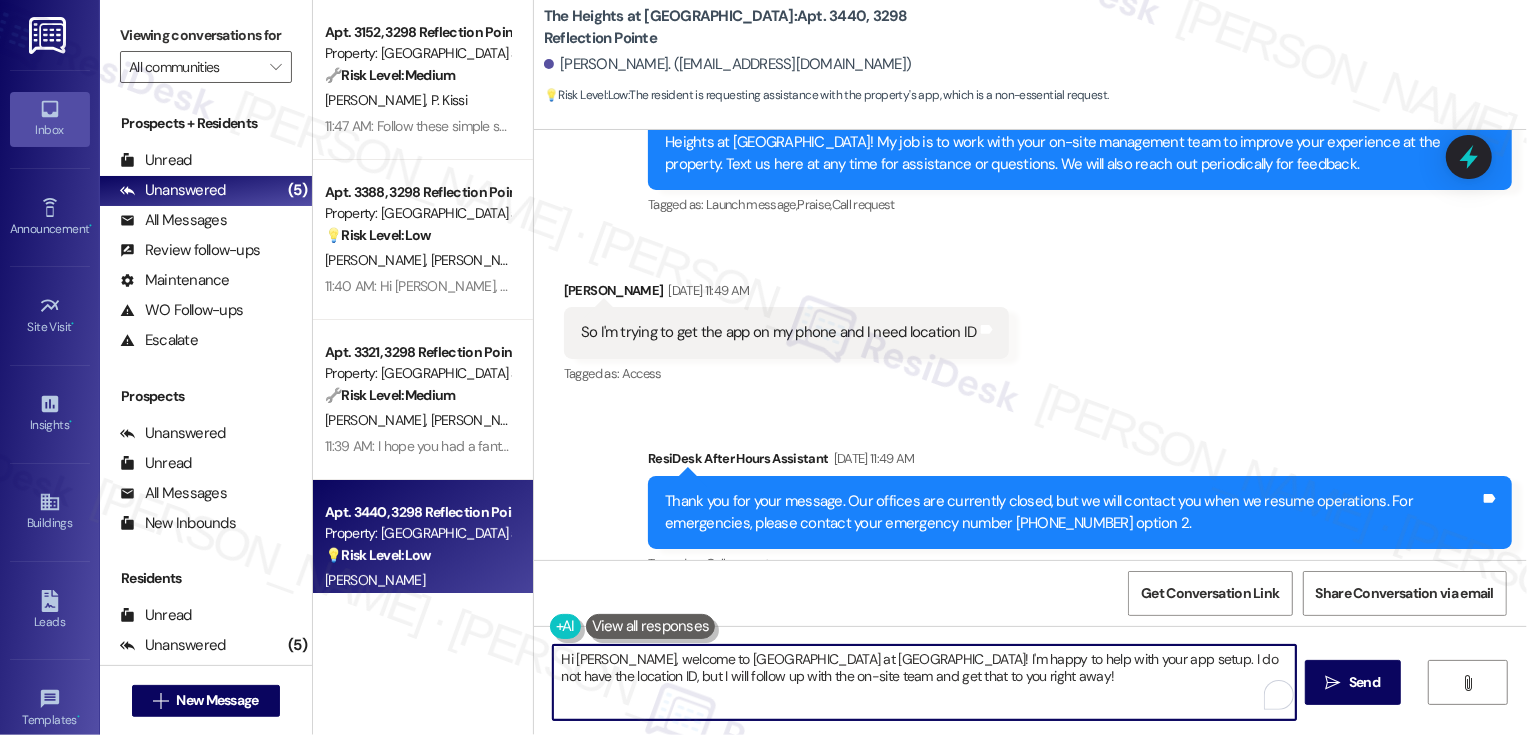 drag, startPoint x: 614, startPoint y: 661, endPoint x: 978, endPoint y: 697, distance: 365.77588 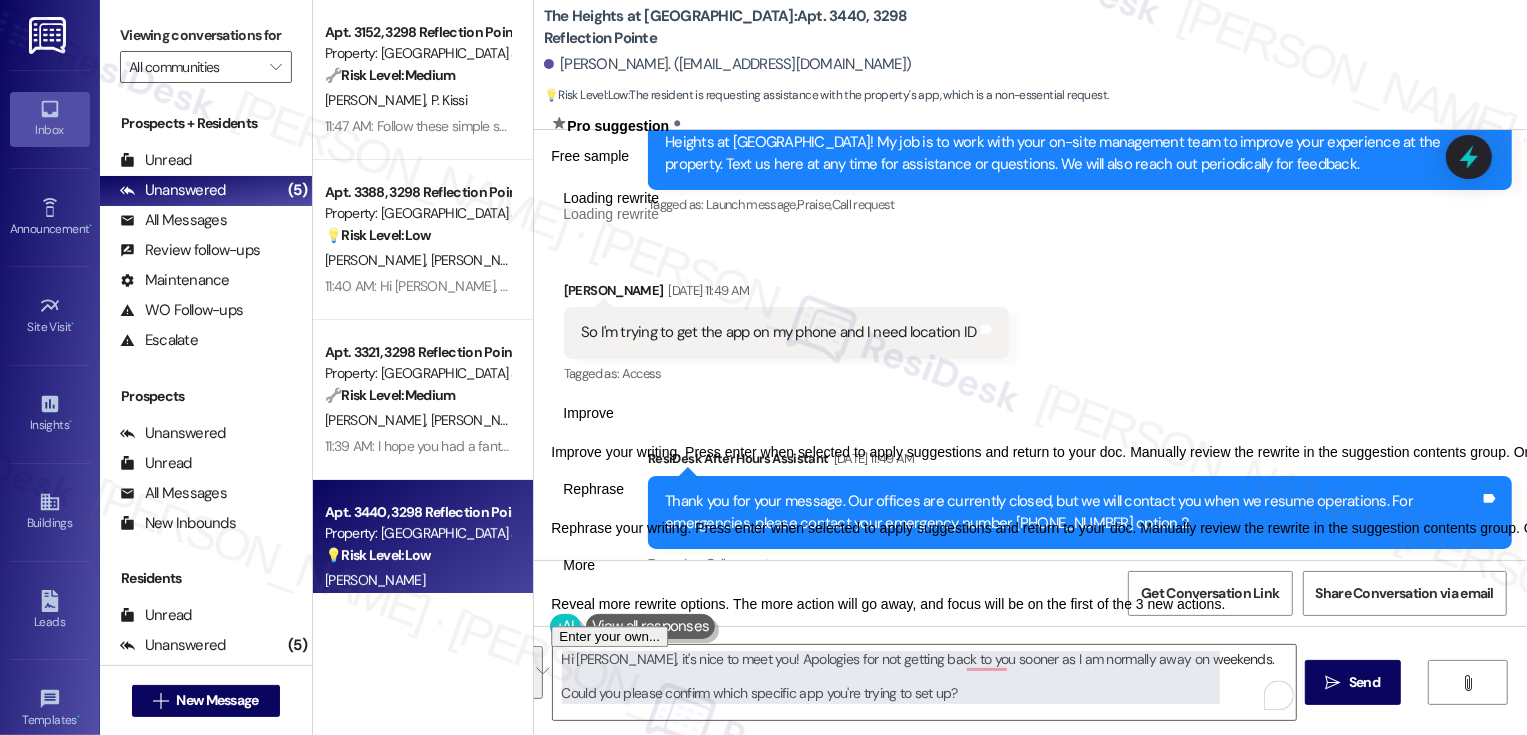 click on "Rephrase" at bounding box center [593, 489] 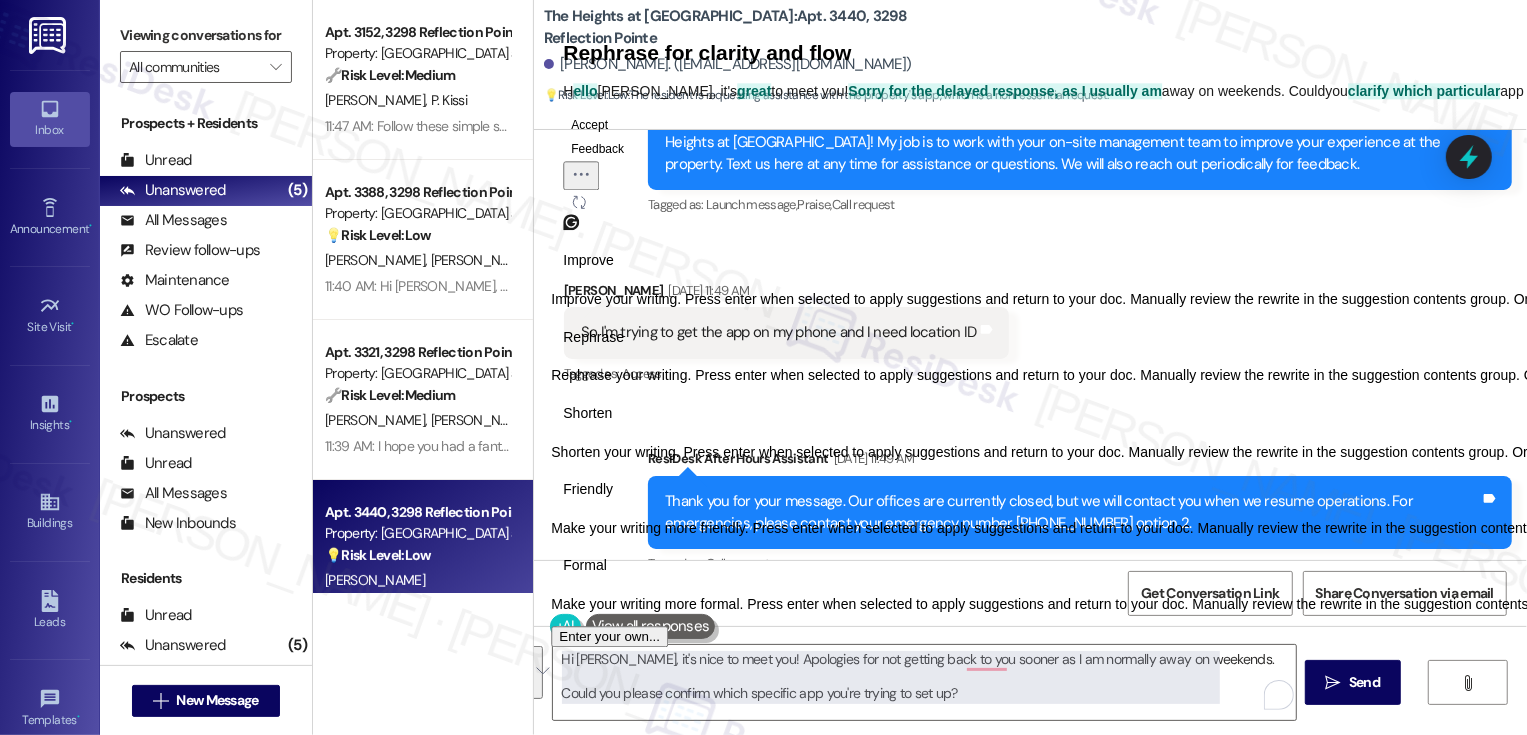 click on "Friendly" at bounding box center [588, 489] 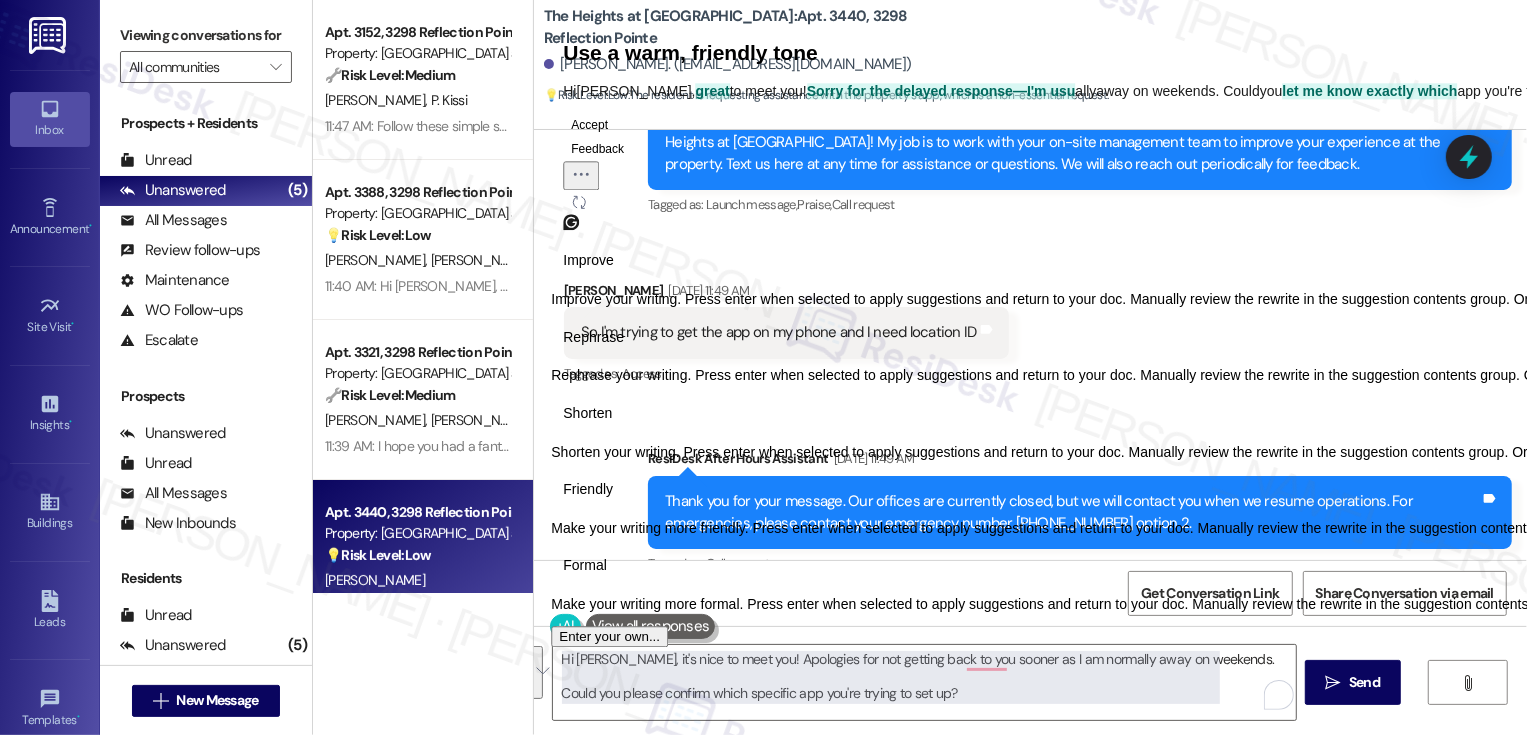 click on "Accept" 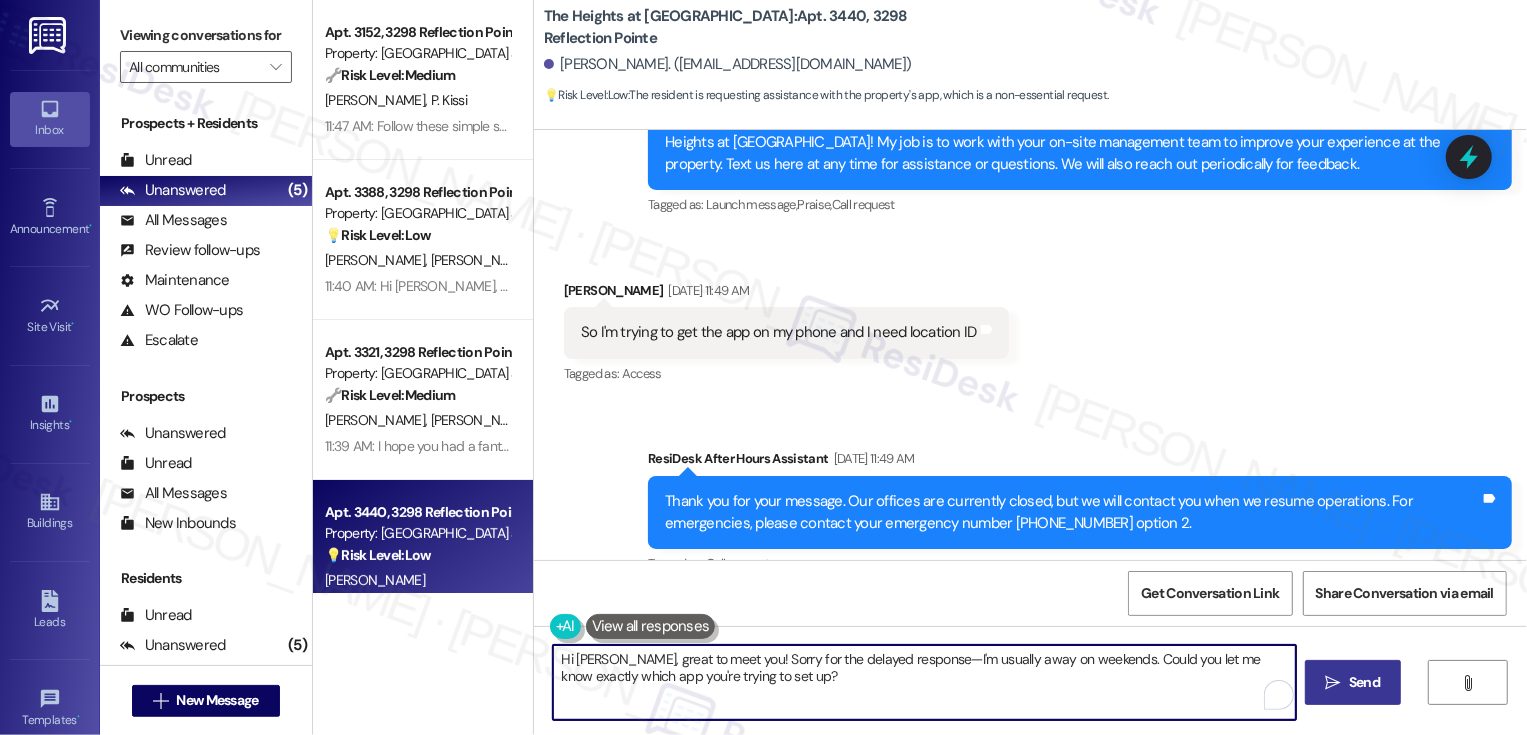 type on "Hi [PERSON_NAME], great to meet you! Sorry for the delayed response—I'm usually away on weekends. Could you let me know exactly which app you're trying to set up?" 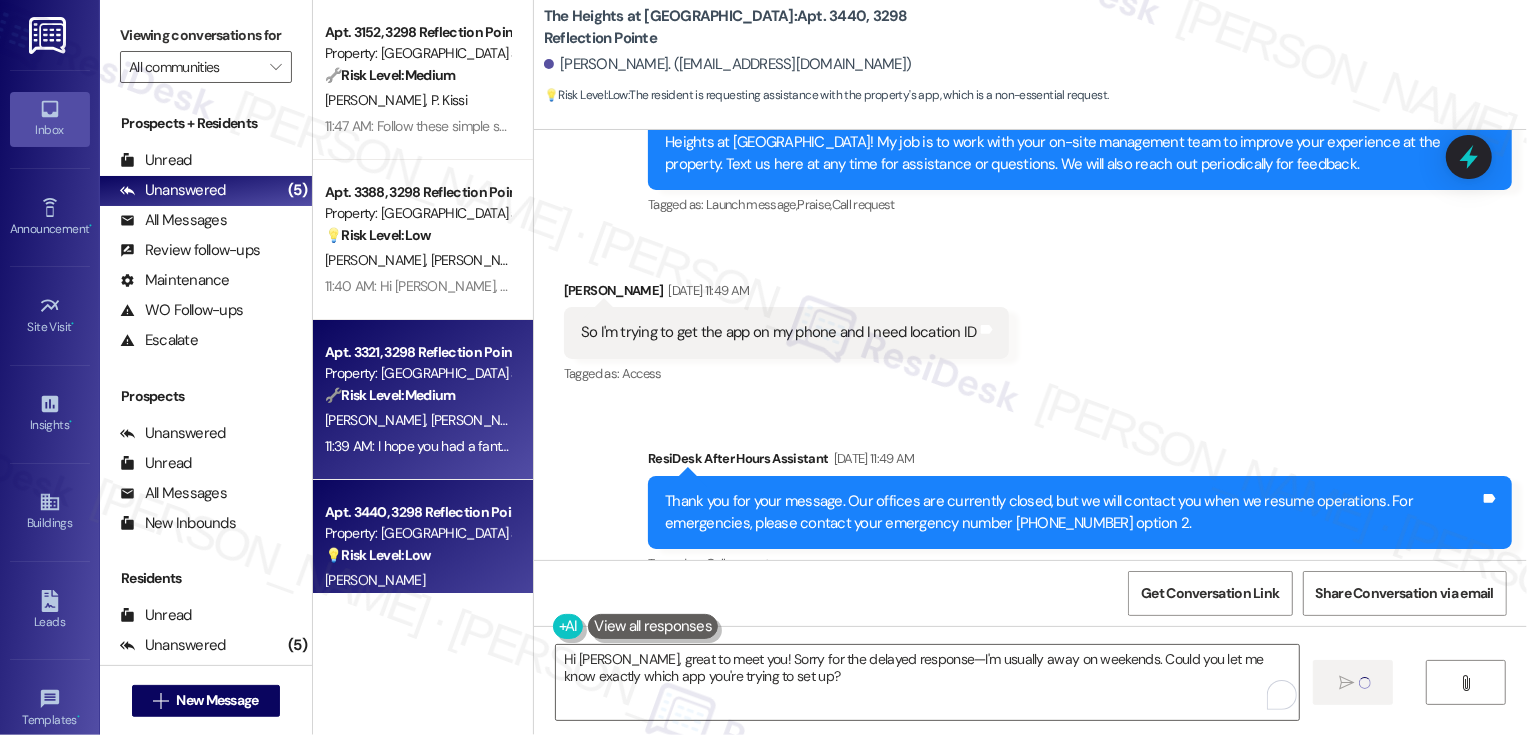 type 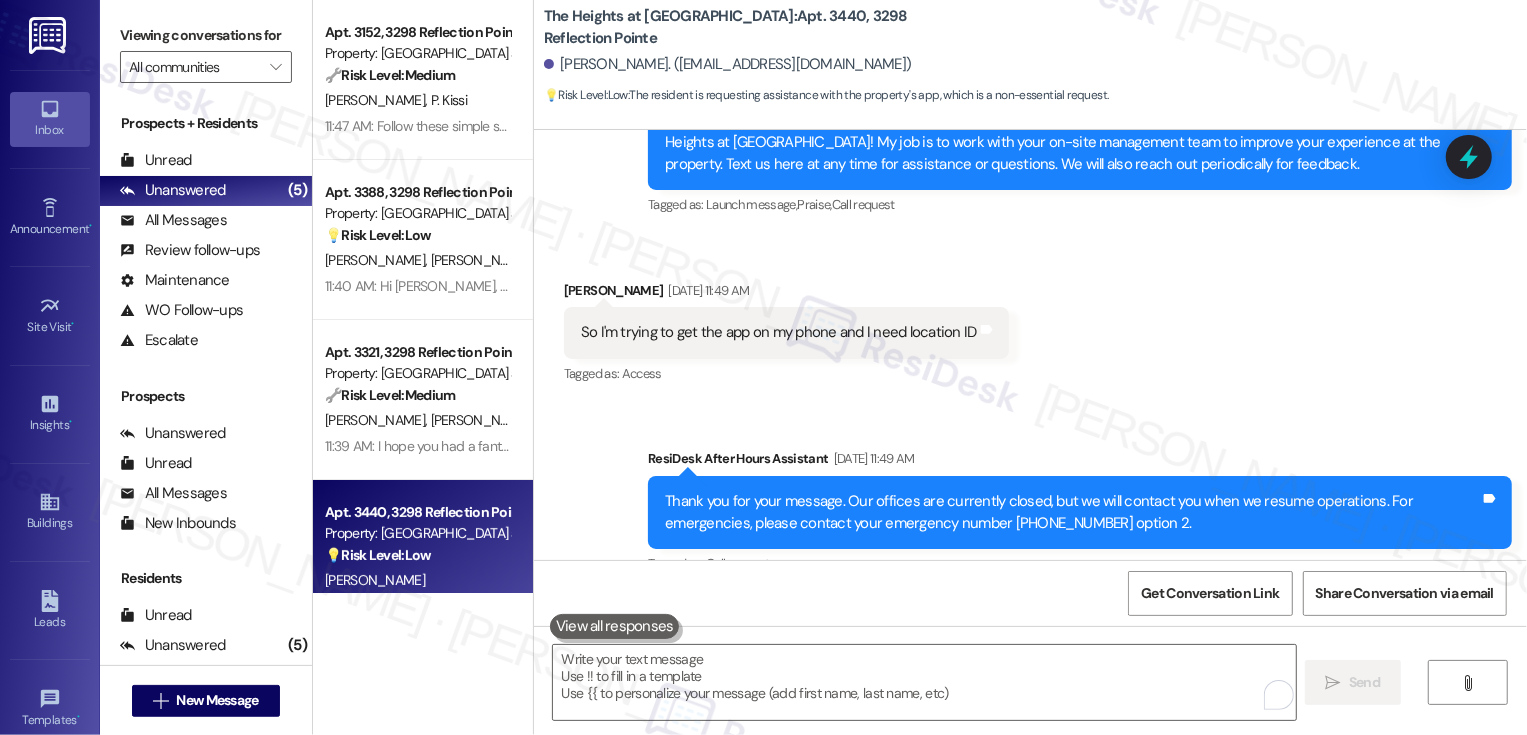 scroll, scrollTop: 206, scrollLeft: 0, axis: vertical 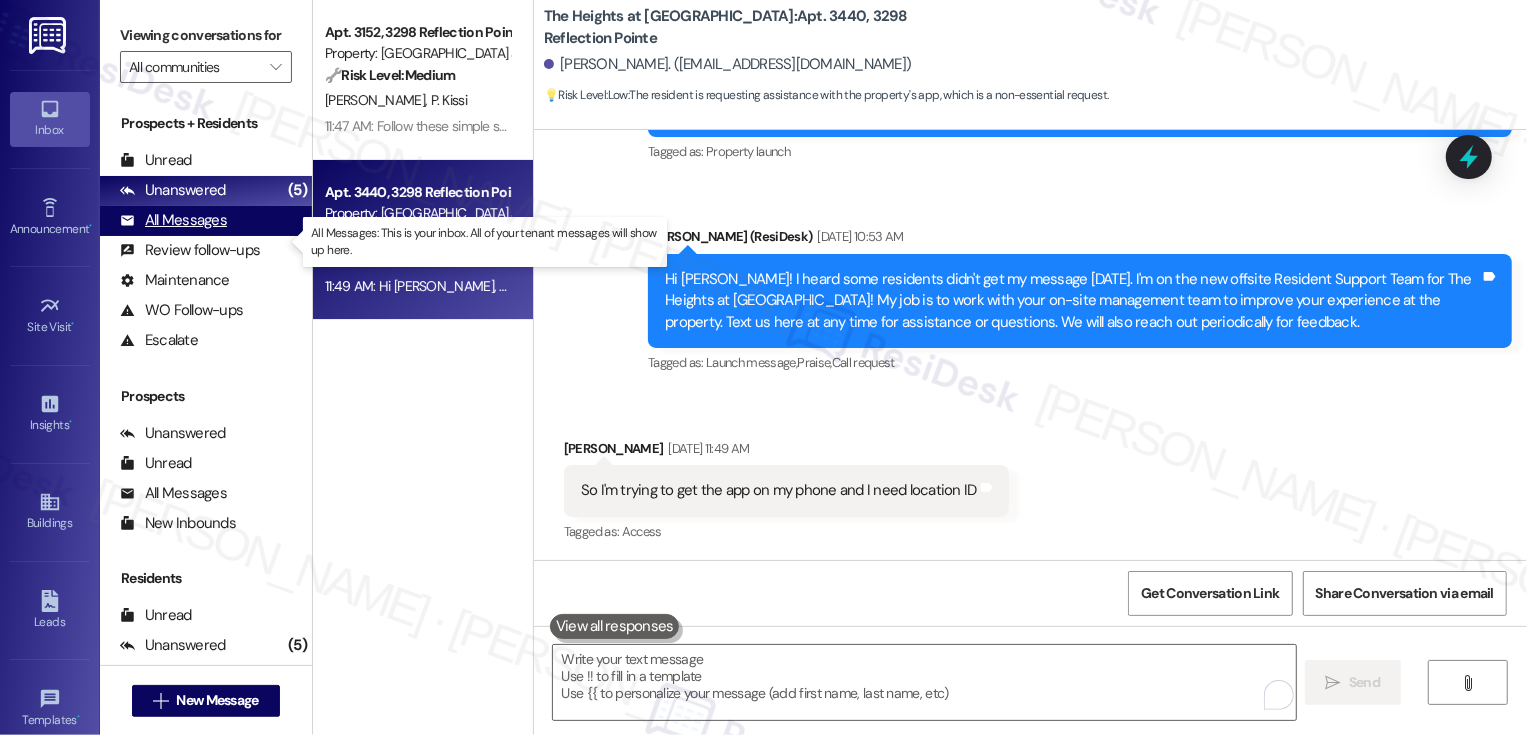 click on "All Messages (undefined)" at bounding box center (206, 221) 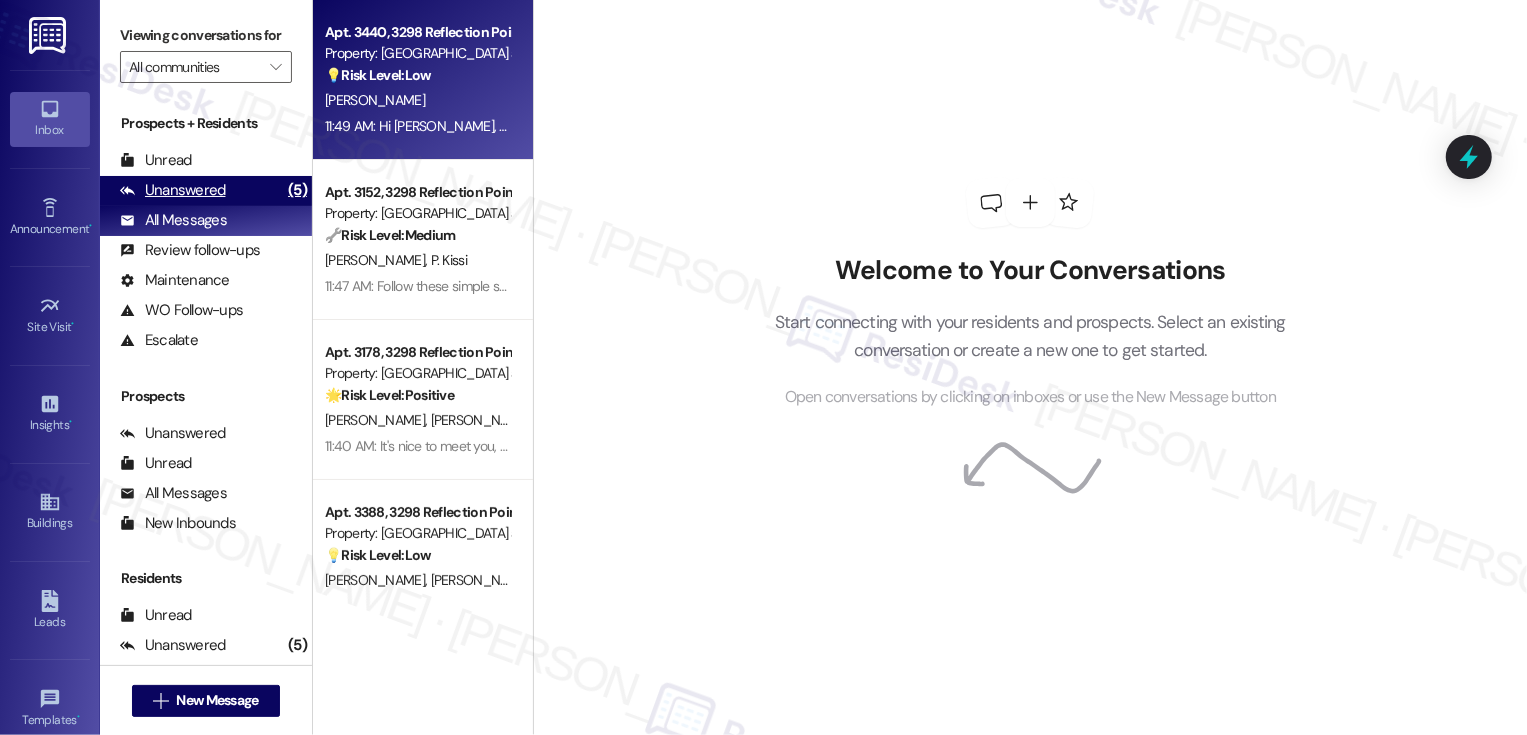 click on "Unanswered (5)" at bounding box center [206, 191] 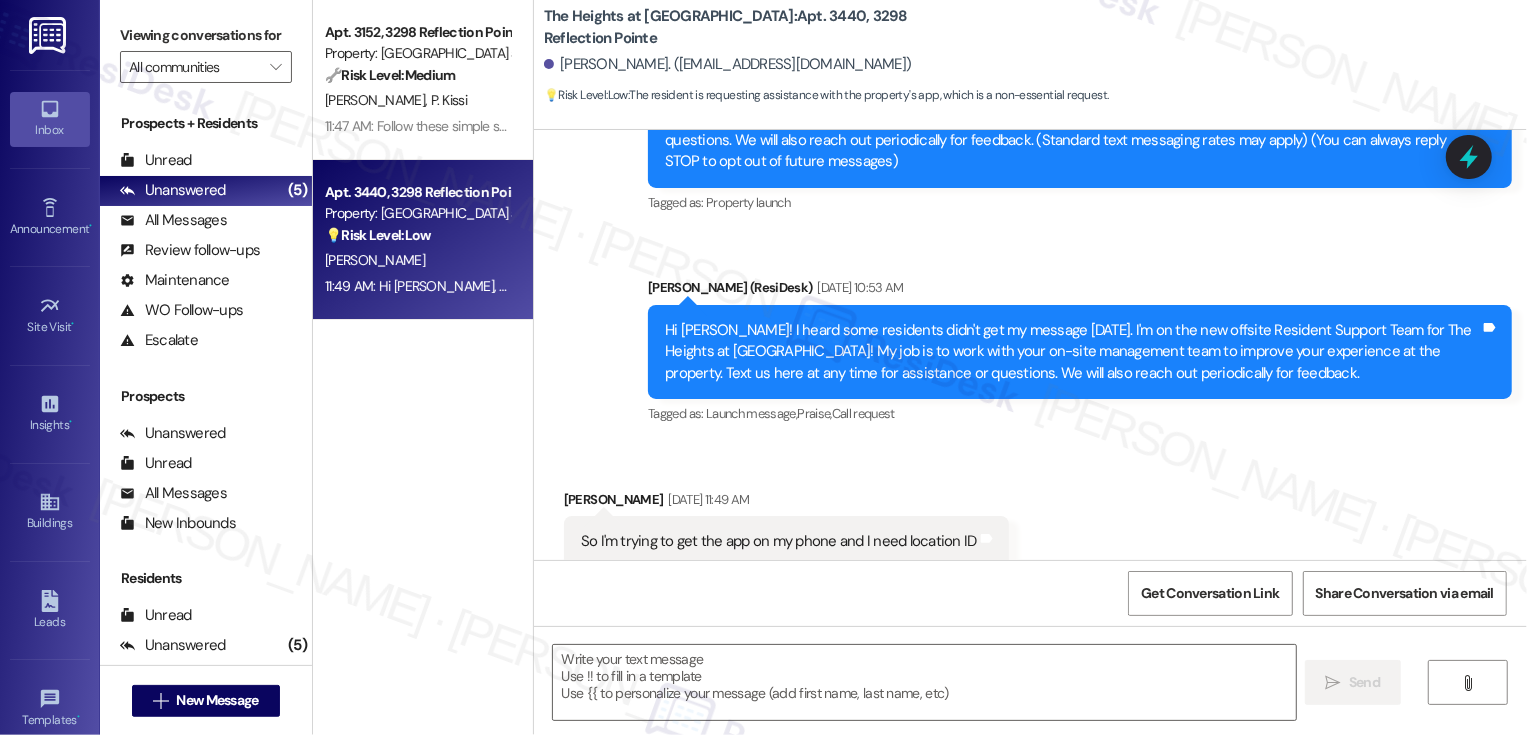 scroll, scrollTop: 316, scrollLeft: 0, axis: vertical 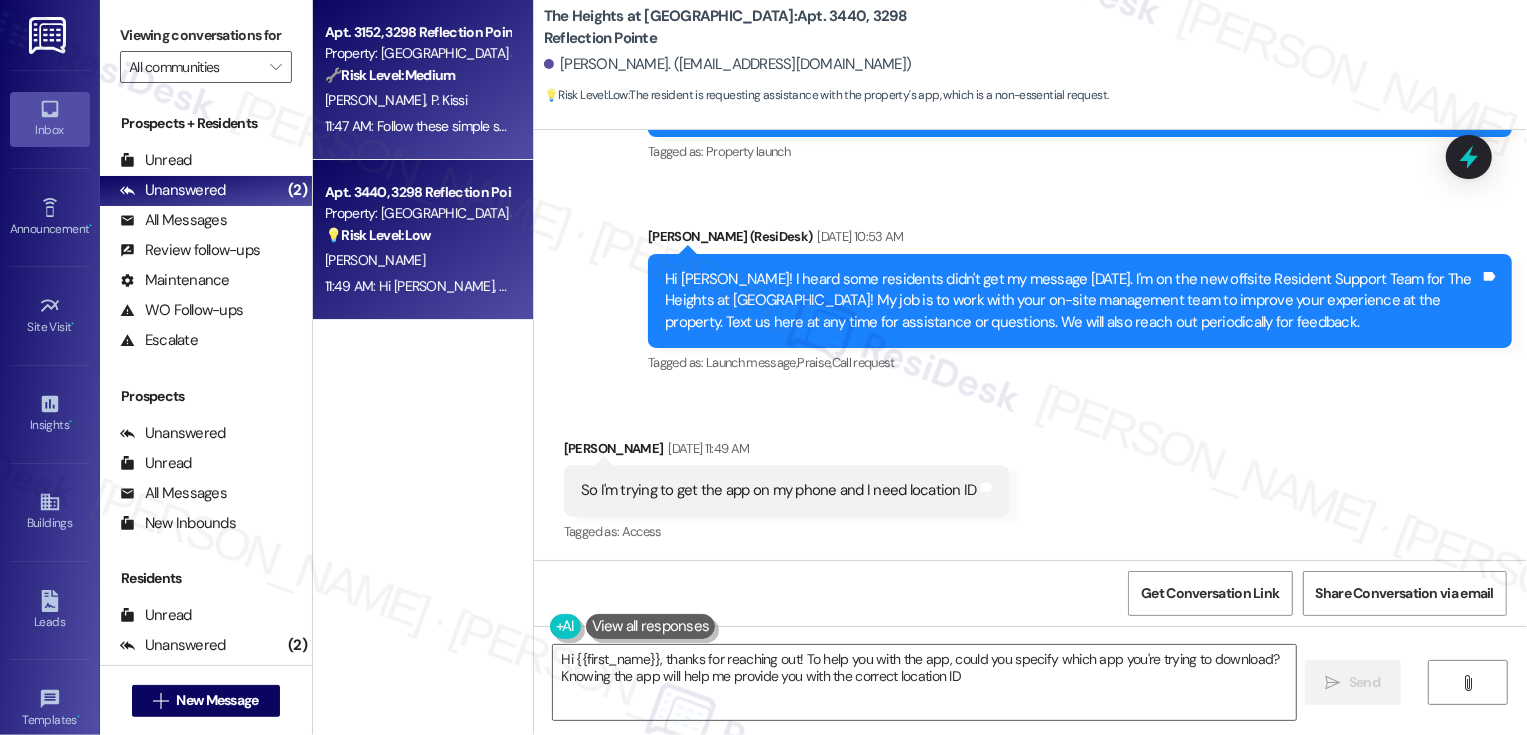 type on "Hi {{first_name}}, thanks for reaching out! To help you with the app, could you specify which app you're trying to download? Knowing the app will help me provide you with the correct location ID." 